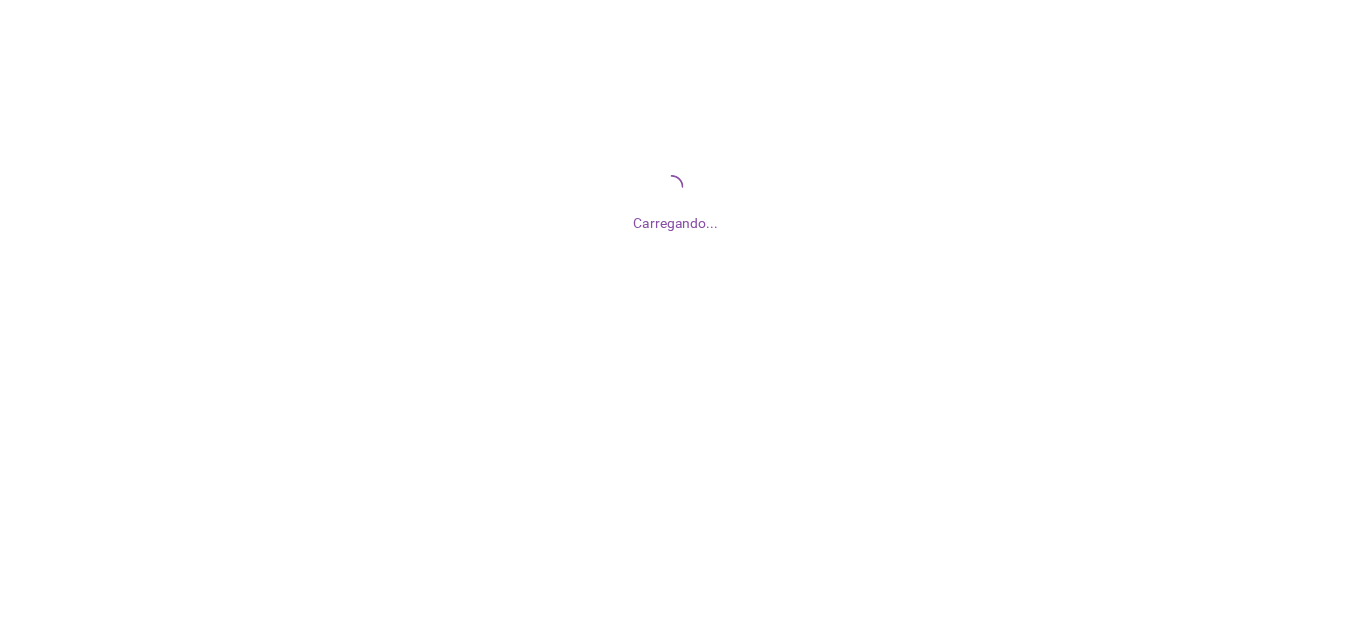scroll, scrollTop: 0, scrollLeft: 0, axis: both 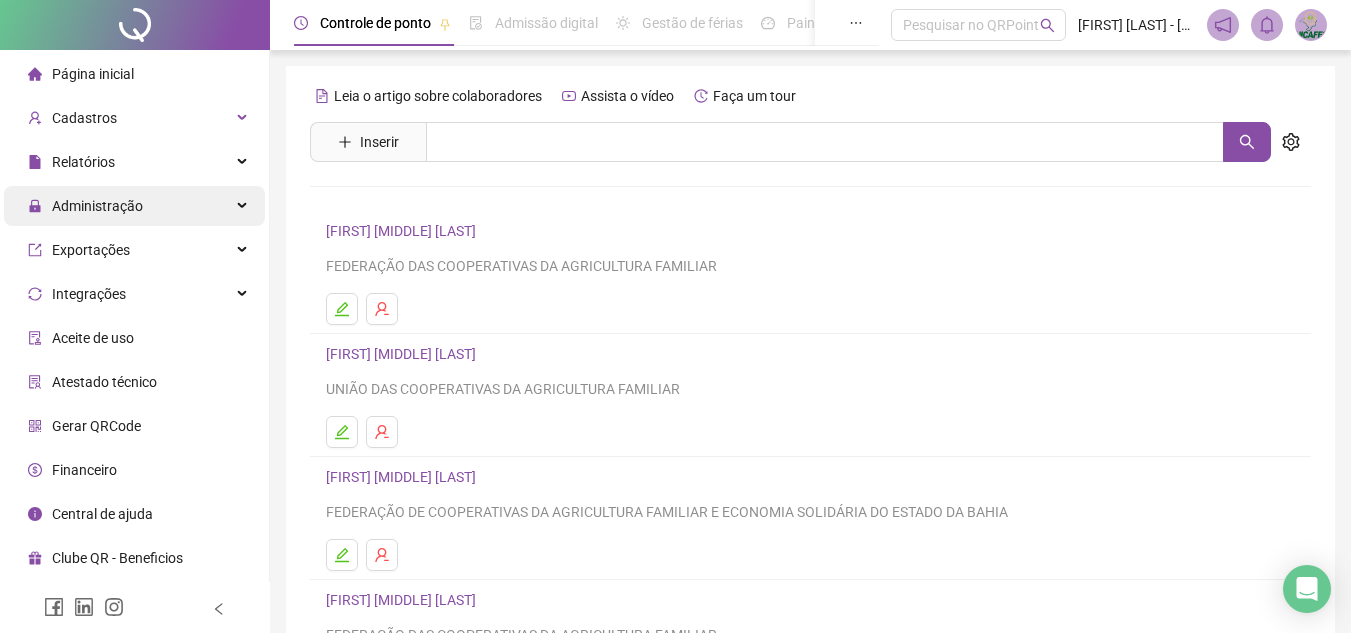 click on "Administração" at bounding box center (134, 206) 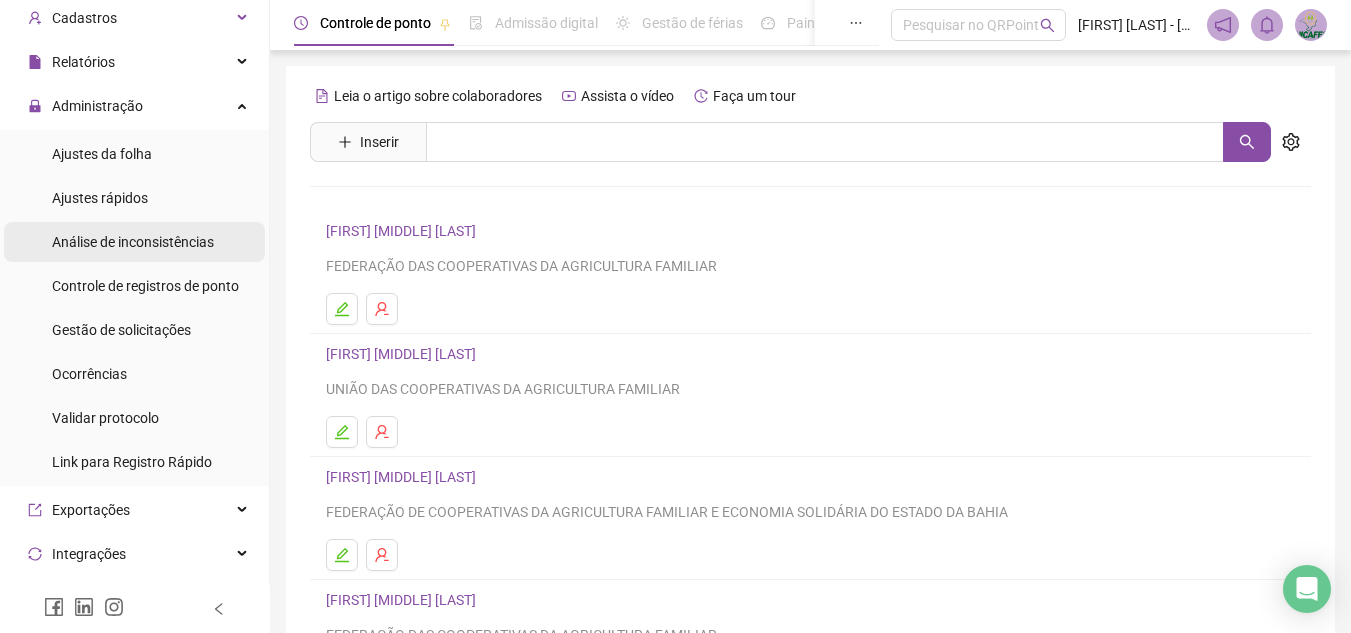 scroll, scrollTop: 0, scrollLeft: 0, axis: both 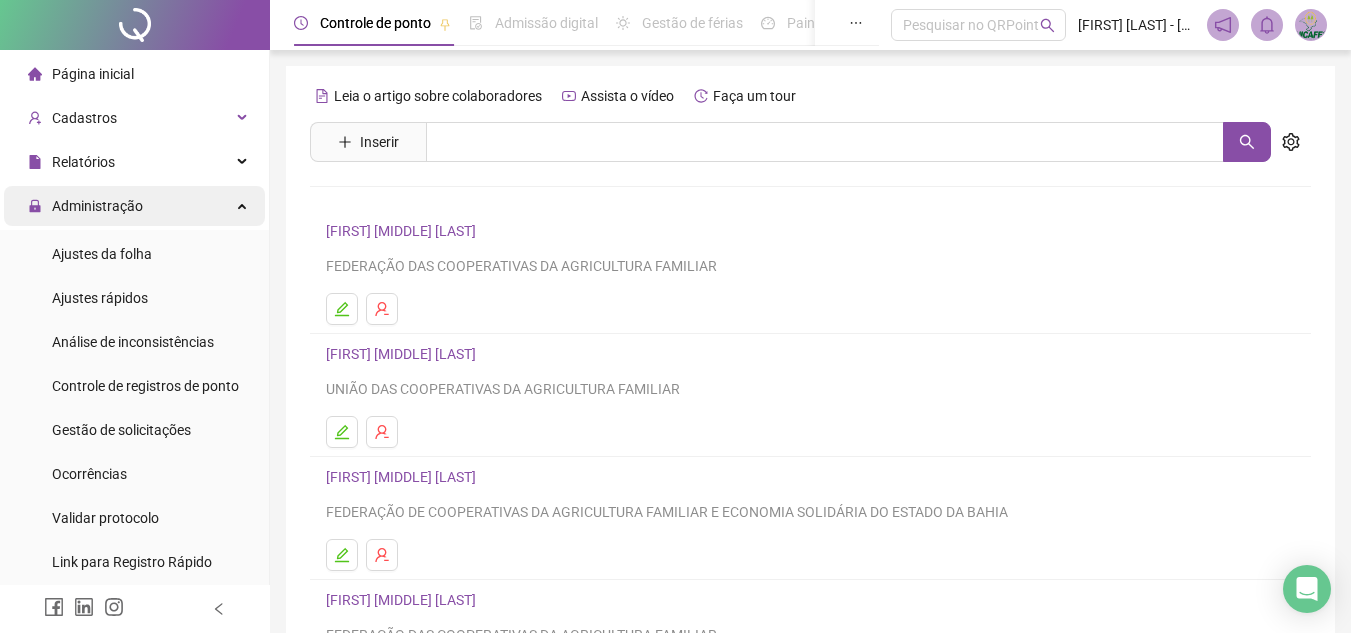 click on "Administração" at bounding box center (134, 206) 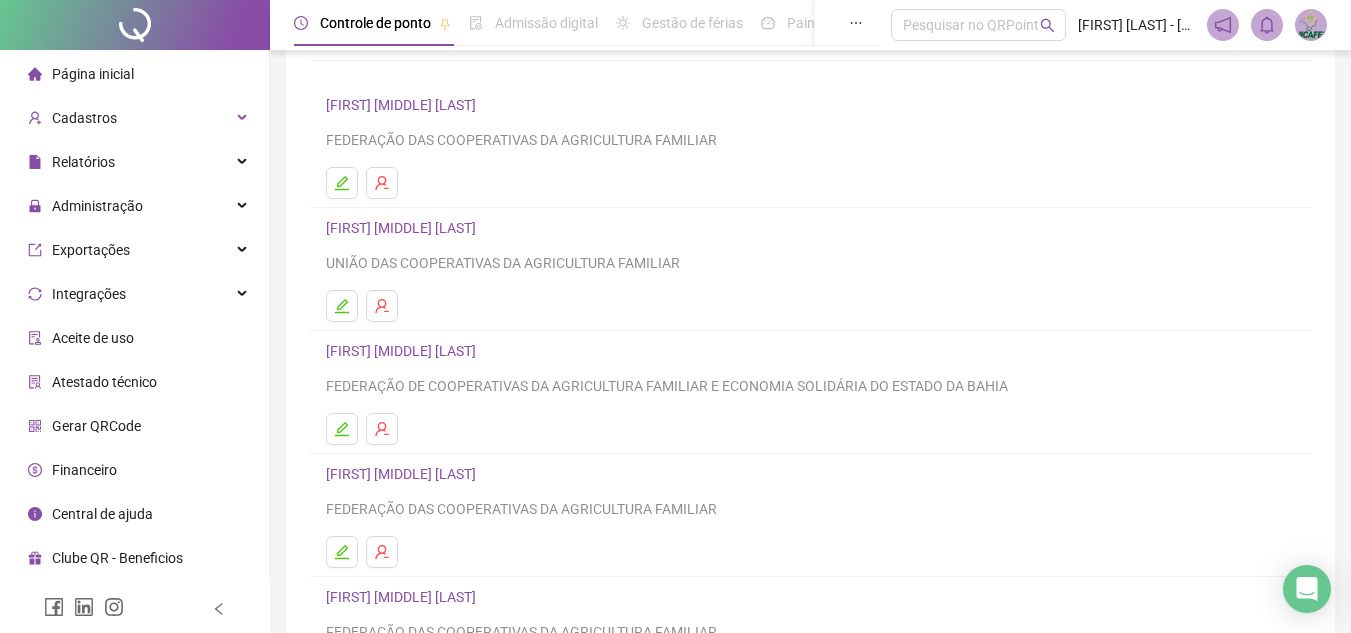 scroll, scrollTop: 0, scrollLeft: 0, axis: both 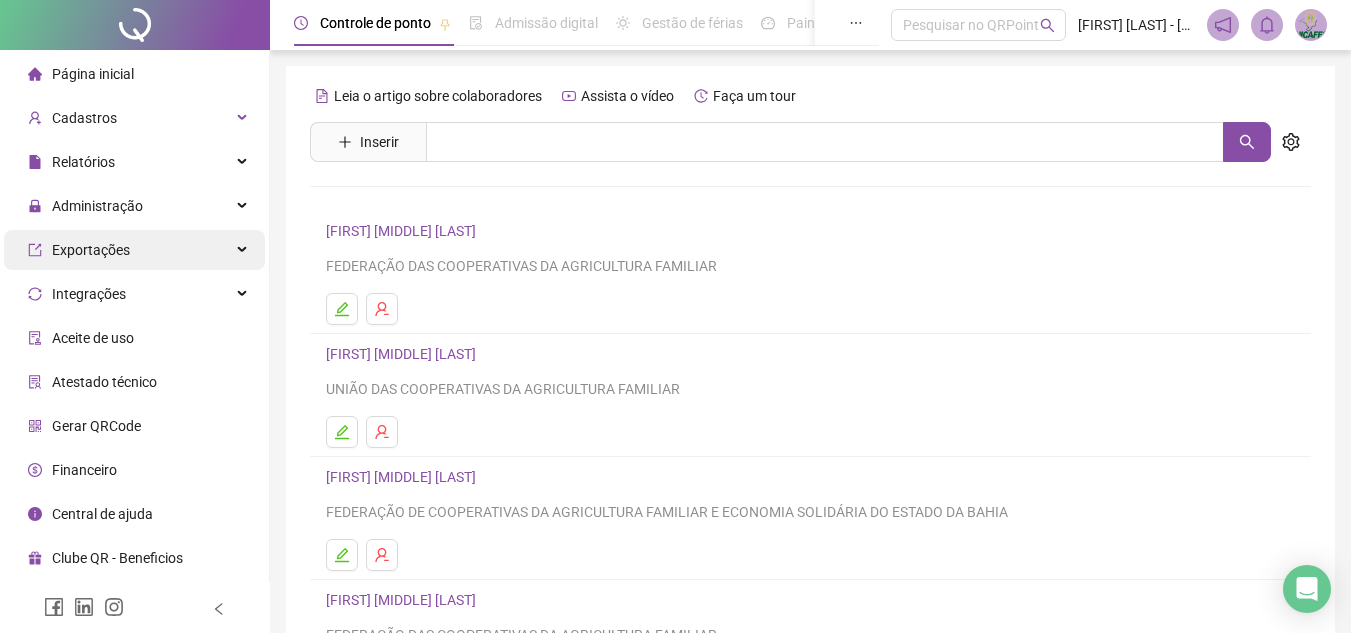 click on "Exportações" at bounding box center [134, 250] 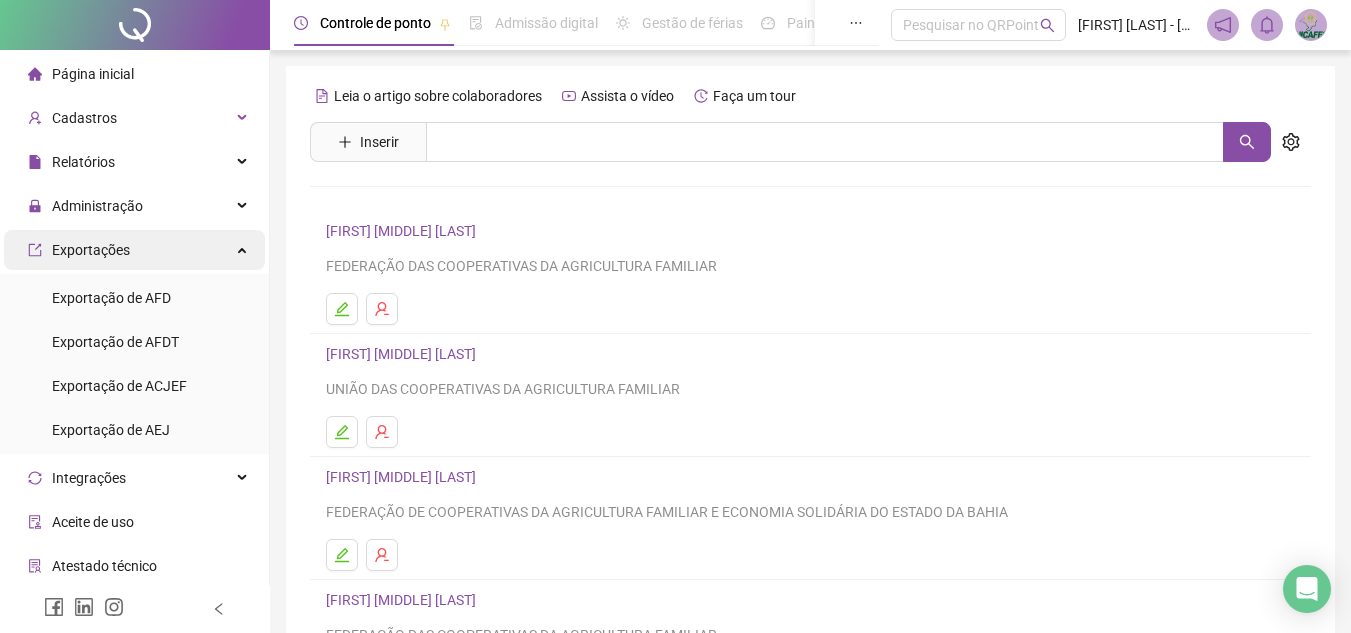 click on "Exportações" at bounding box center (134, 250) 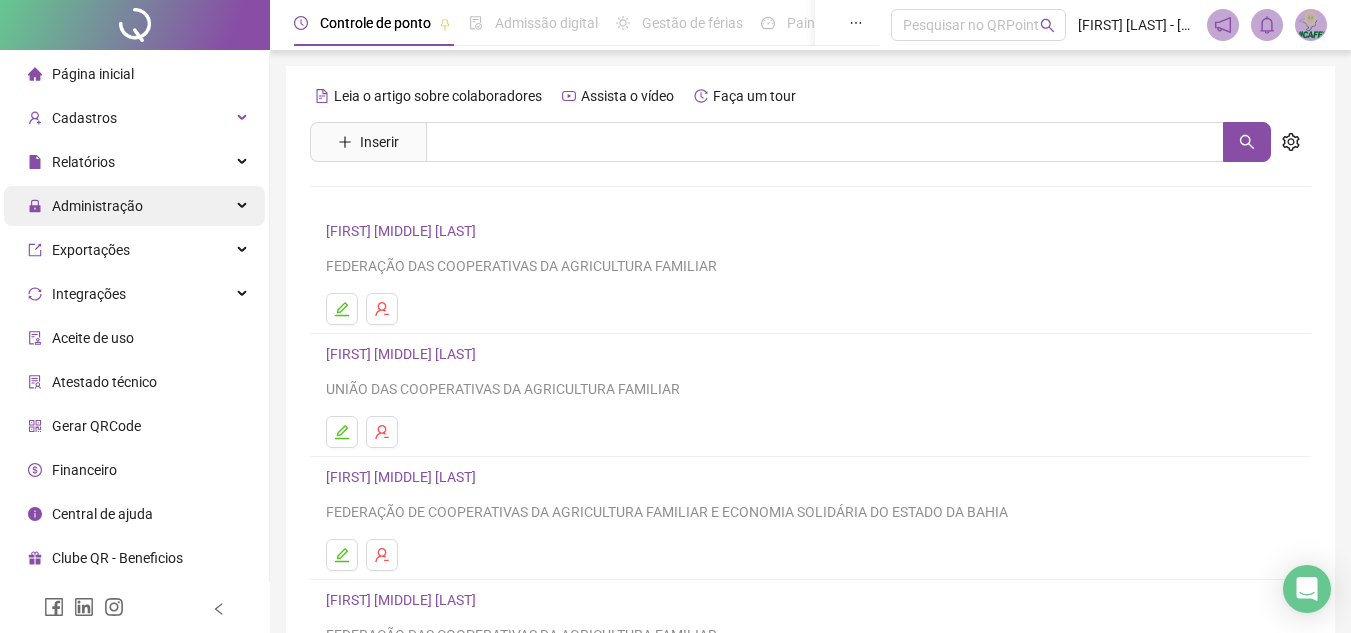 click on "Administração" at bounding box center [134, 206] 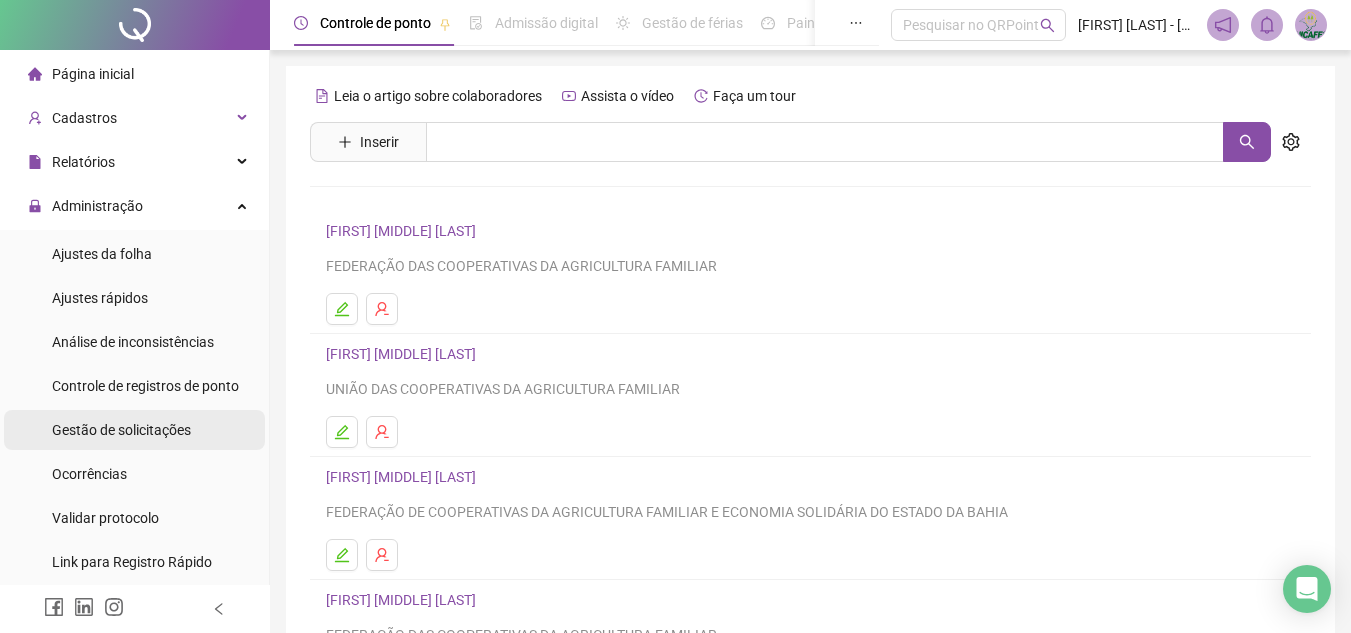 click on "Gestão de solicitações" at bounding box center [121, 430] 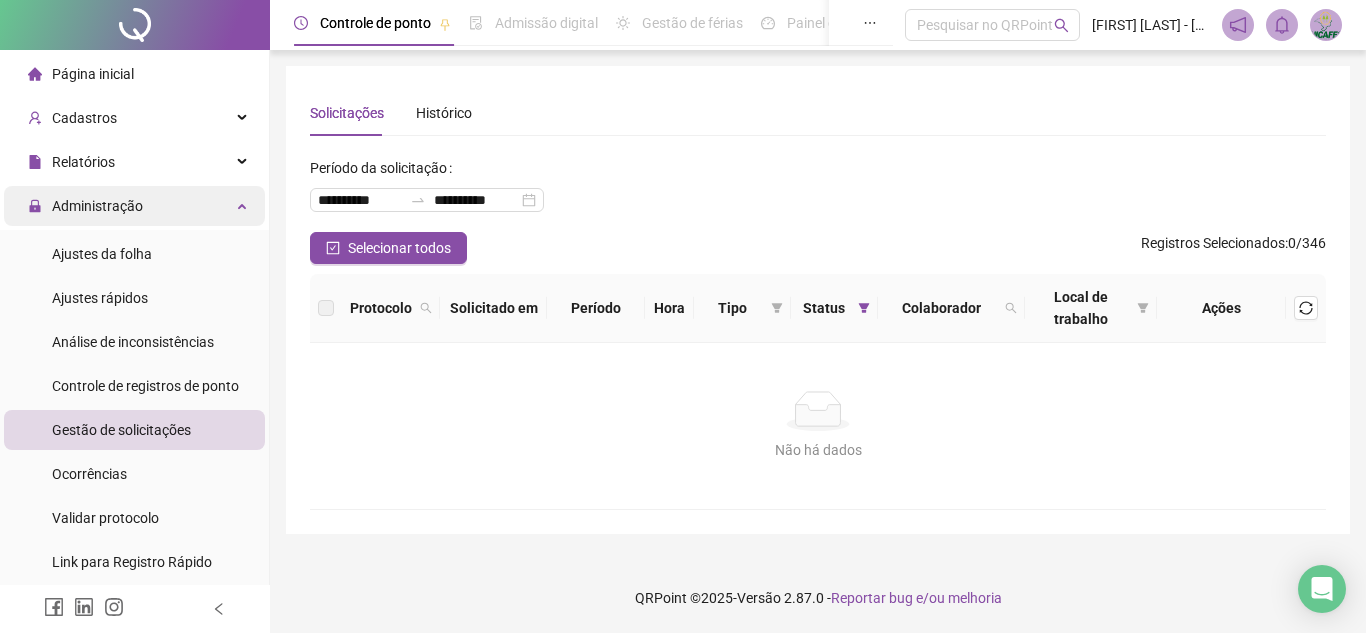 click on "Administração" at bounding box center [134, 206] 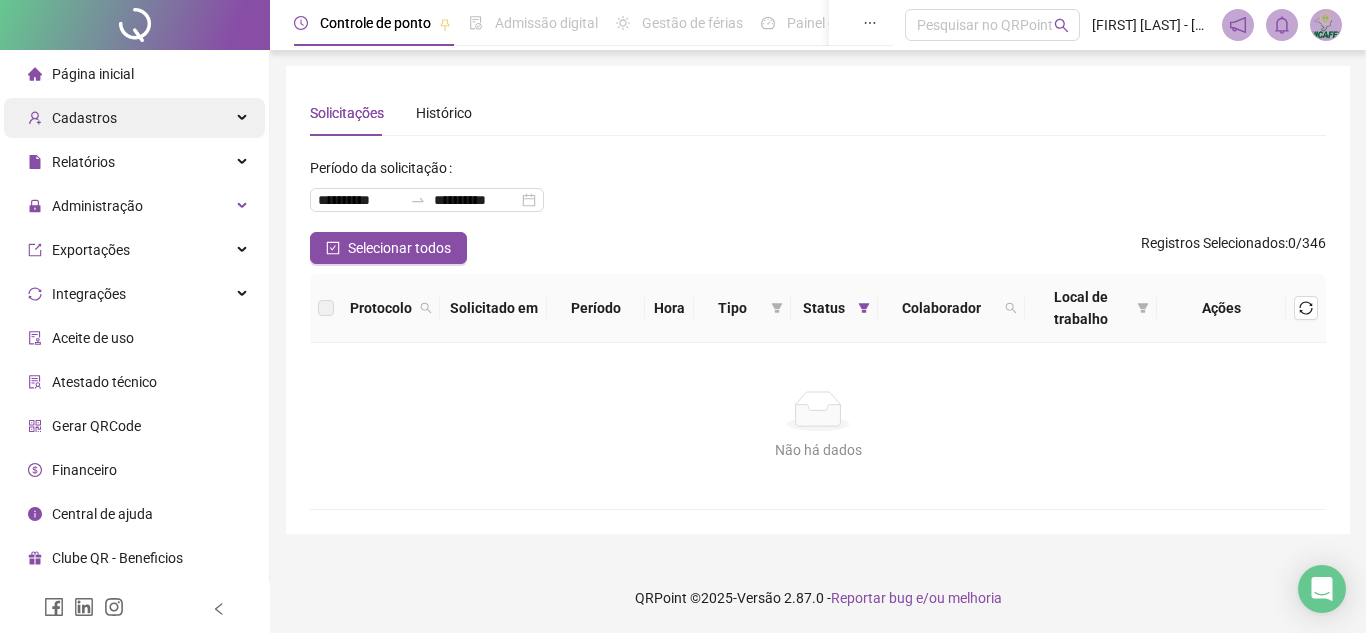 click on "Cadastros" at bounding box center [134, 118] 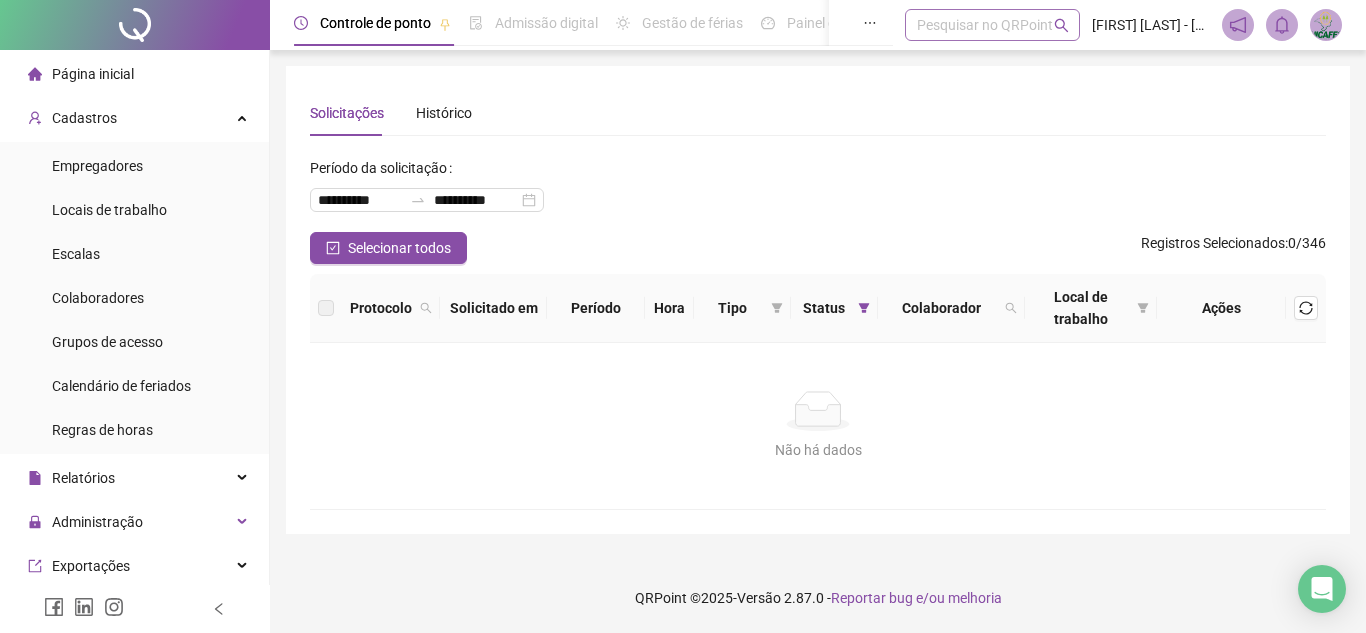 click at bounding box center [982, 25] 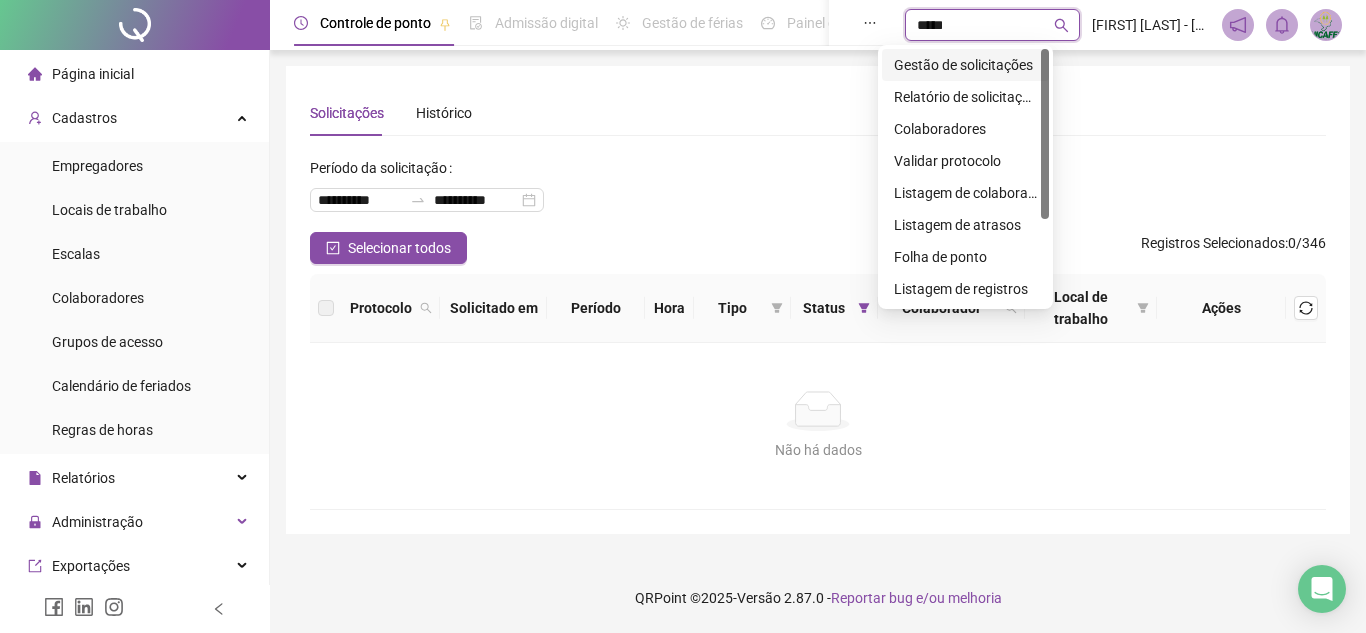 type on "******" 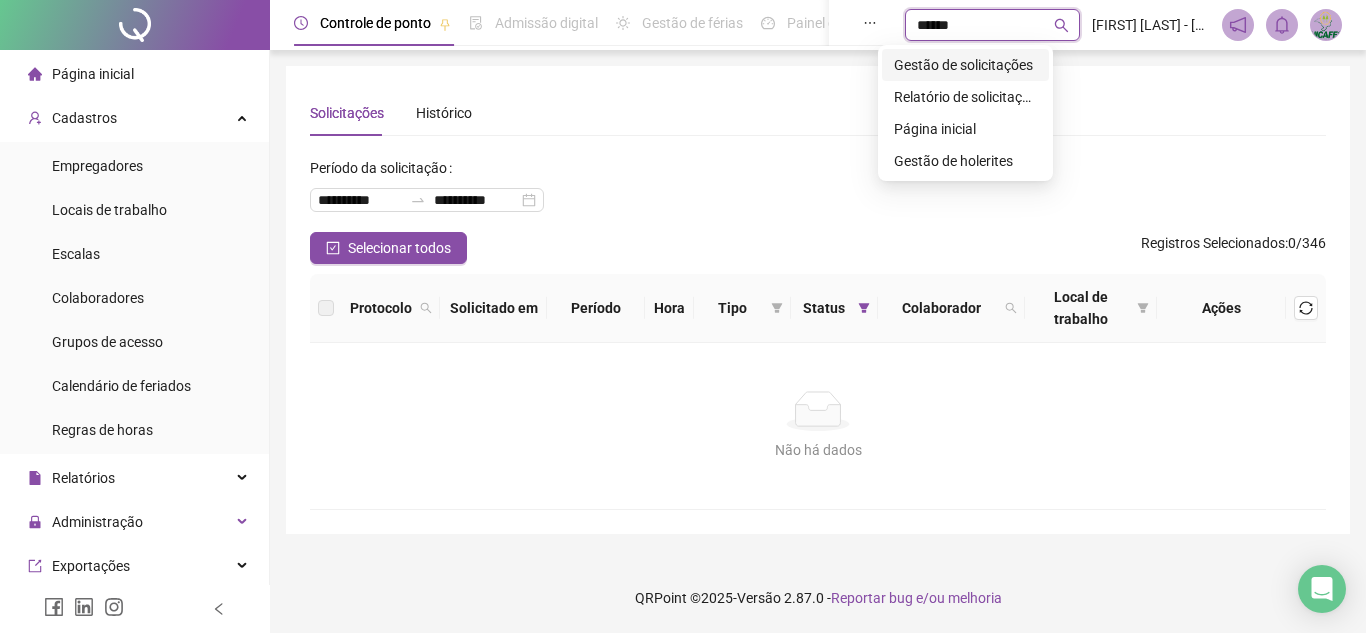 click on "Gestão de solicitações" at bounding box center [965, 65] 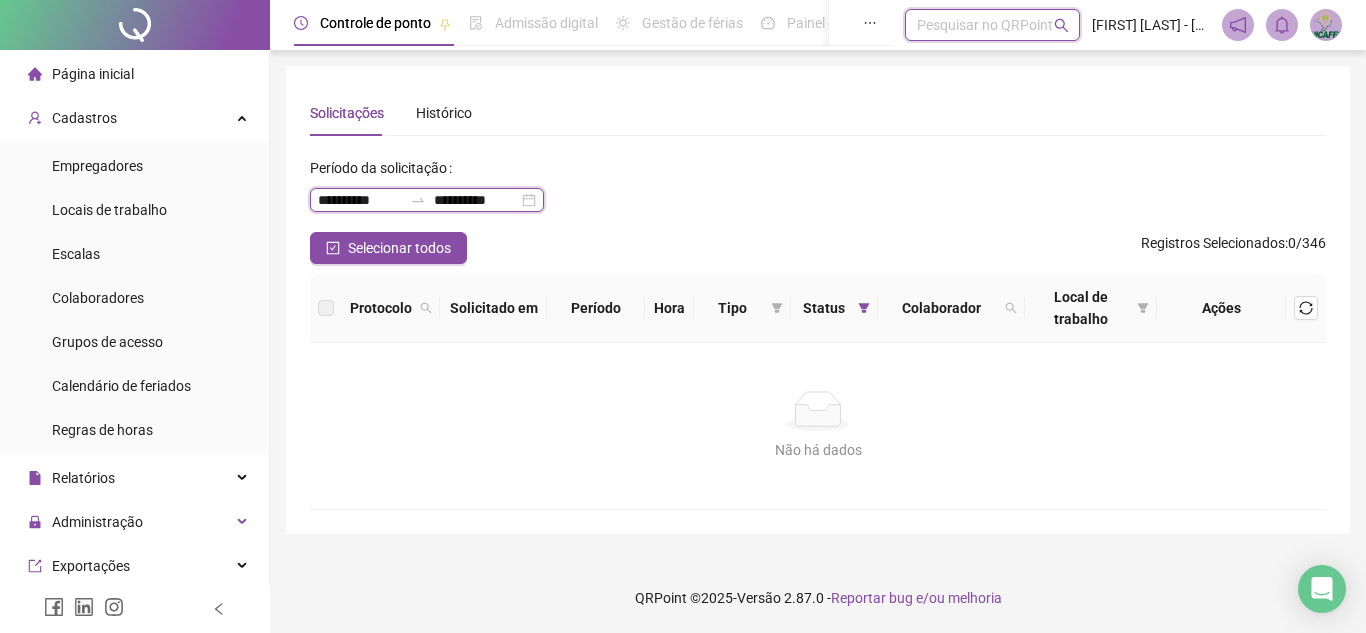 click on "**********" at bounding box center [360, 200] 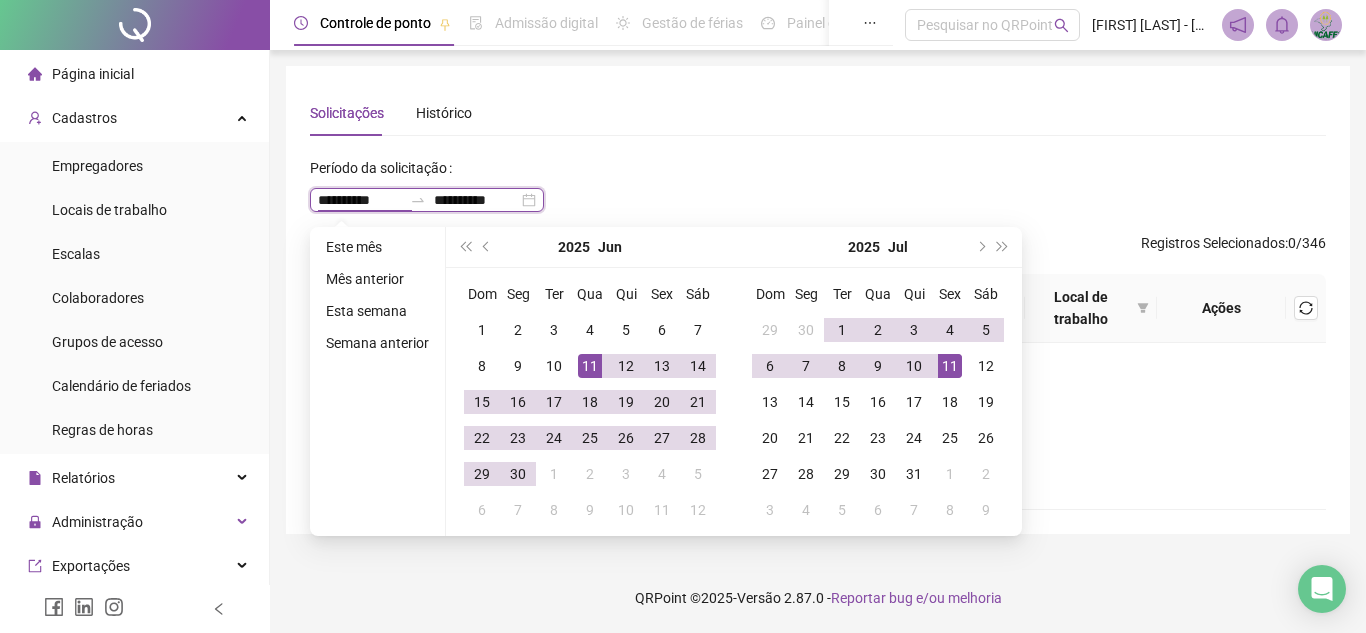 drag, startPoint x: 395, startPoint y: 200, endPoint x: 293, endPoint y: 195, distance: 102.122475 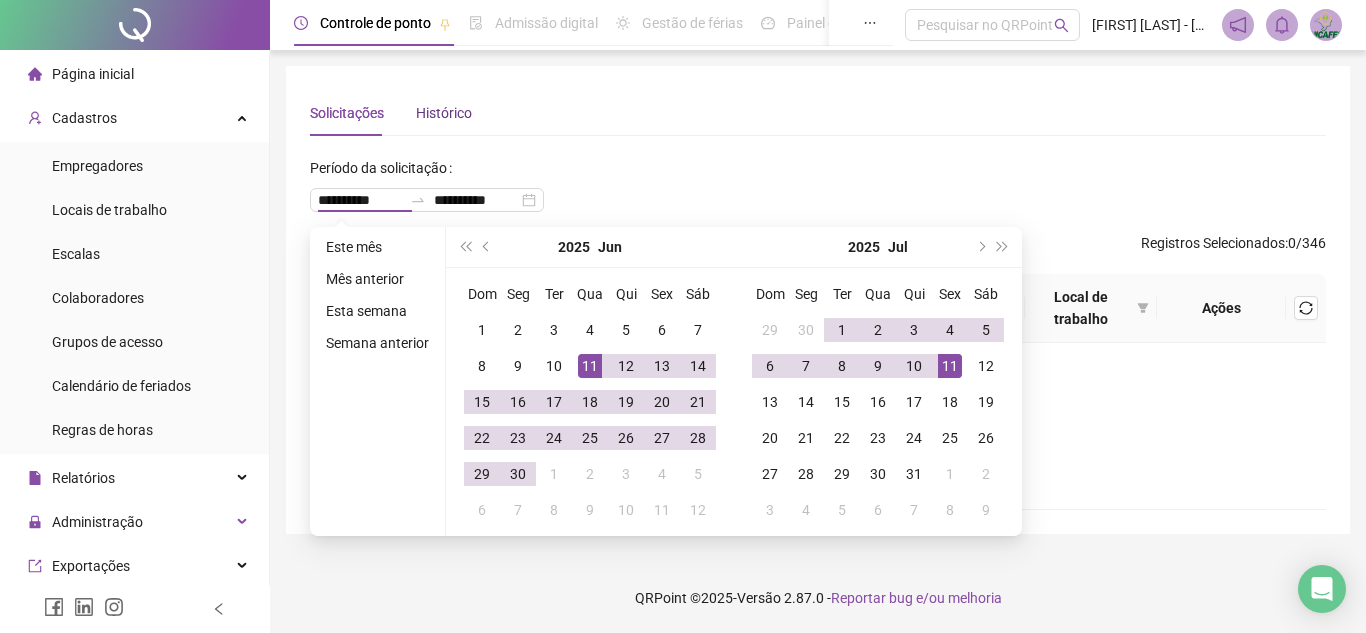 click on "Histórico" at bounding box center (444, 113) 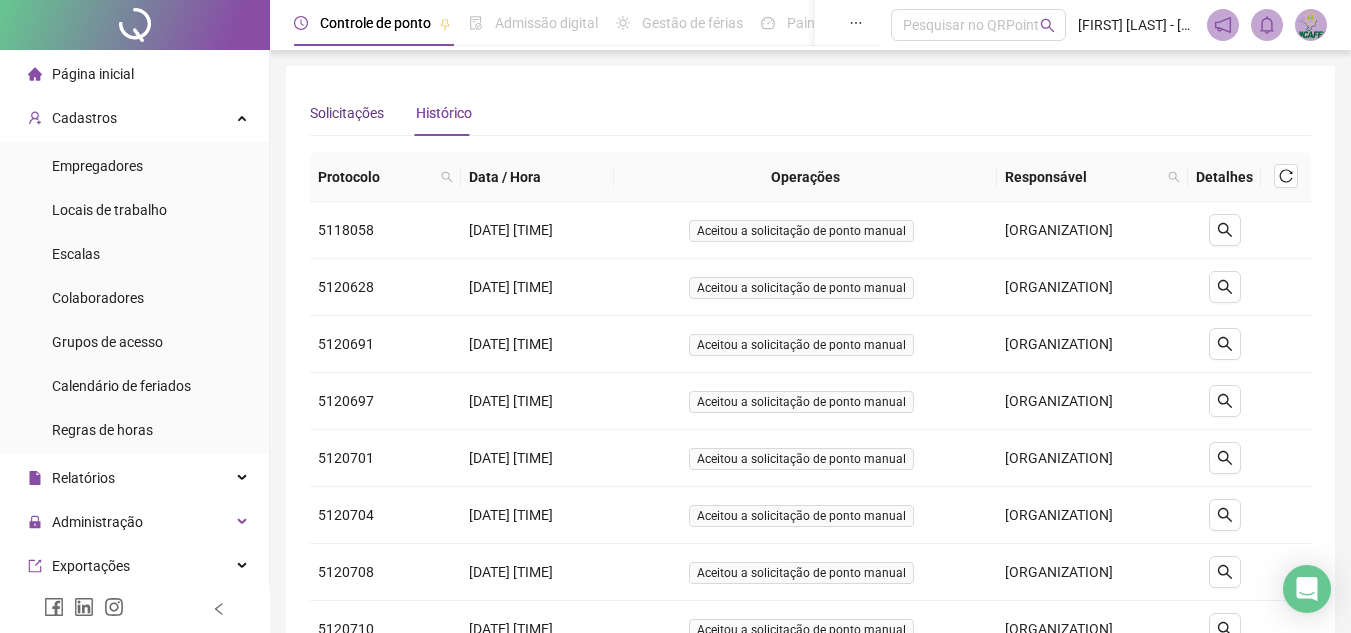 click on "Solicitações" at bounding box center [347, 113] 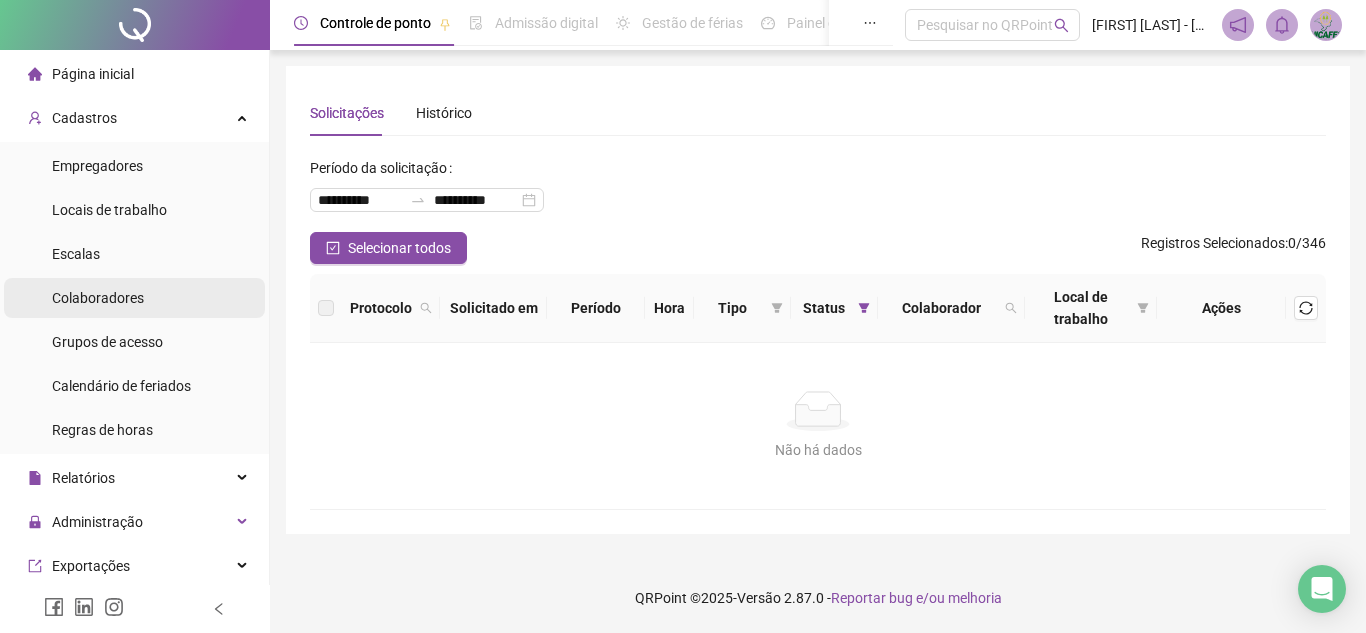 click on "Colaboradores" at bounding box center [134, 298] 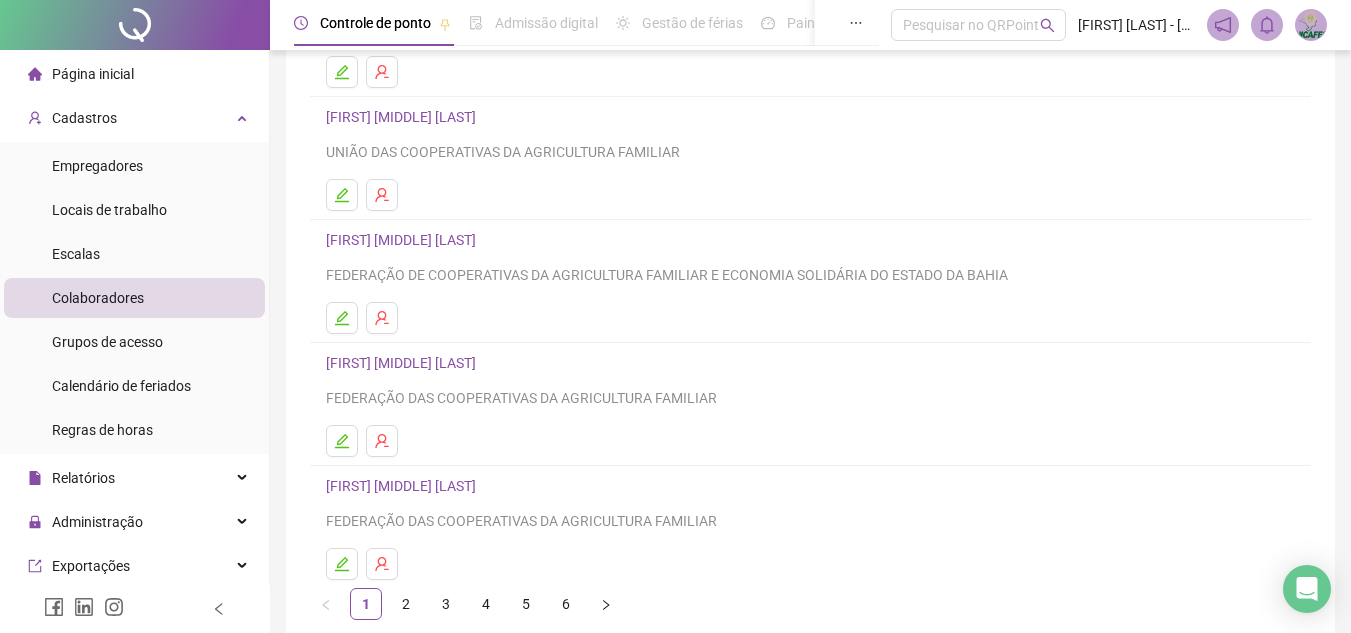 scroll, scrollTop: 334, scrollLeft: 0, axis: vertical 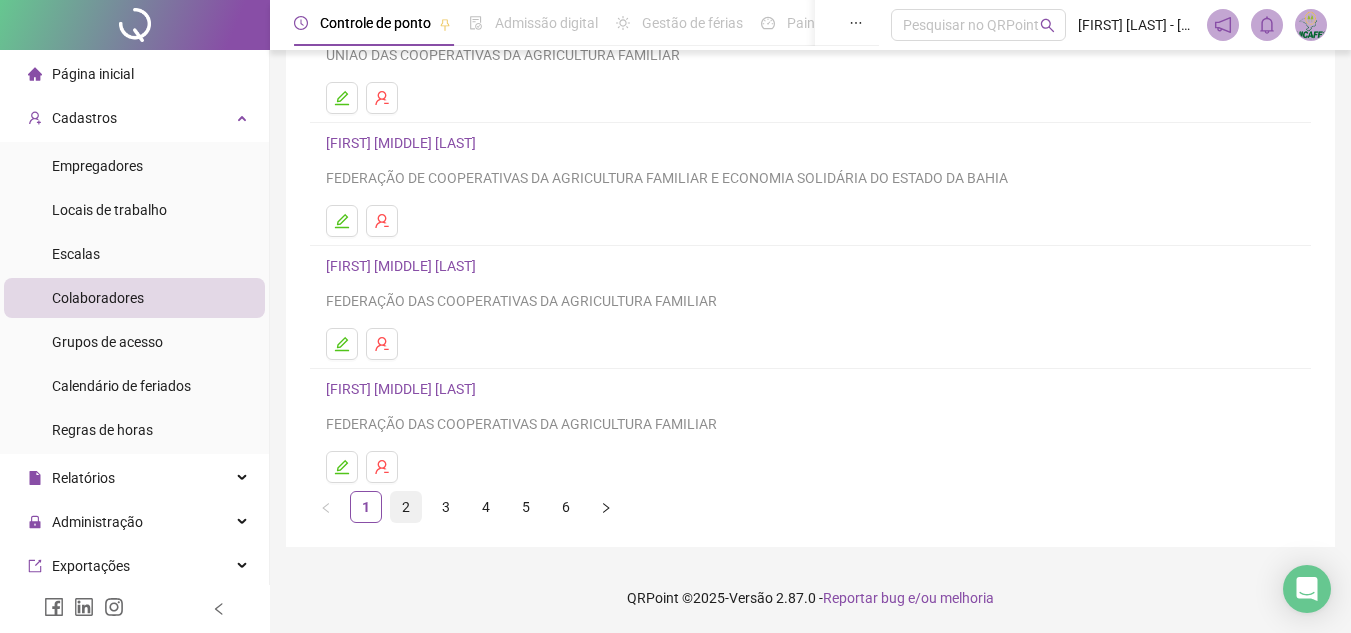 click on "2" at bounding box center (406, 507) 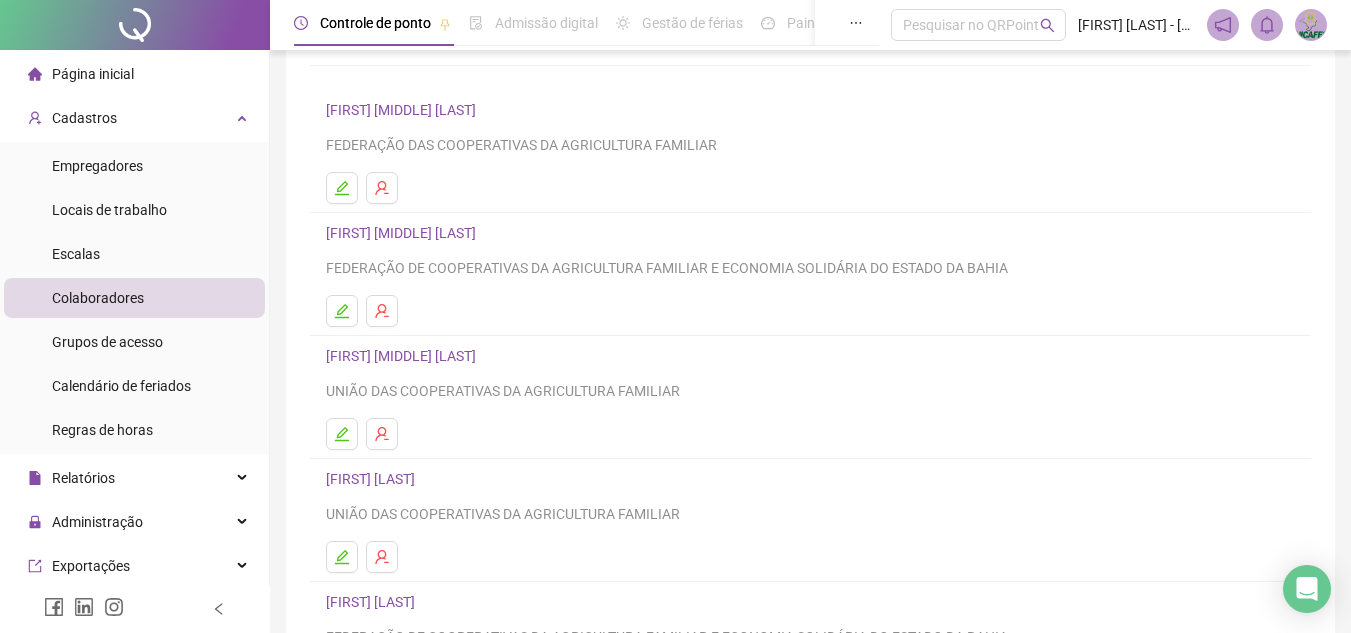 scroll, scrollTop: 234, scrollLeft: 0, axis: vertical 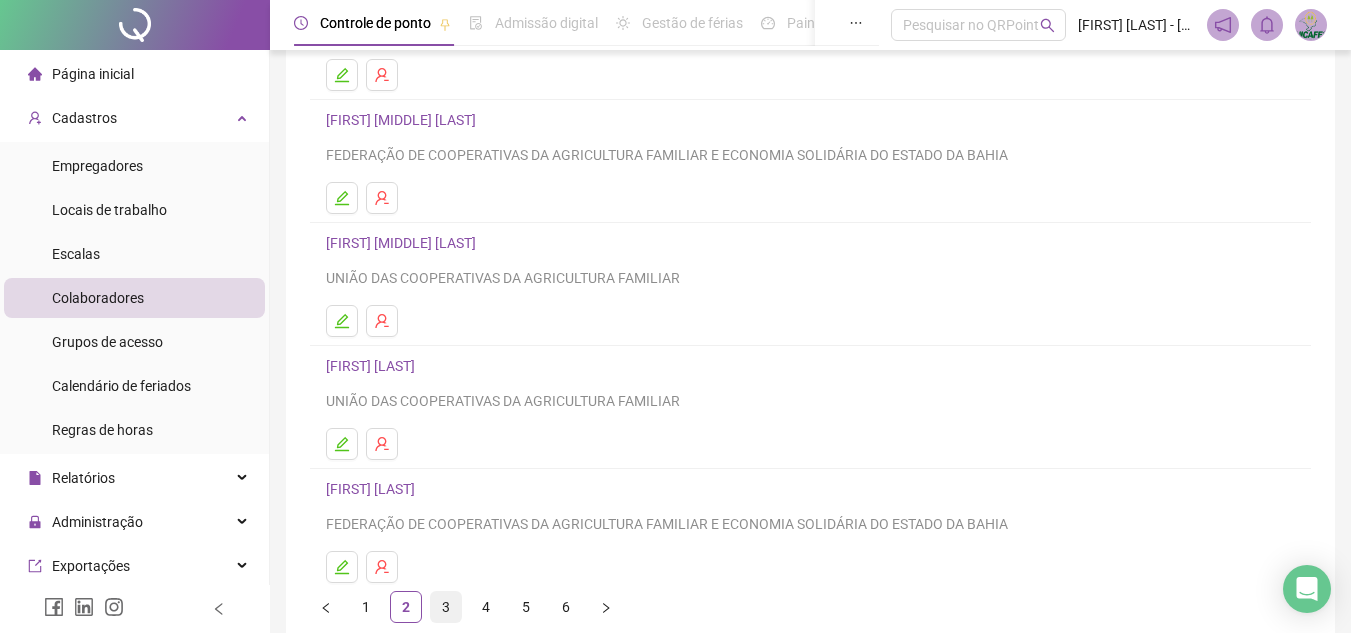 click on "3" at bounding box center (446, 607) 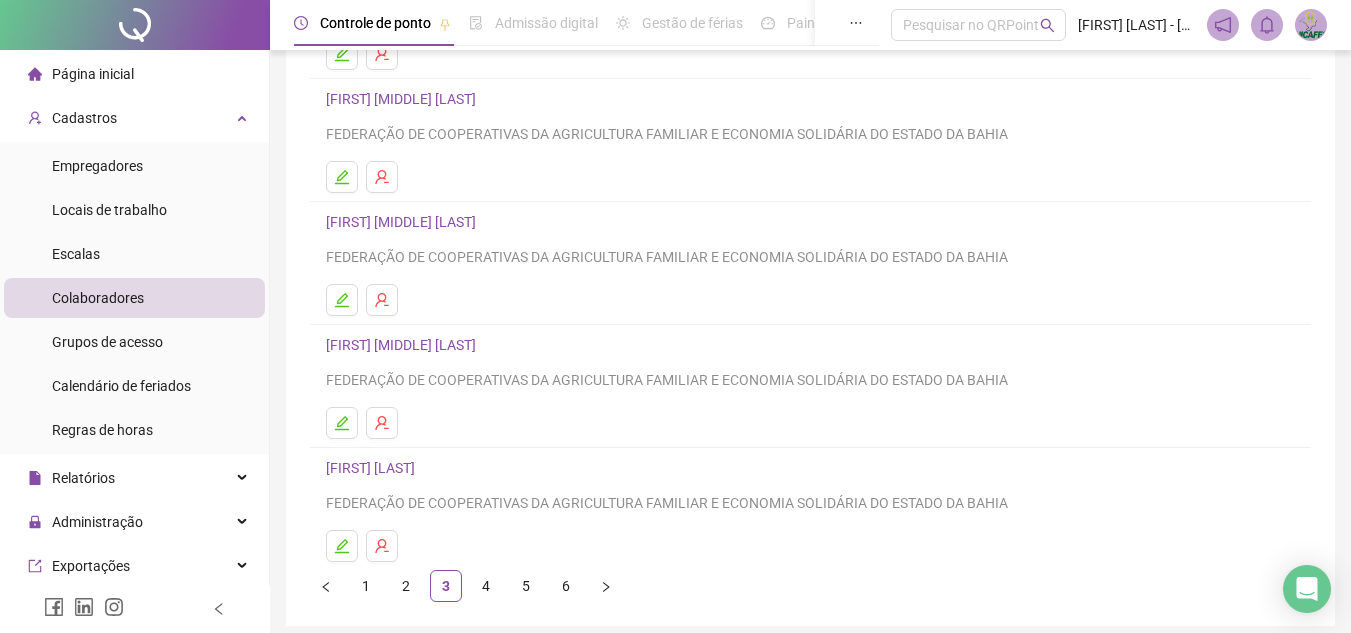 scroll, scrollTop: 300, scrollLeft: 0, axis: vertical 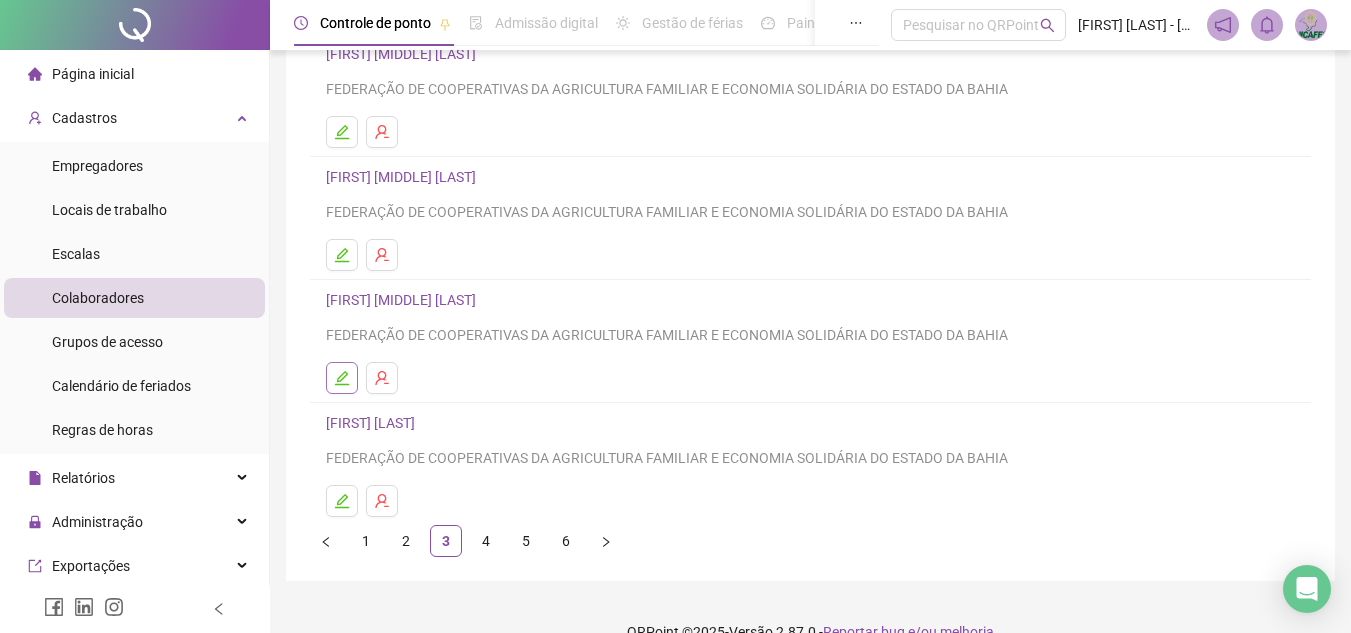 click at bounding box center [342, 378] 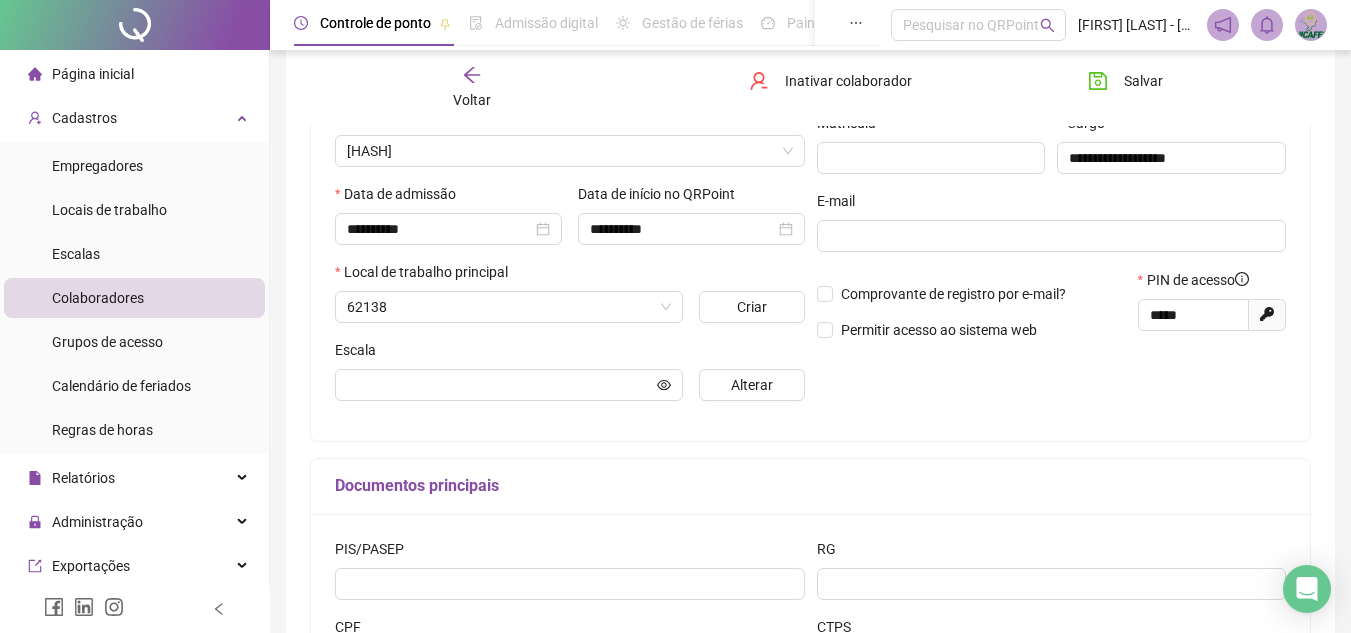 scroll, scrollTop: 310, scrollLeft: 0, axis: vertical 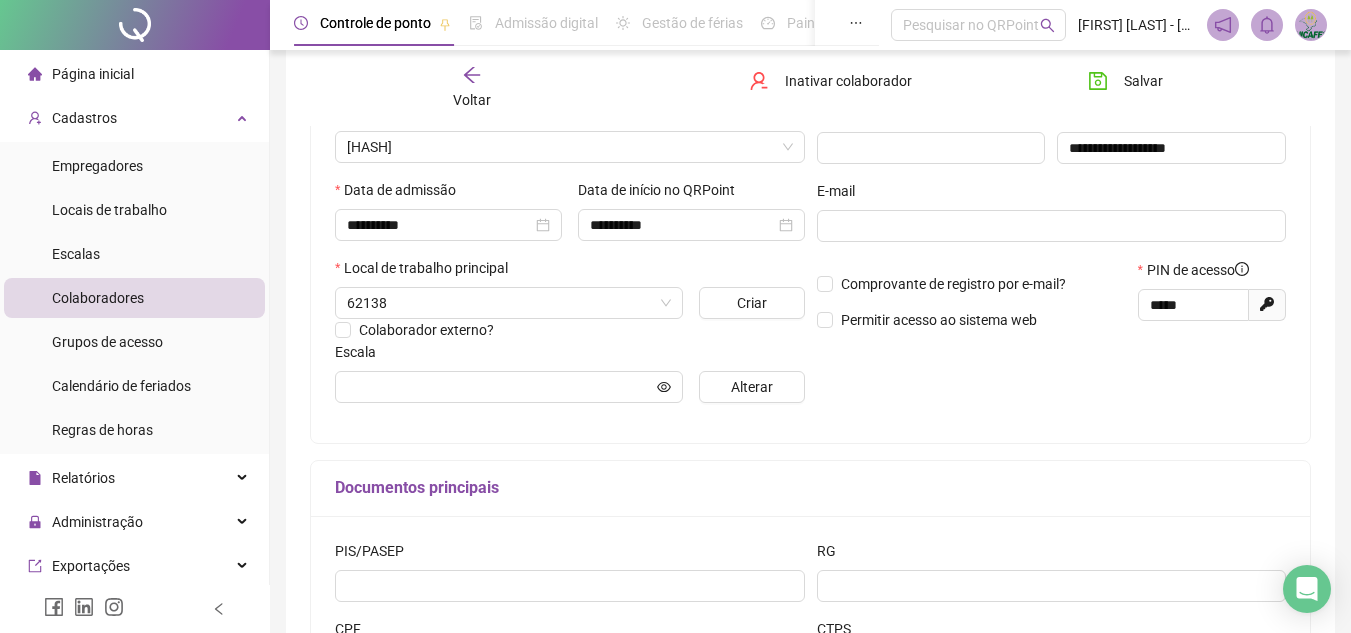 type on "**********" 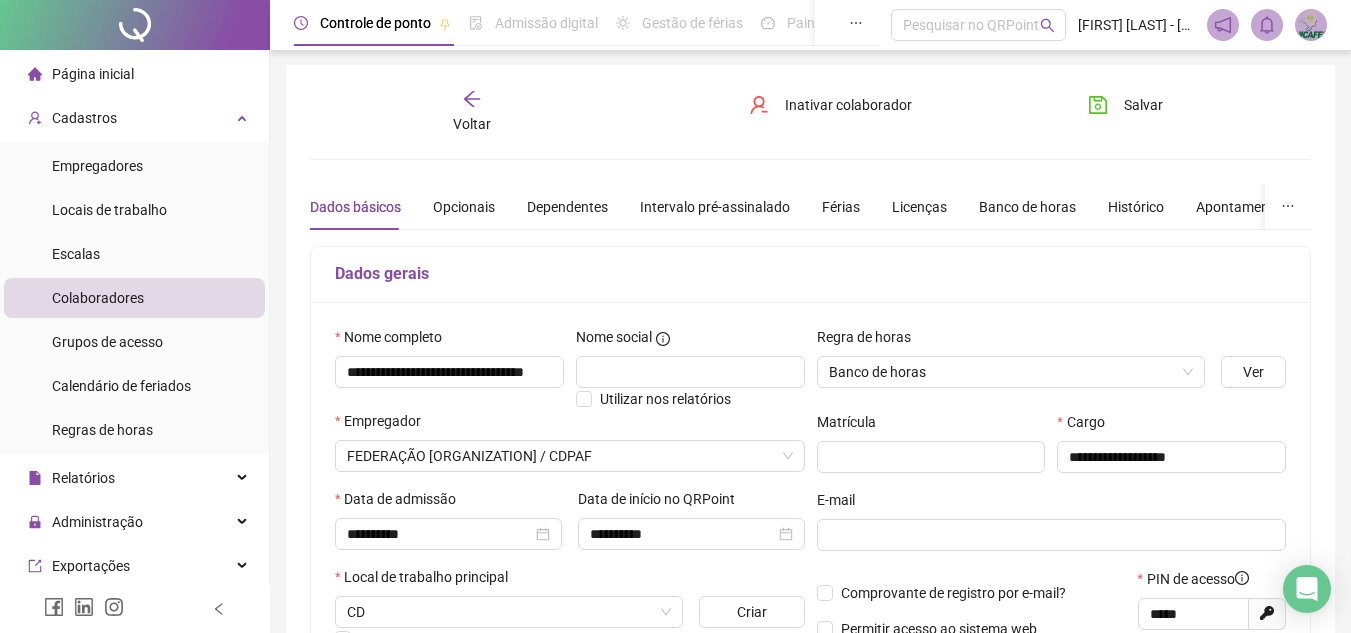 scroll, scrollTop: 0, scrollLeft: 0, axis: both 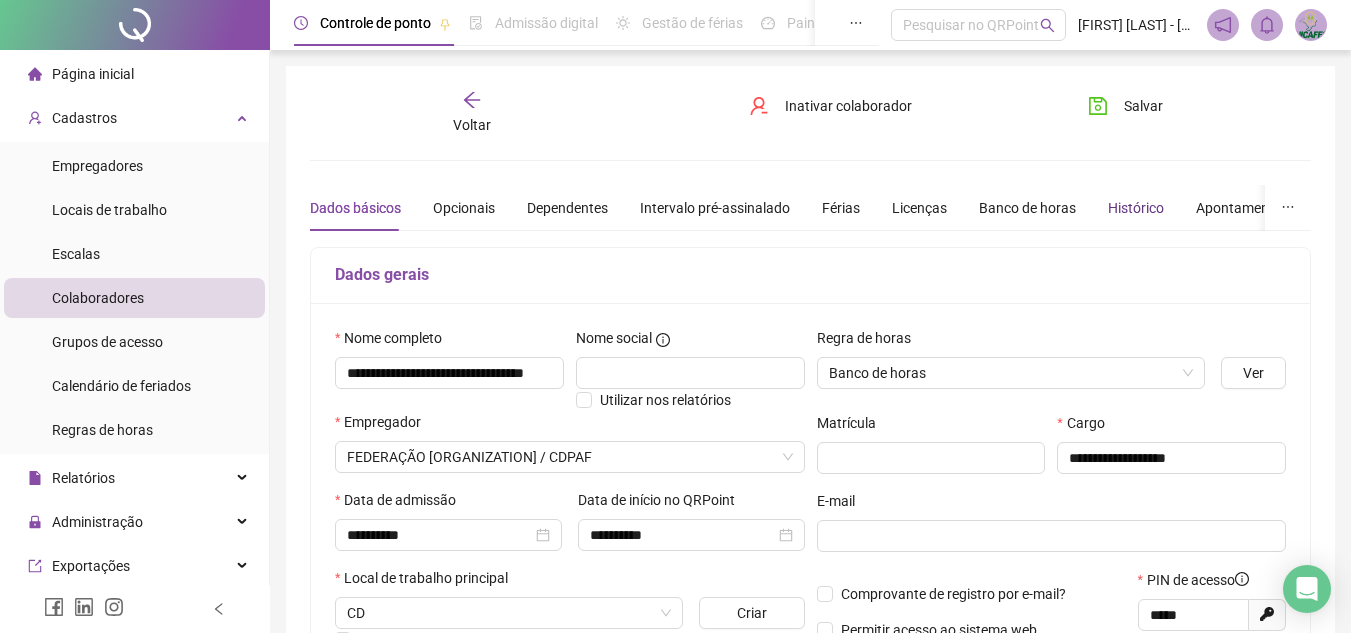 click on "Histórico" at bounding box center [1136, 208] 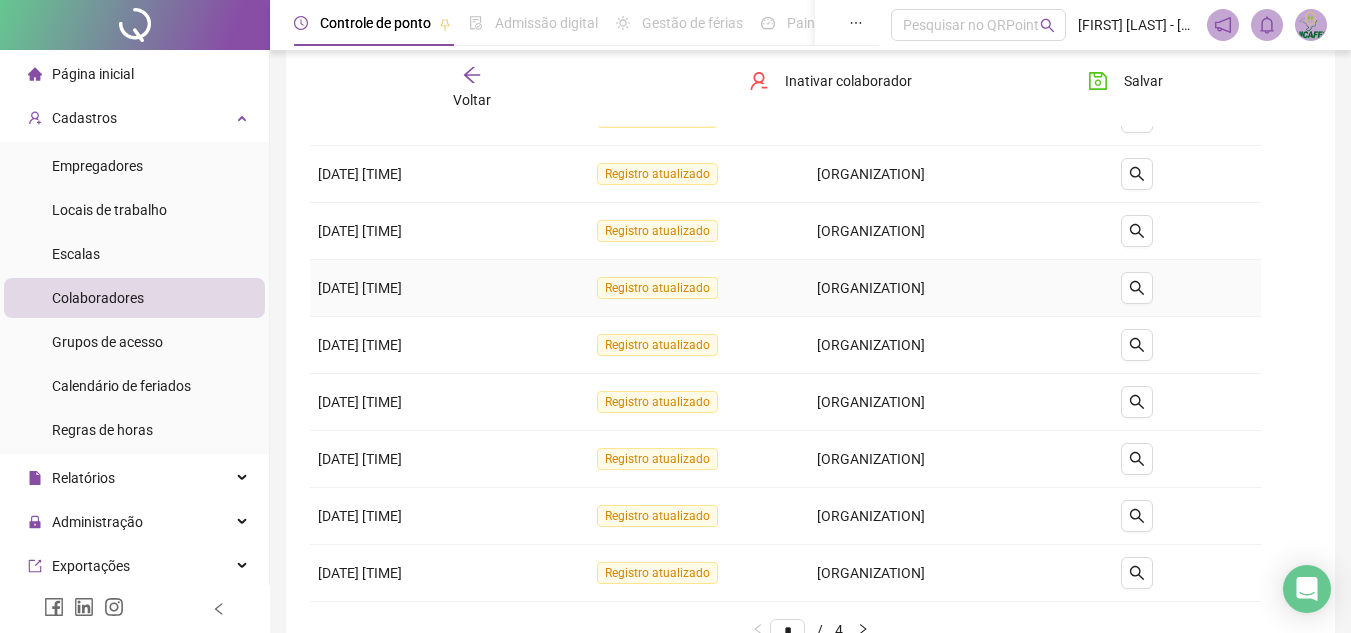 scroll, scrollTop: 400, scrollLeft: 0, axis: vertical 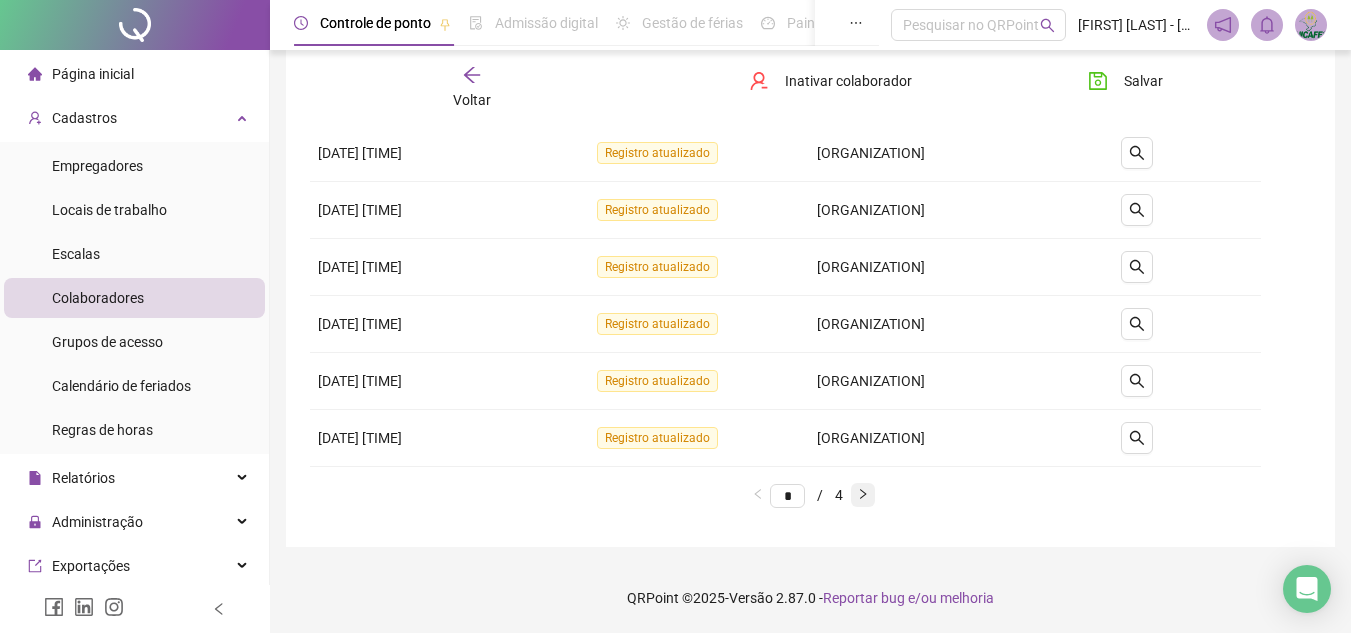 click 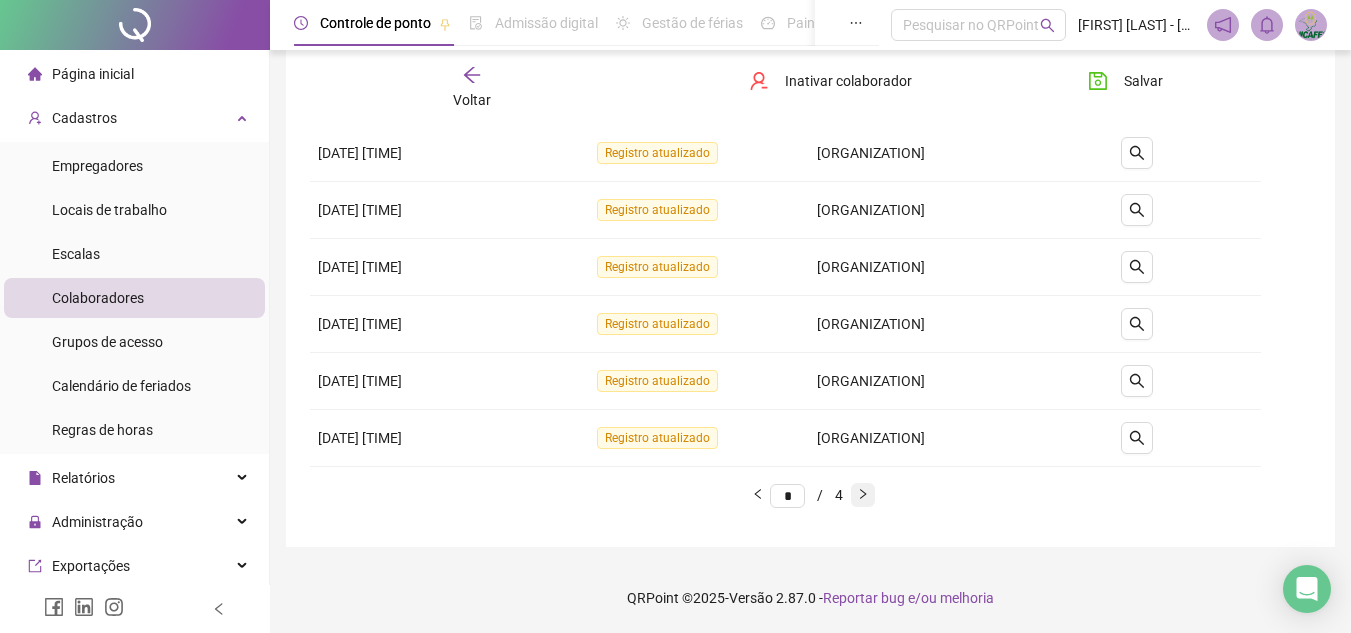 click 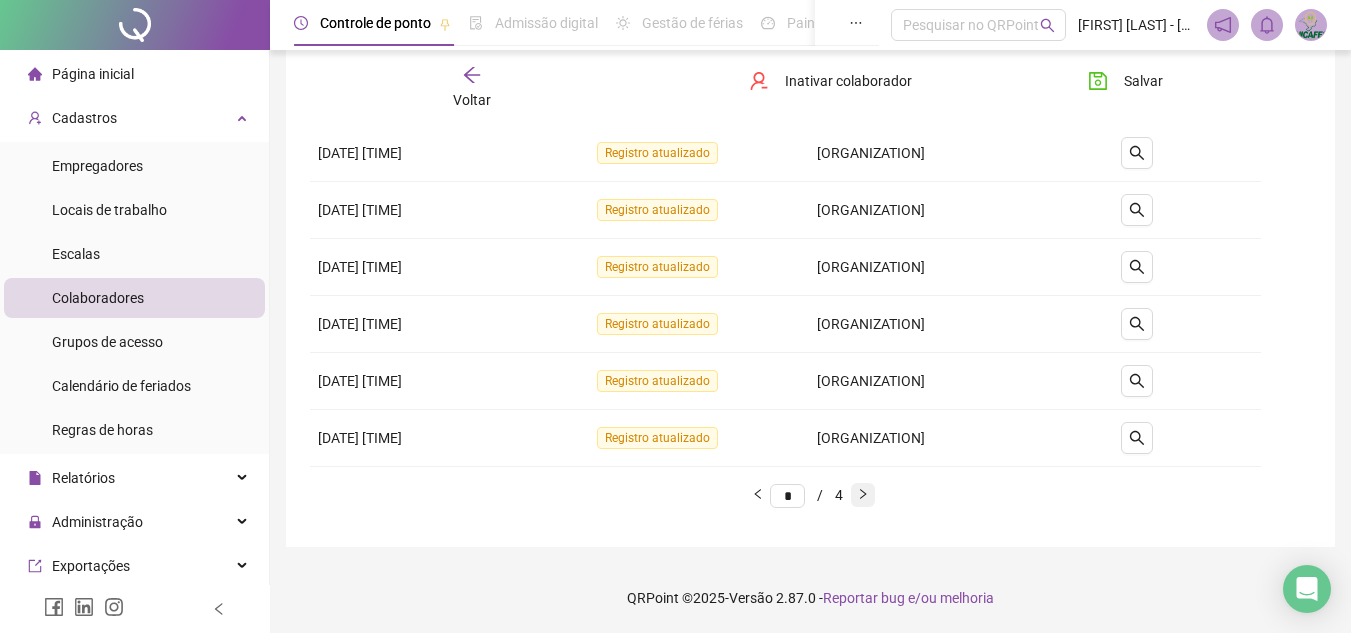 click 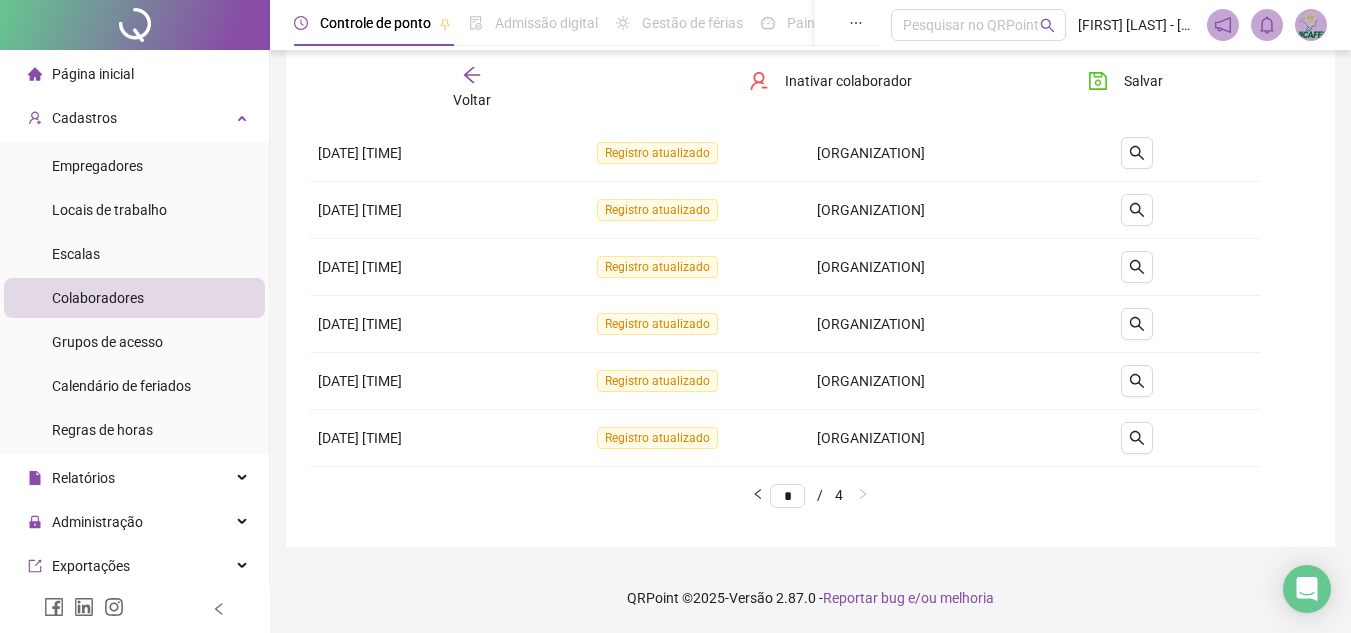 type on "*" 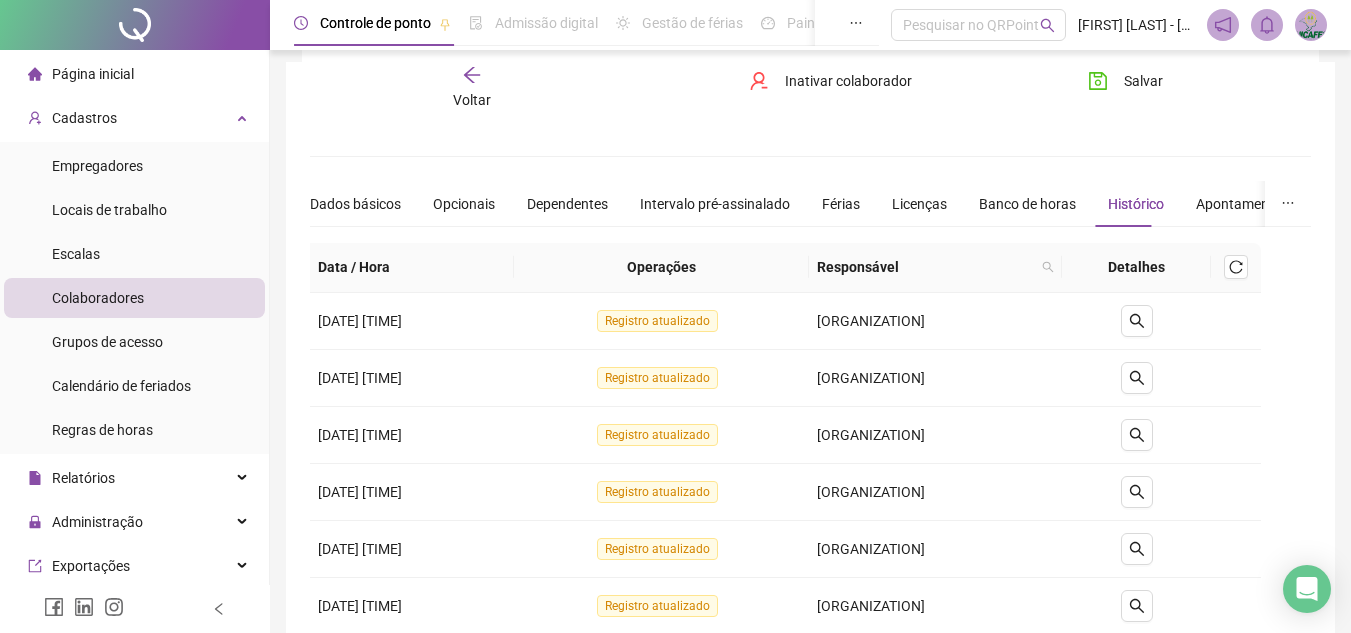 scroll, scrollTop: 0, scrollLeft: 0, axis: both 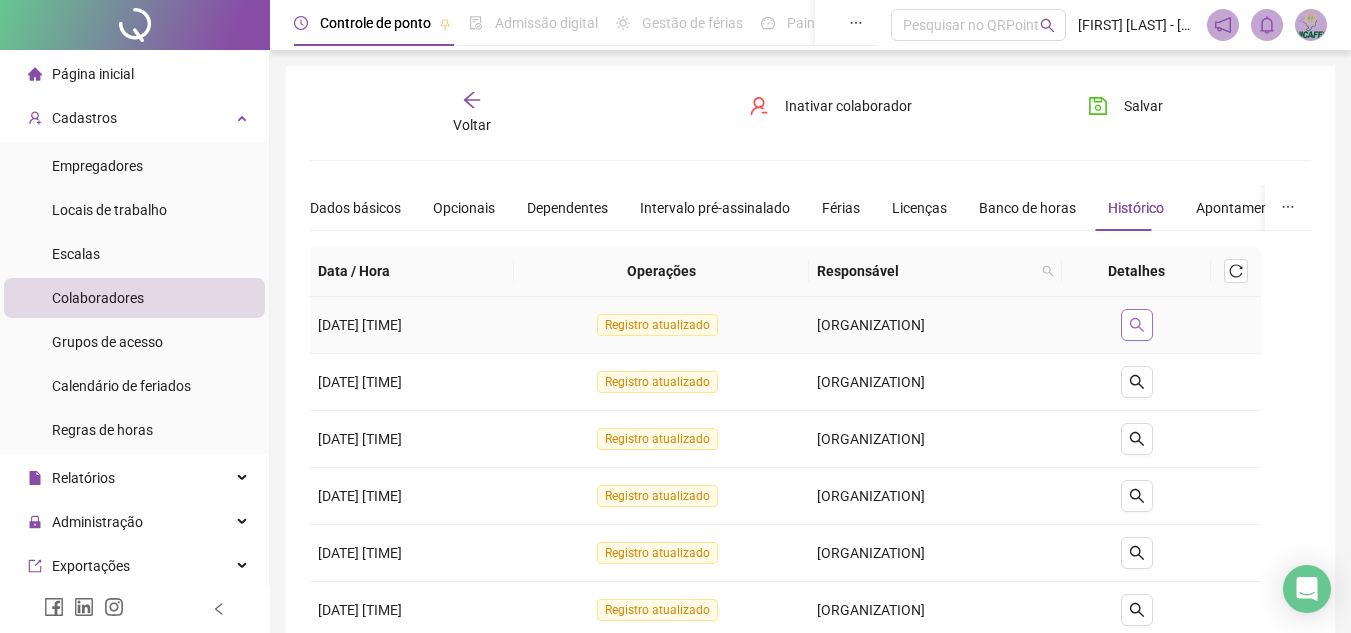 click 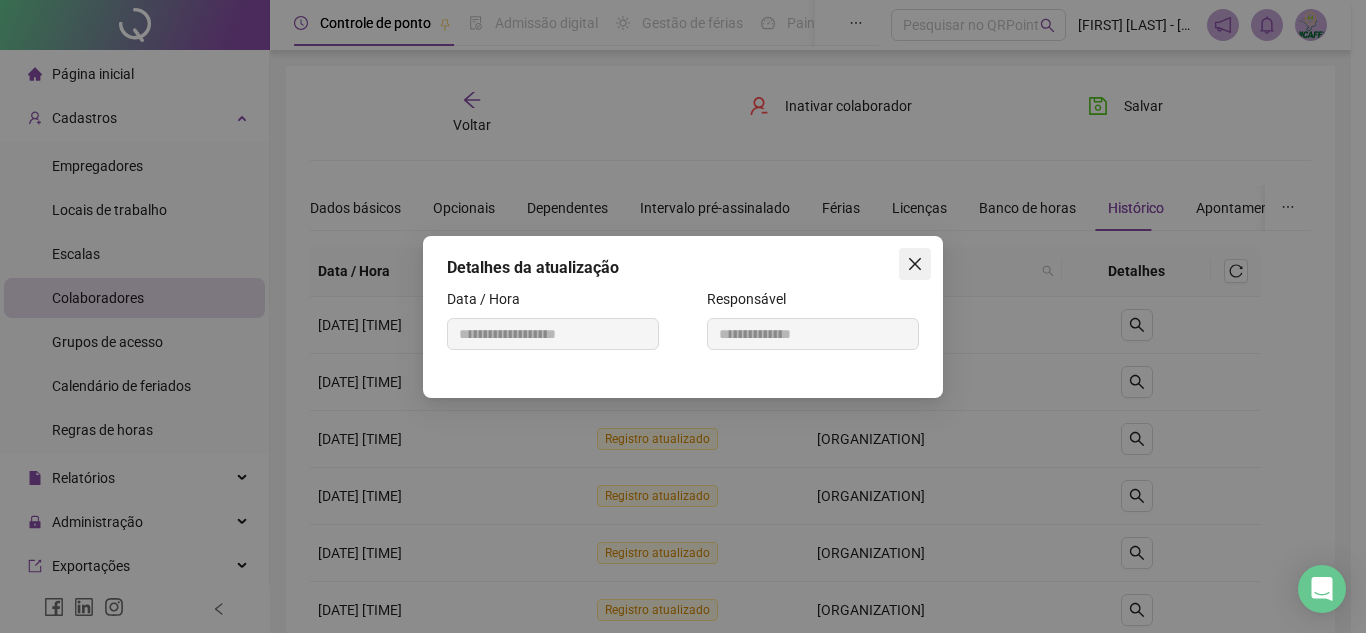 click at bounding box center [915, 264] 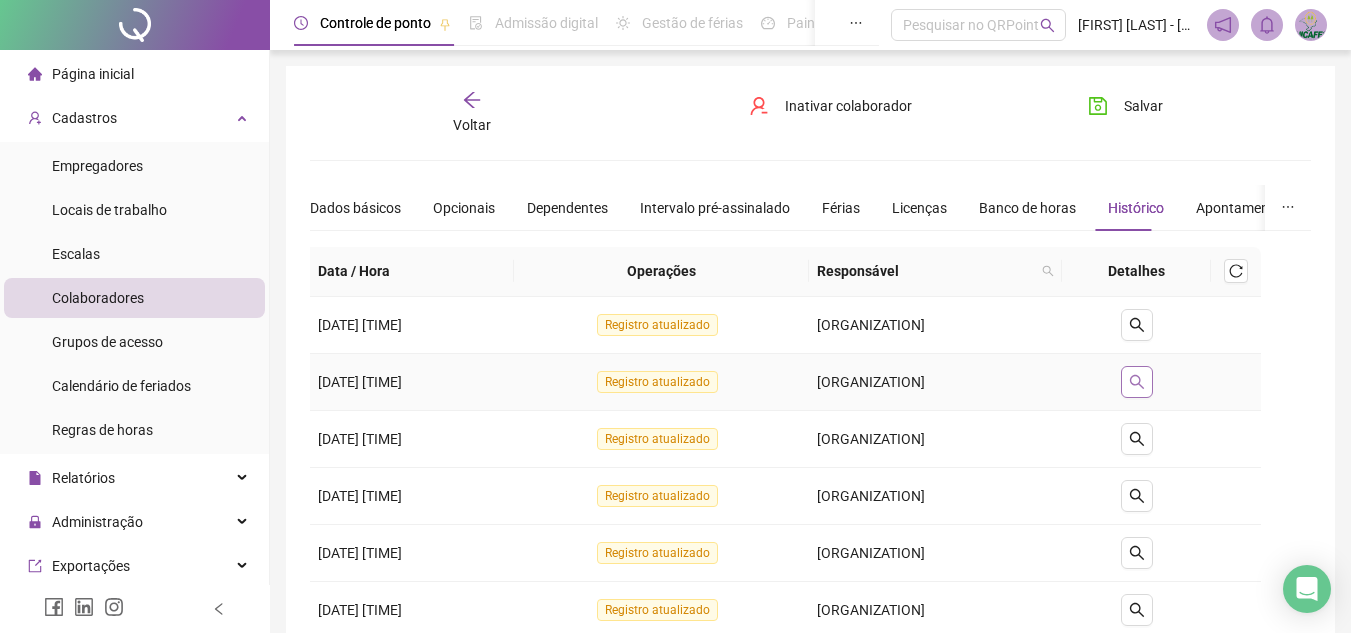 click 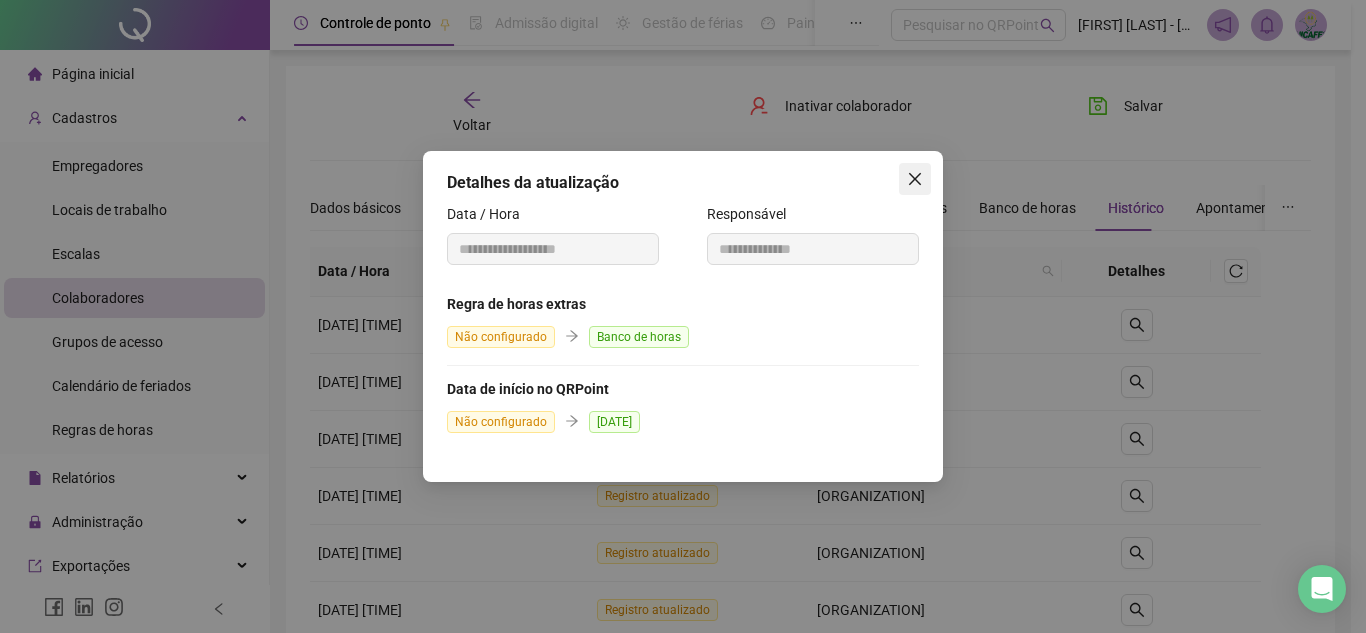 click at bounding box center (915, 179) 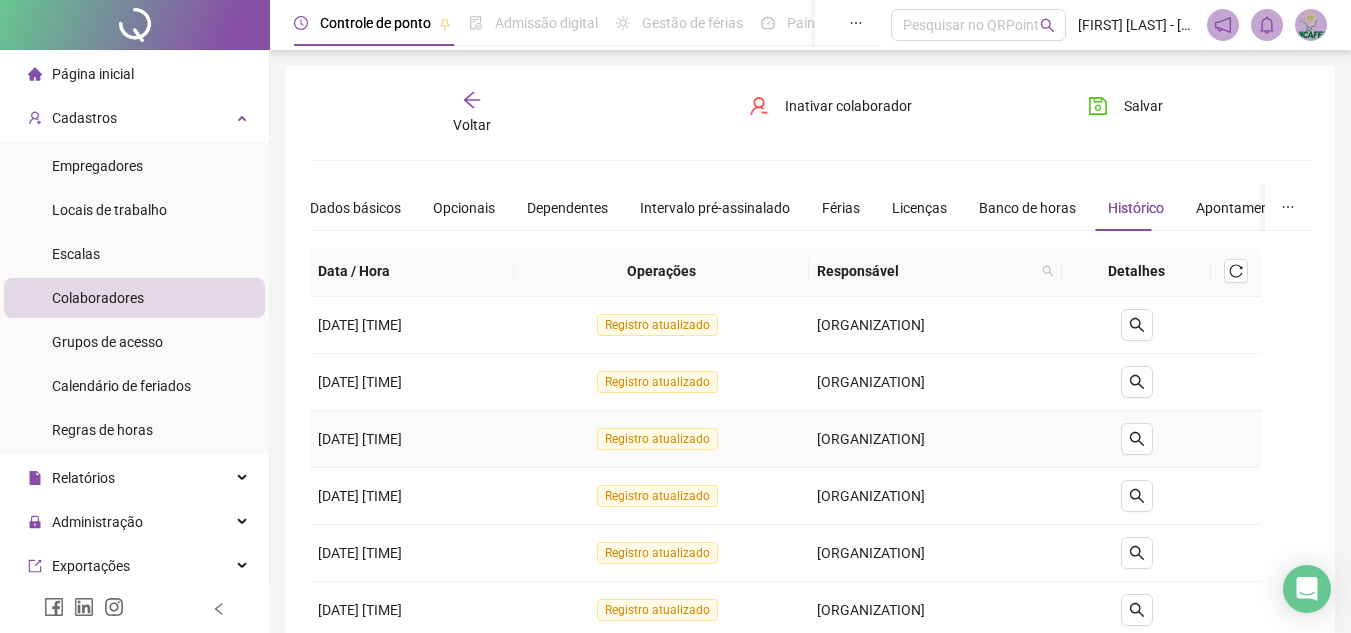 click at bounding box center (1136, 439) 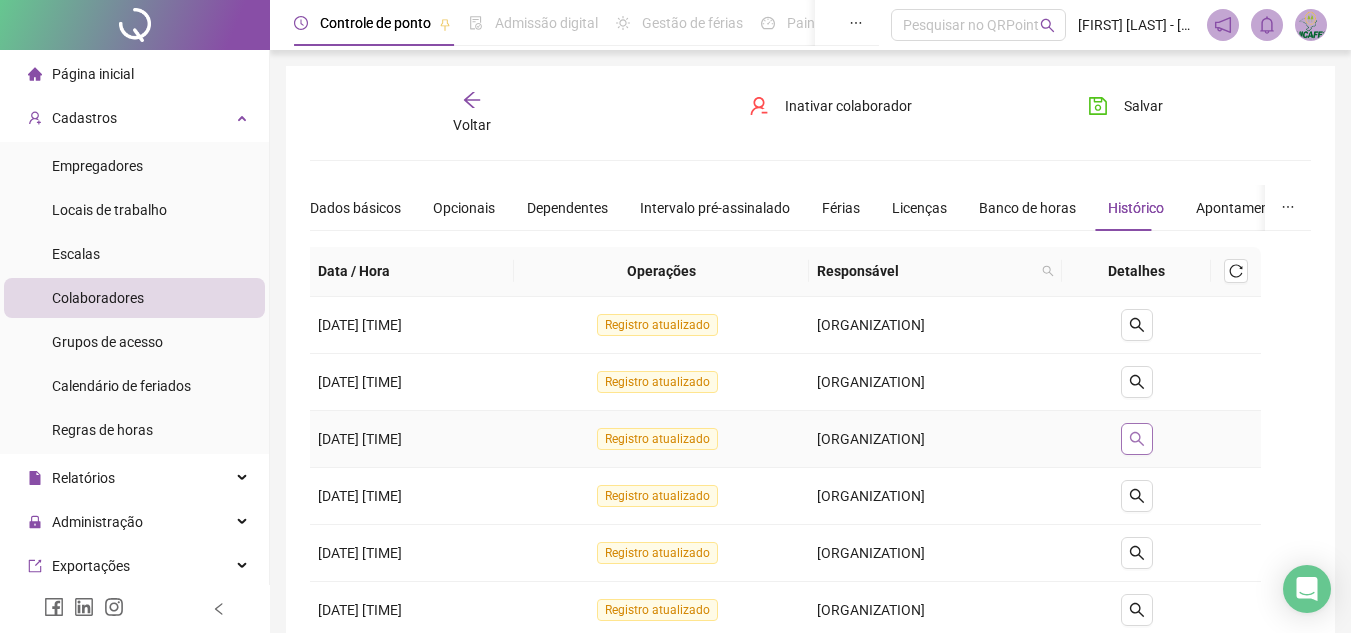 click at bounding box center [1137, 439] 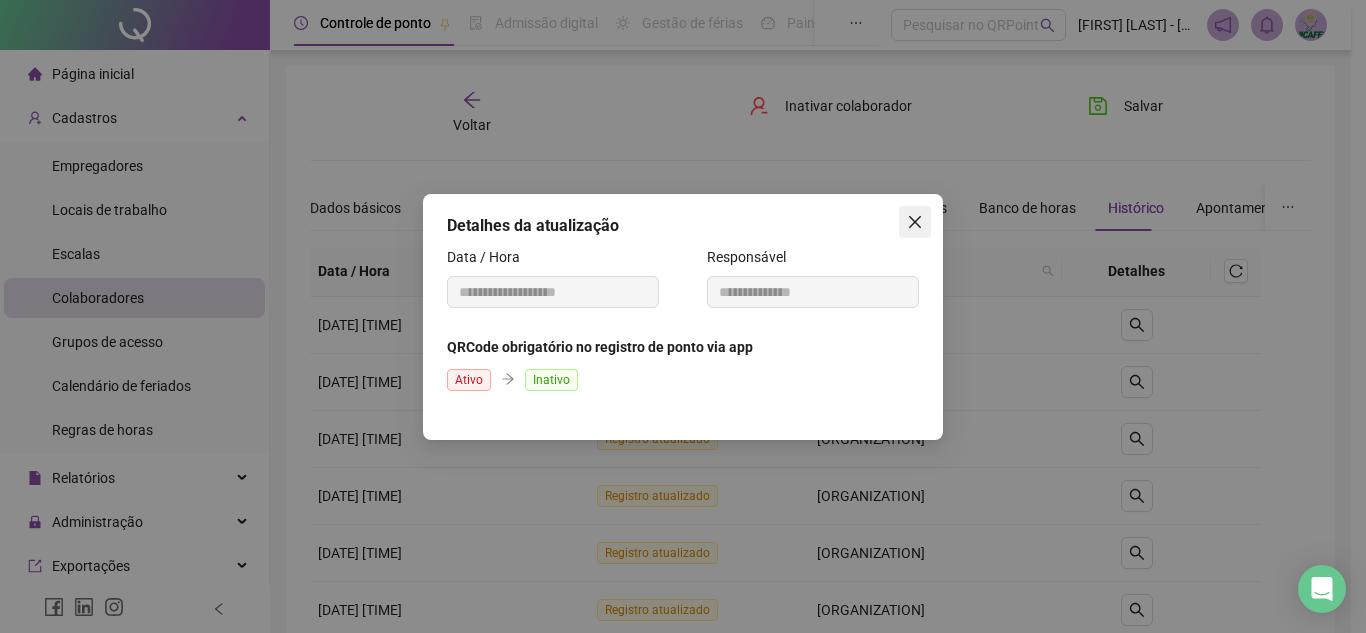 click at bounding box center [915, 222] 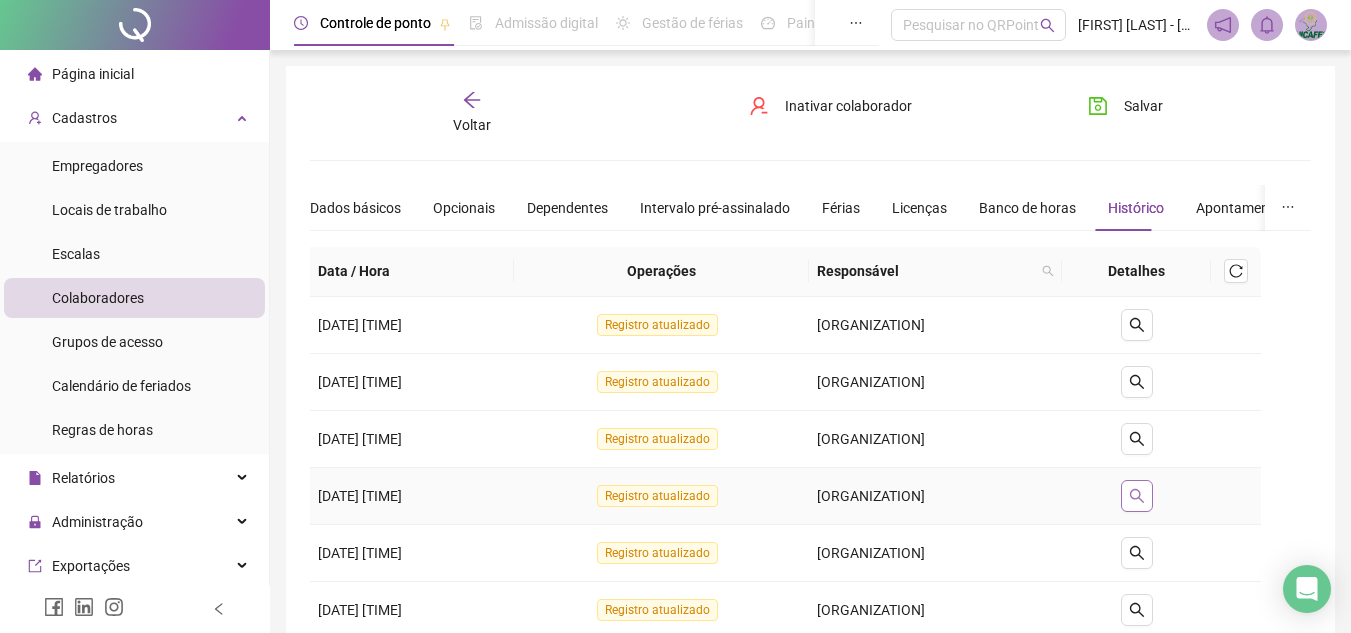 click 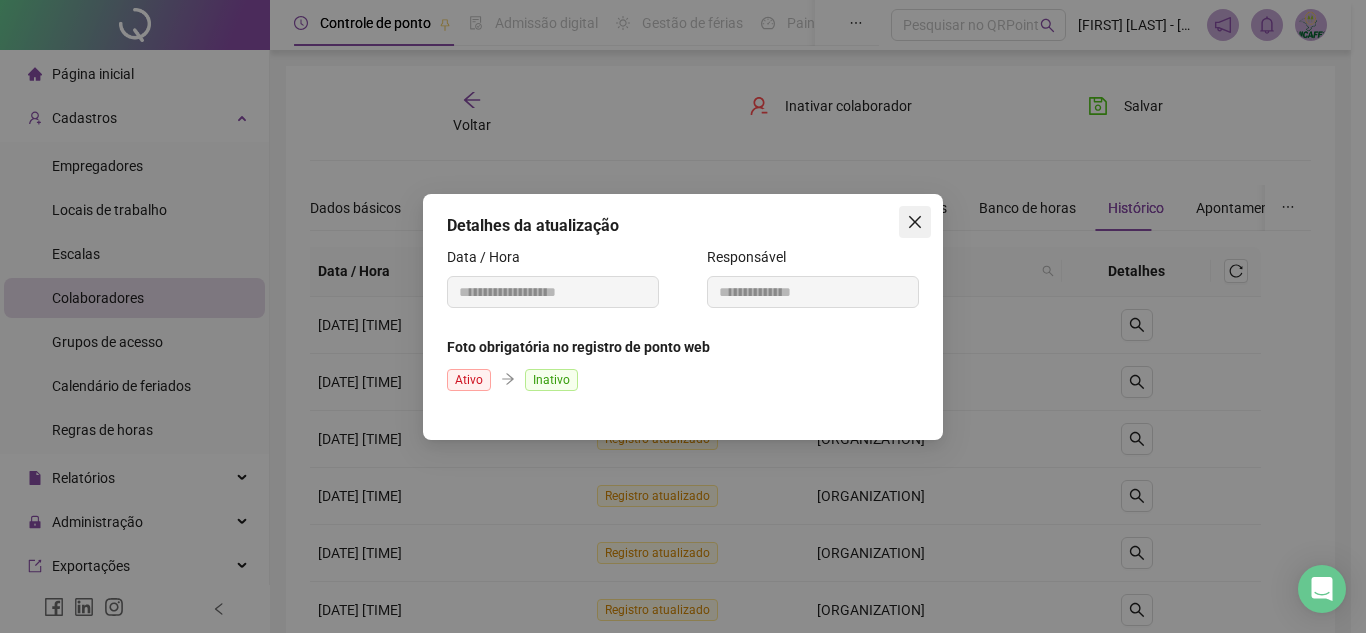click 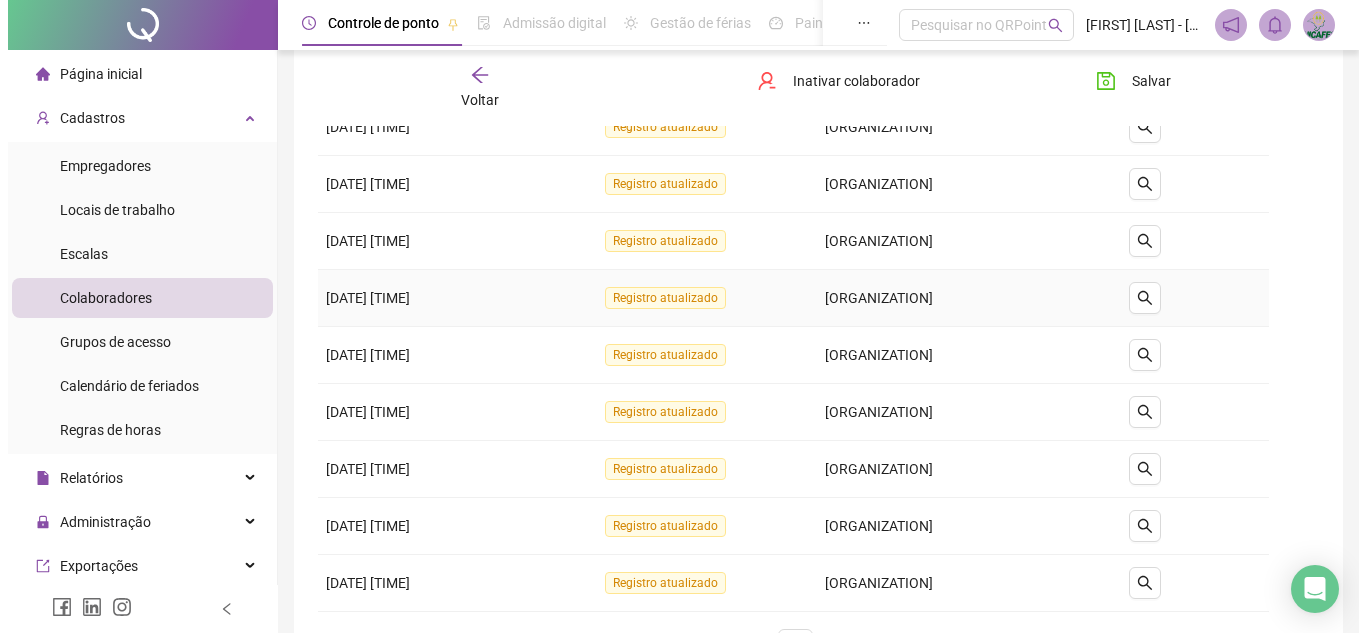 scroll, scrollTop: 200, scrollLeft: 0, axis: vertical 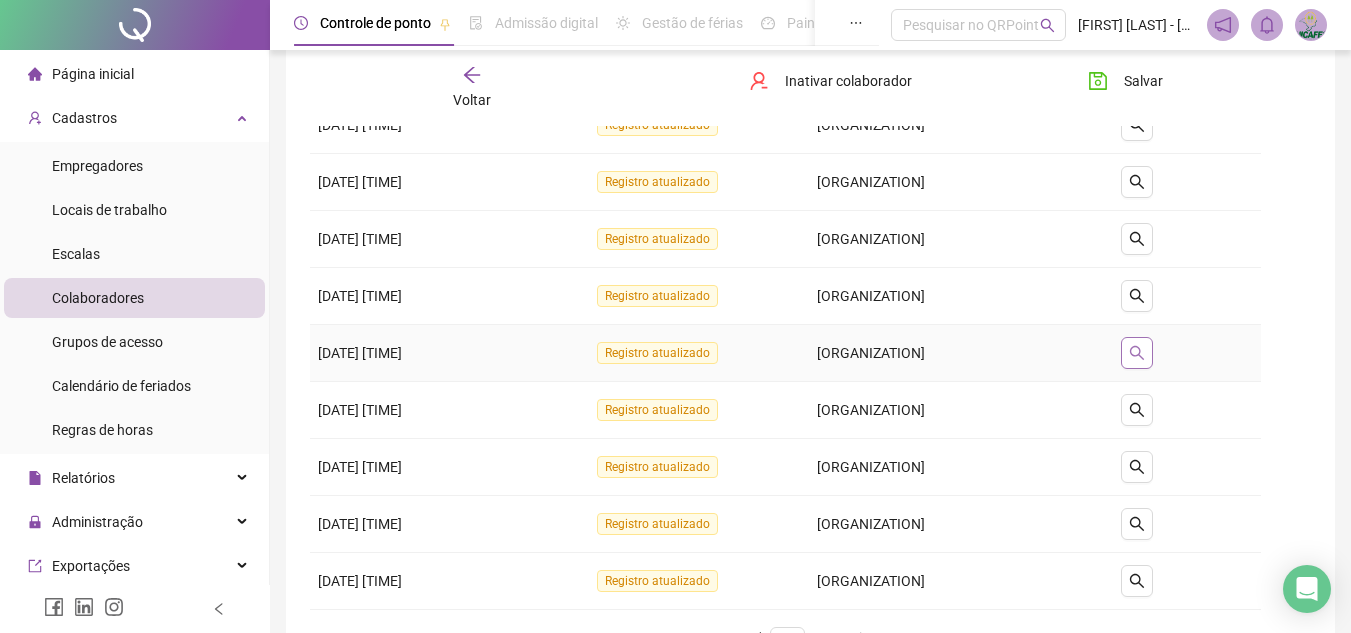click 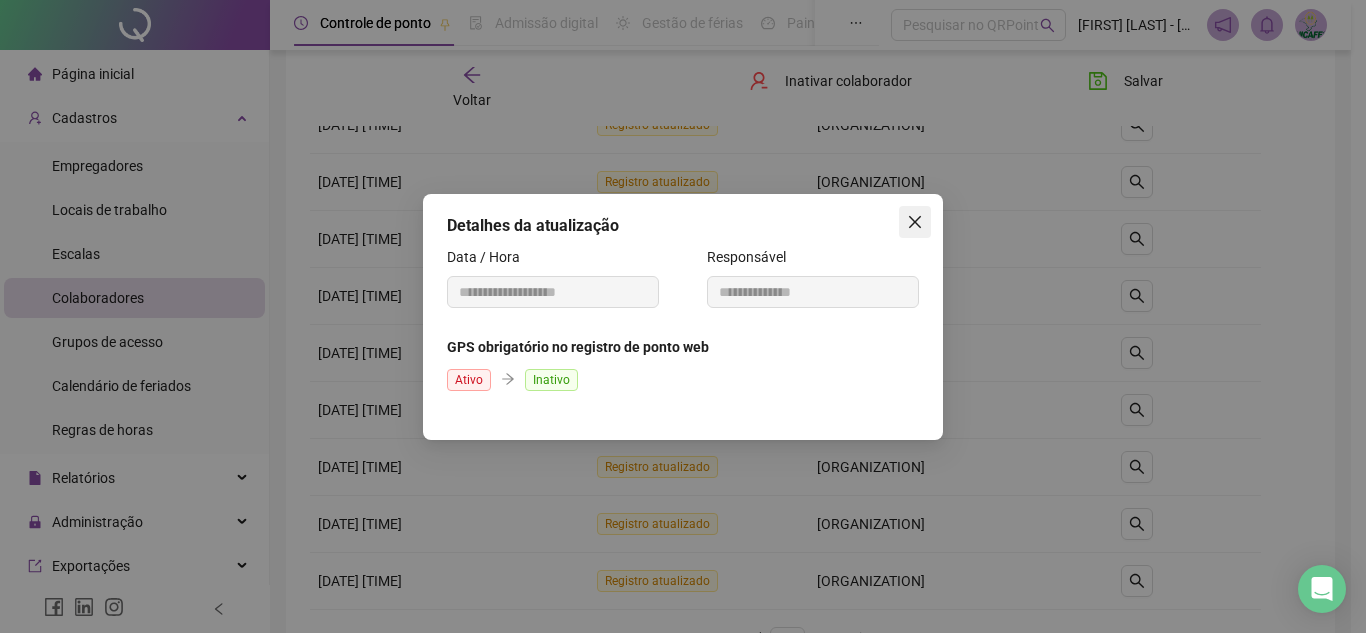 click 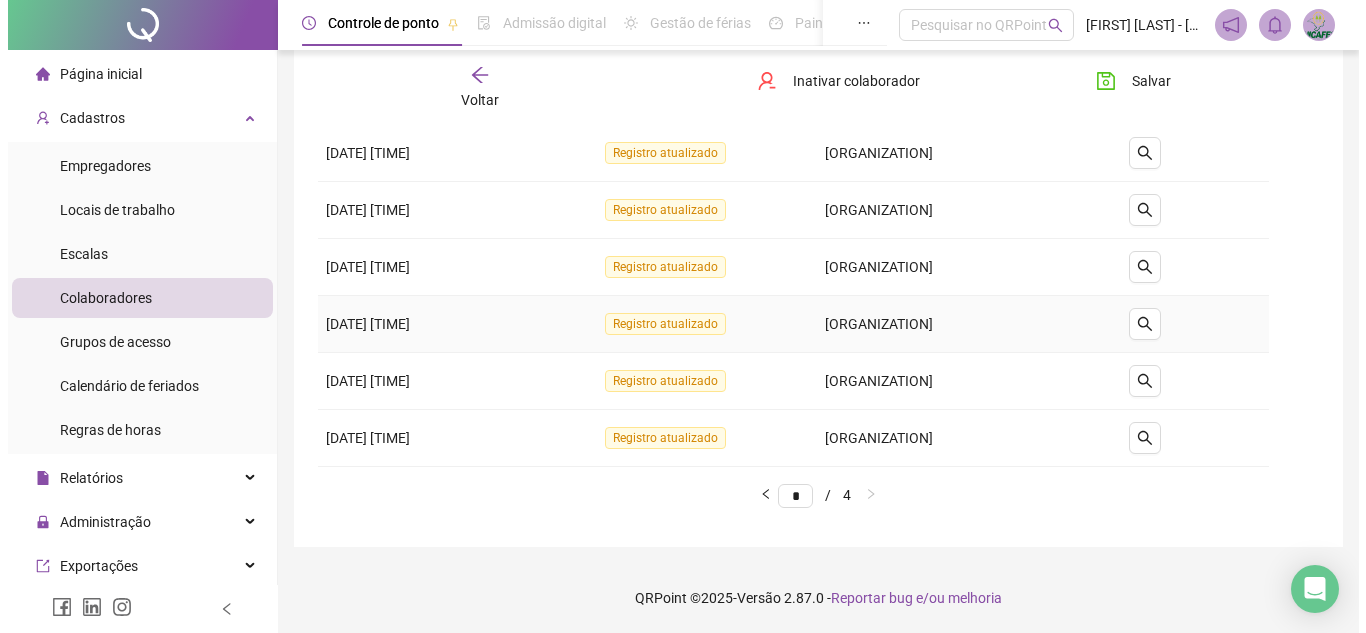 scroll, scrollTop: 0, scrollLeft: 0, axis: both 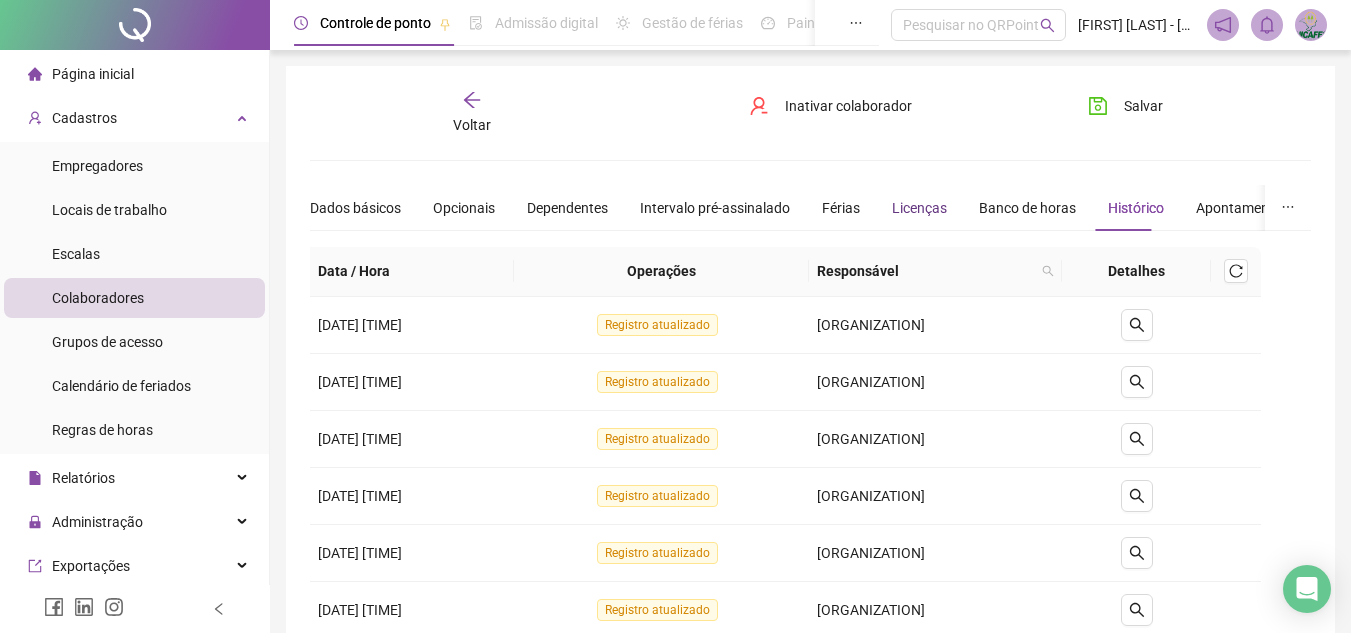 click on "Licenças" at bounding box center (919, 208) 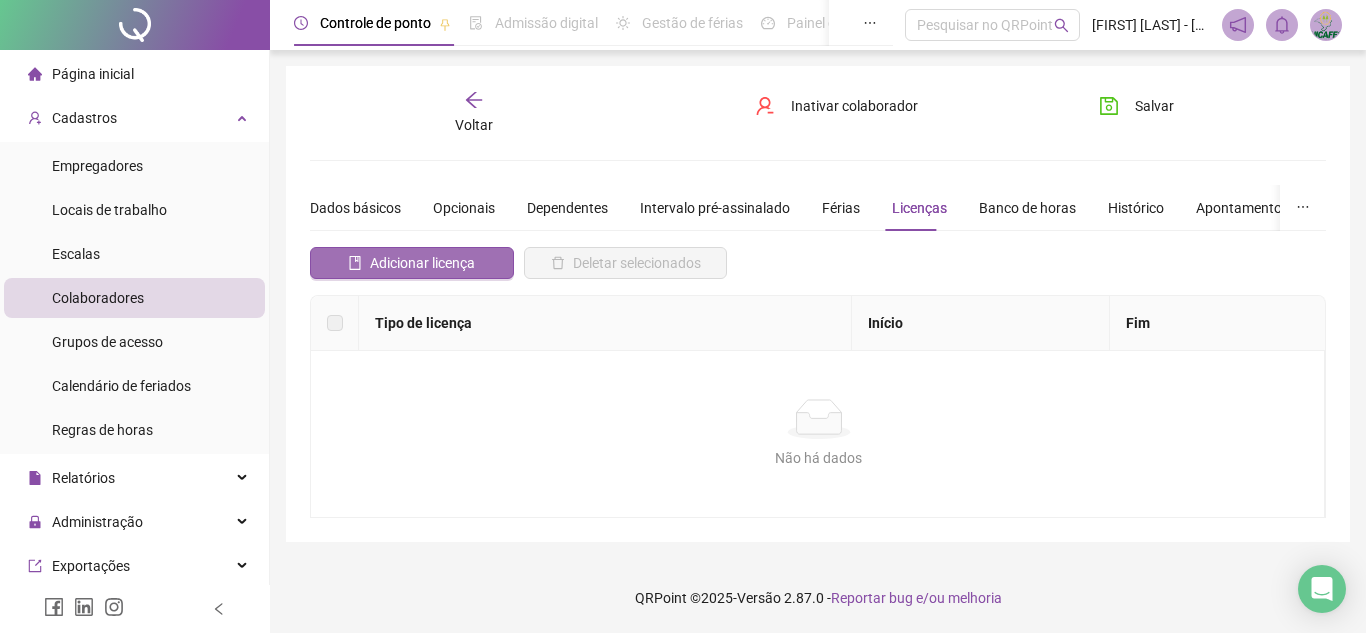 click on "Adicionar licença" at bounding box center (422, 263) 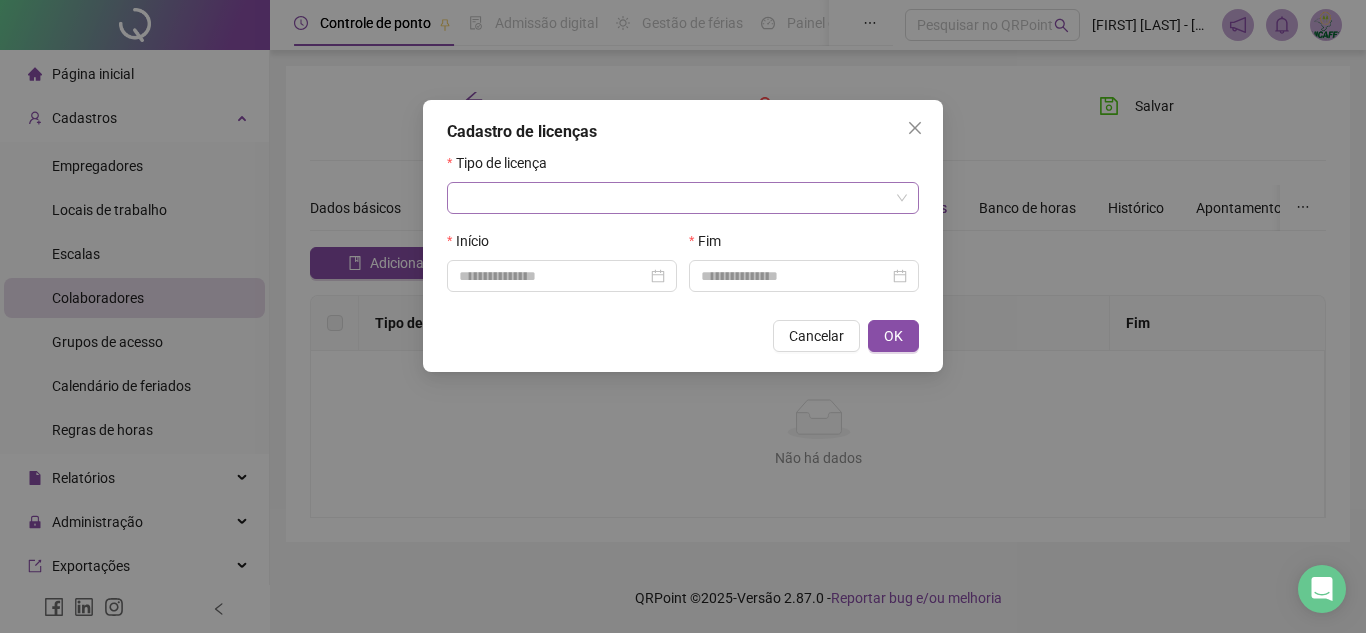 click at bounding box center [677, 198] 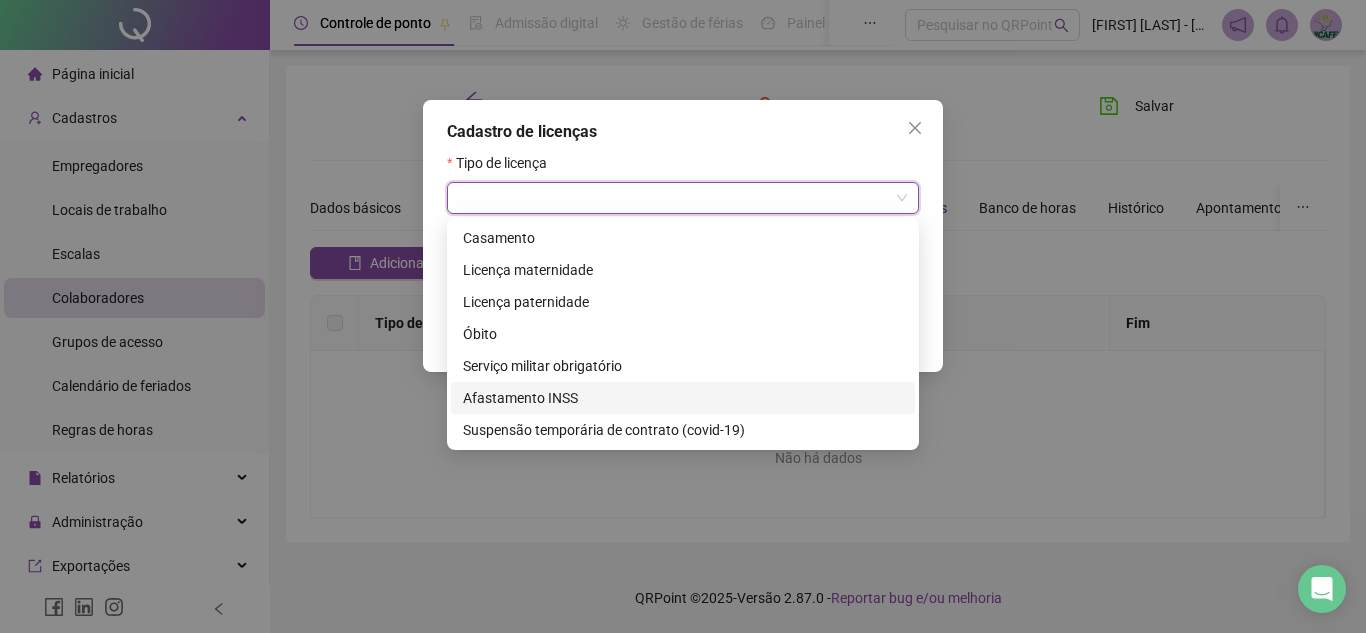 click on "Afastamento INSS" at bounding box center [683, 398] 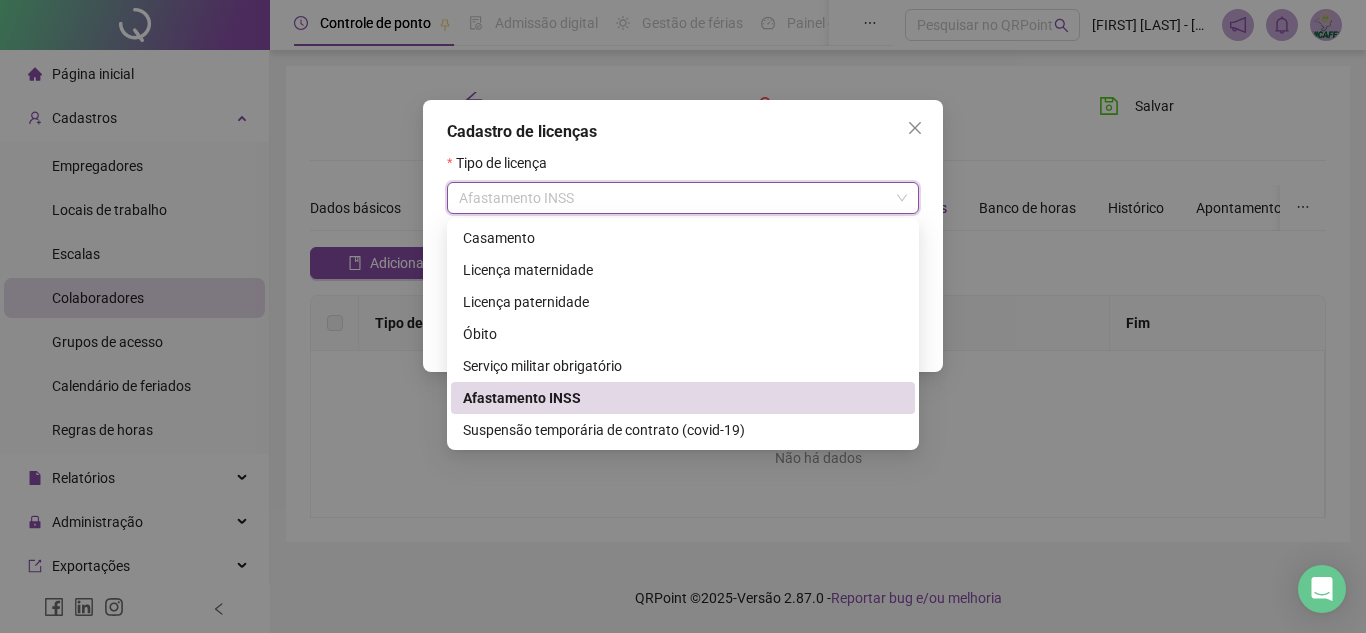 click on "Afastamento INSS" at bounding box center [683, 198] 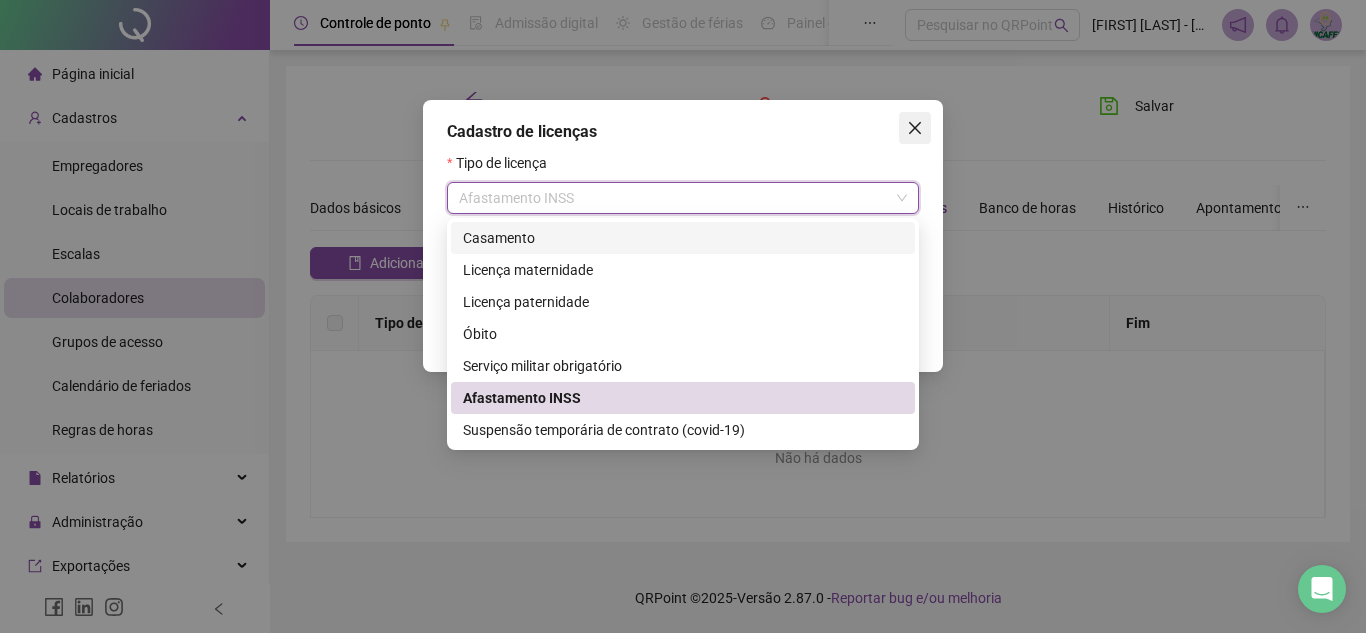 click 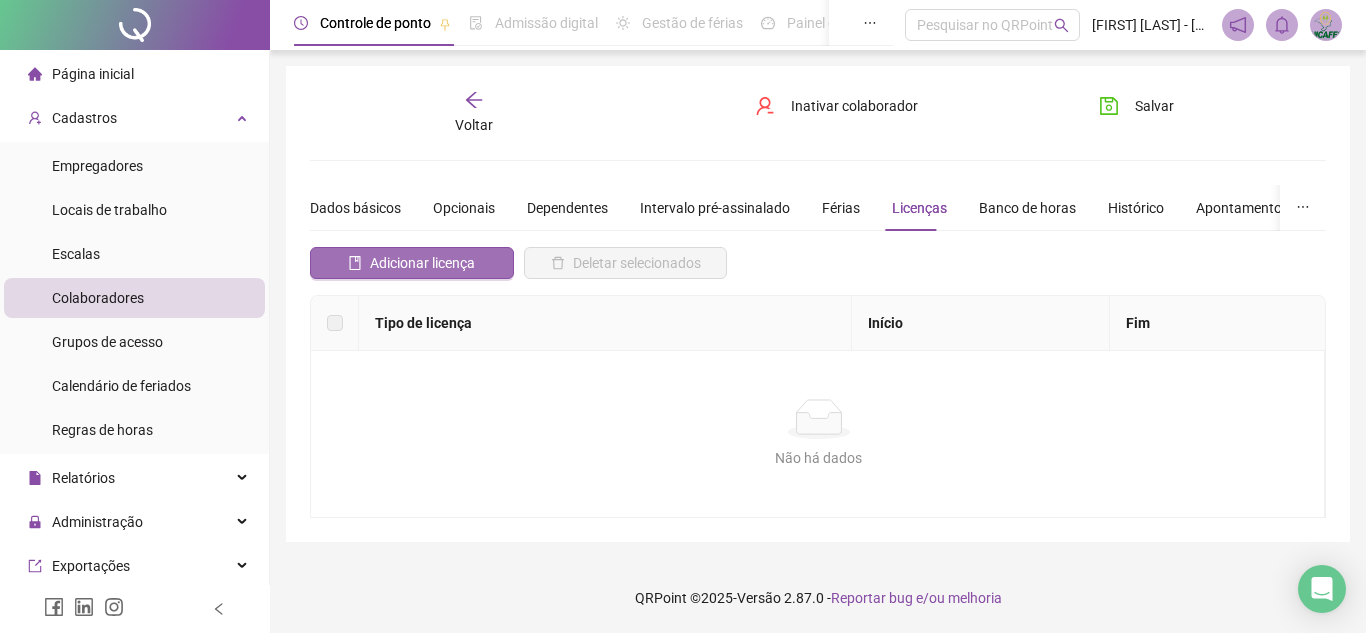 click on "Adicionar licença" at bounding box center (412, 263) 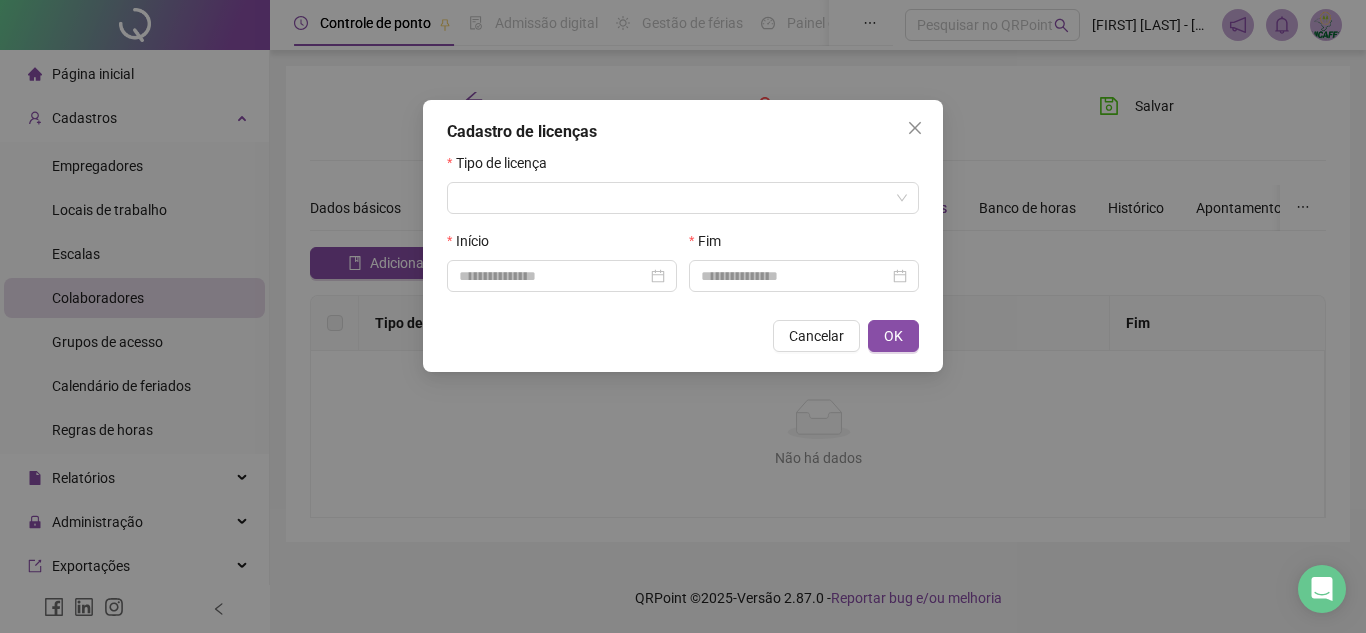 drag, startPoint x: 920, startPoint y: 126, endPoint x: 917, endPoint y: 140, distance: 14.3178215 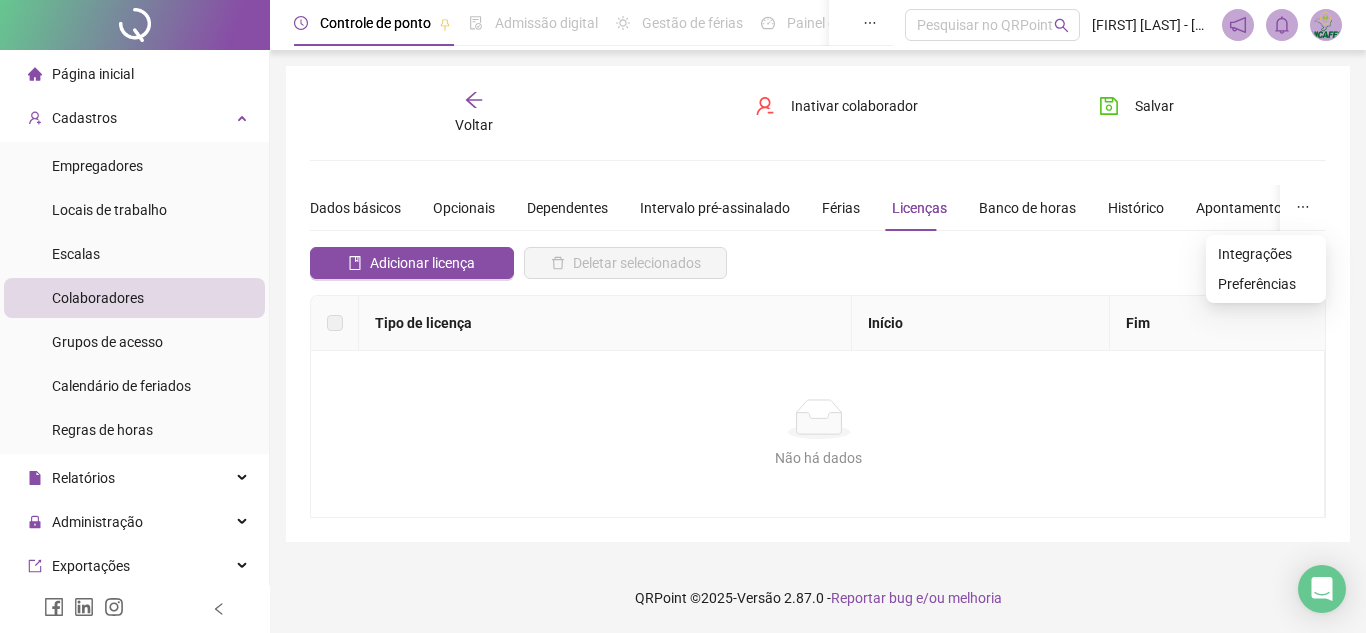 click 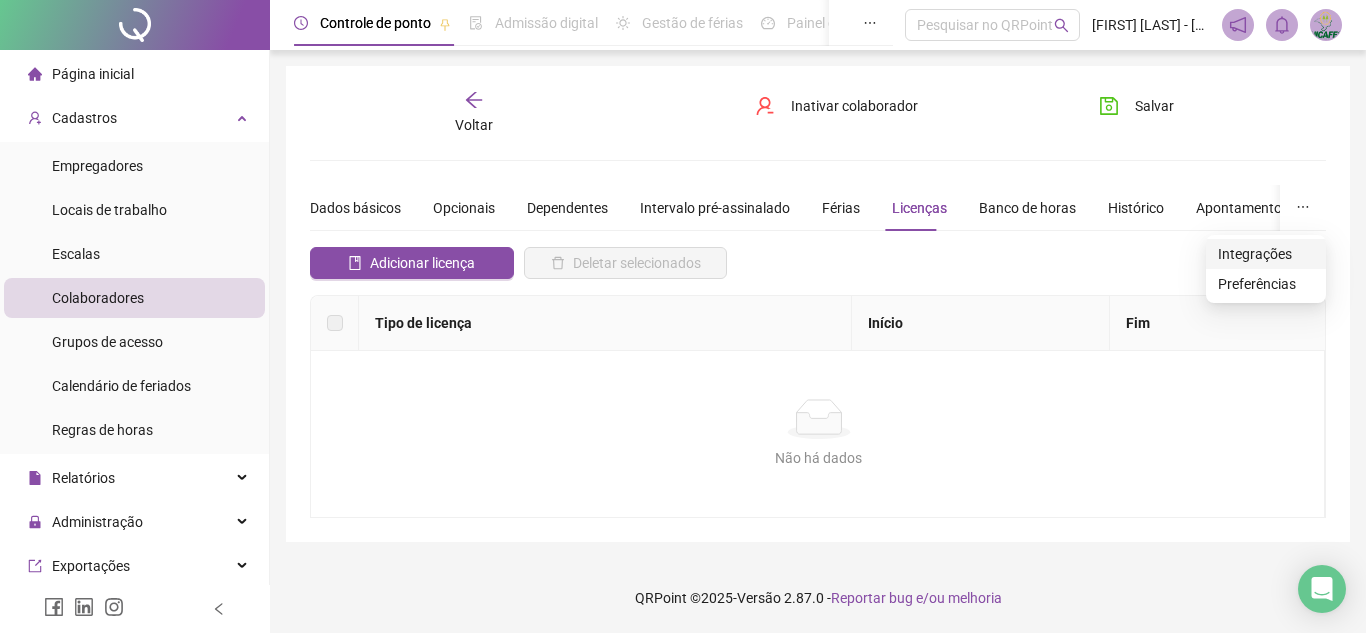 click on "Integrações" at bounding box center [1266, 254] 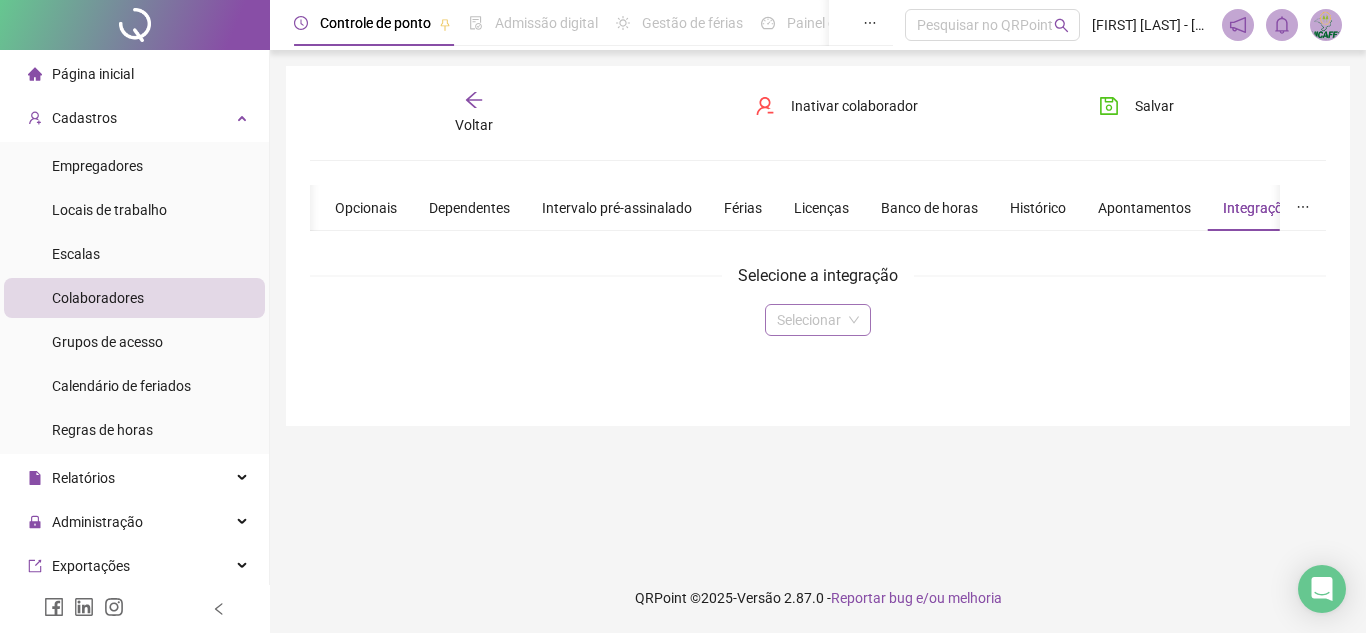 click at bounding box center [812, 320] 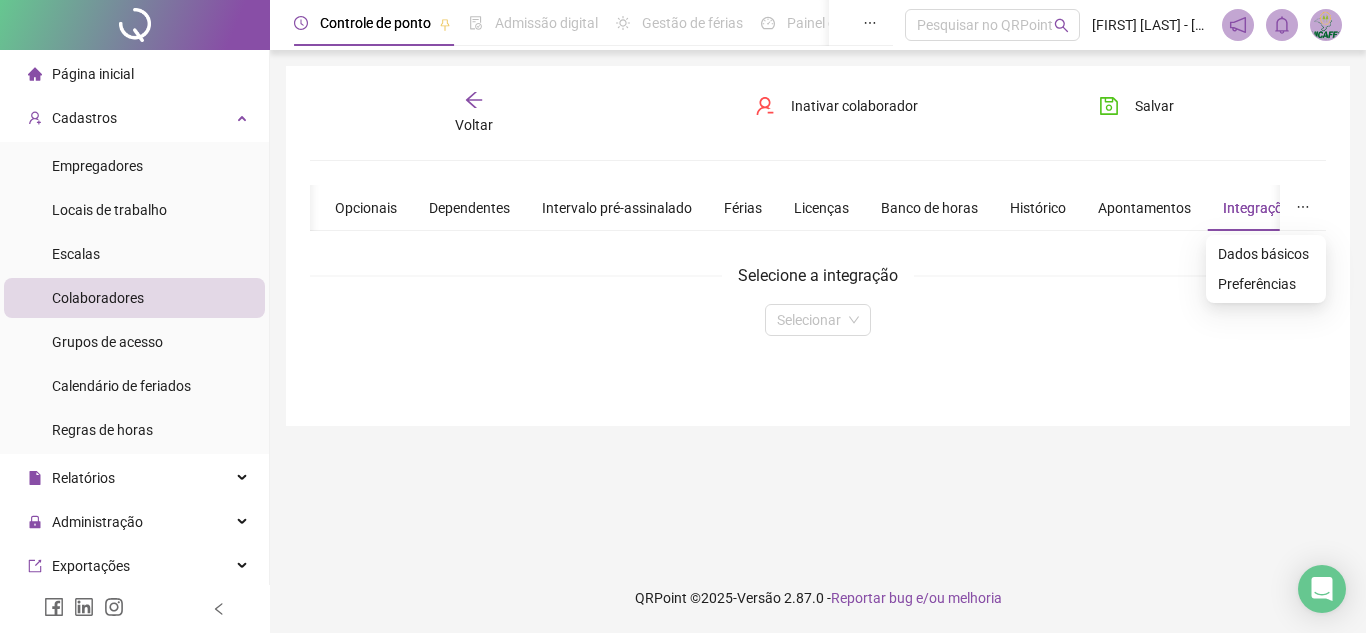 click 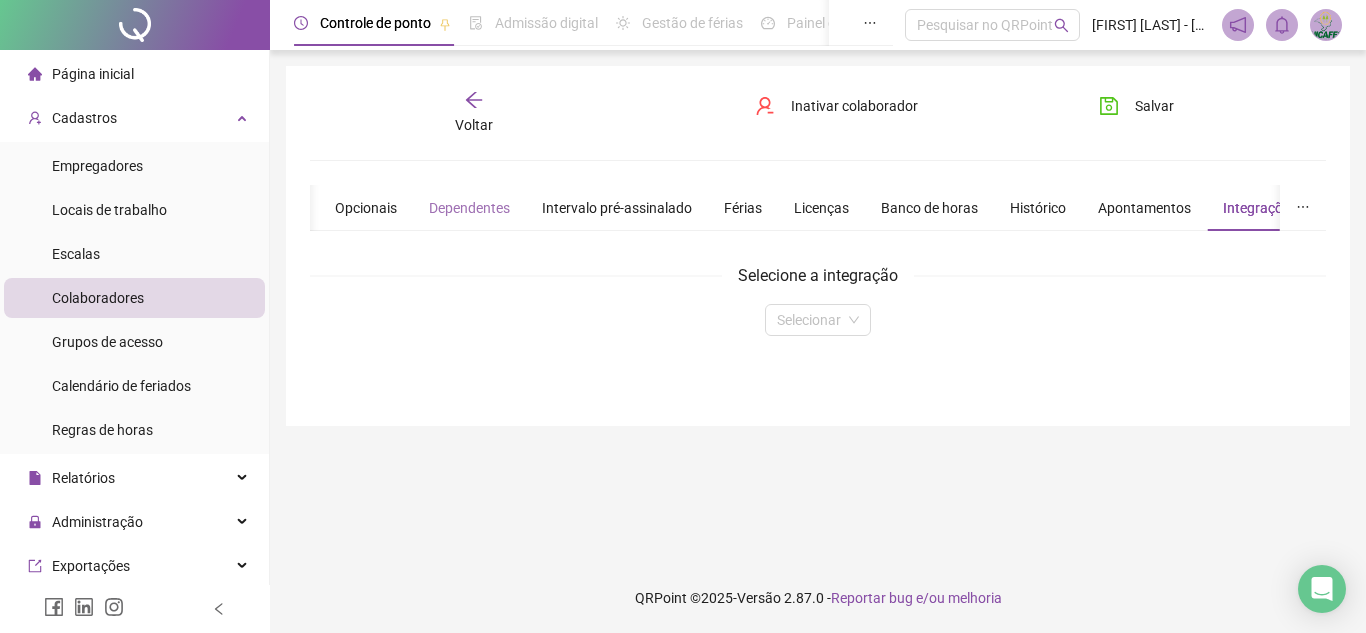 click on "Dependentes" at bounding box center (469, 208) 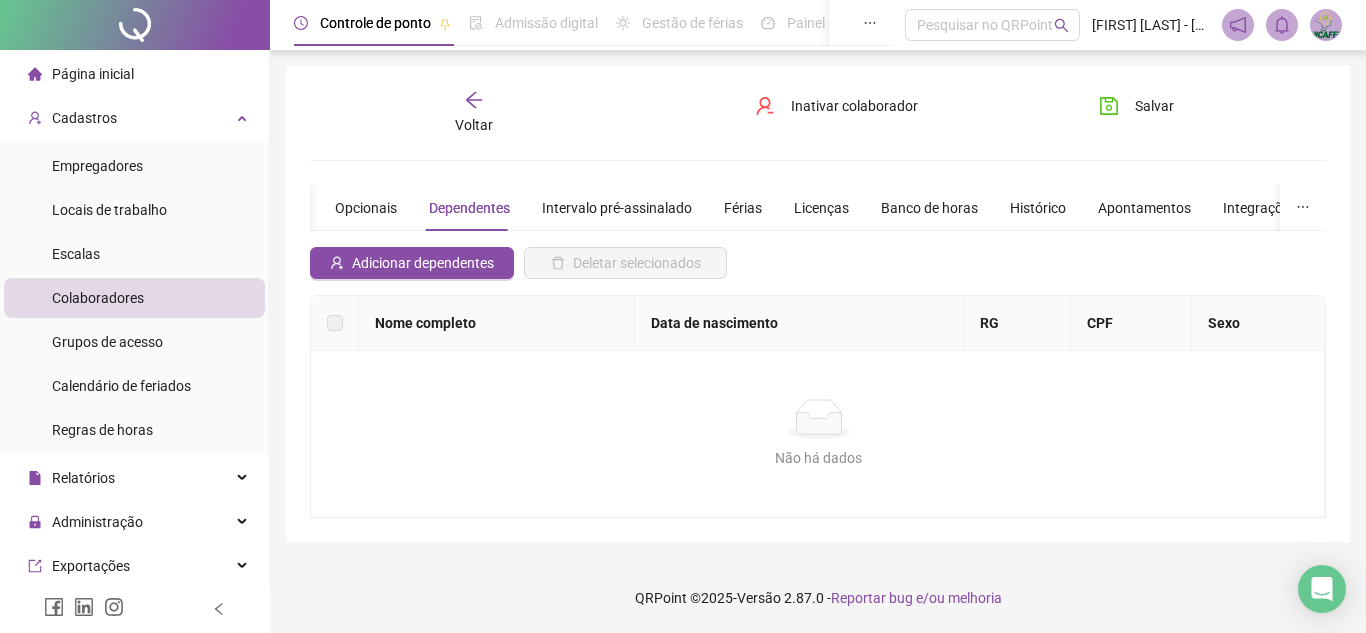 click on "Voltar" at bounding box center [474, 113] 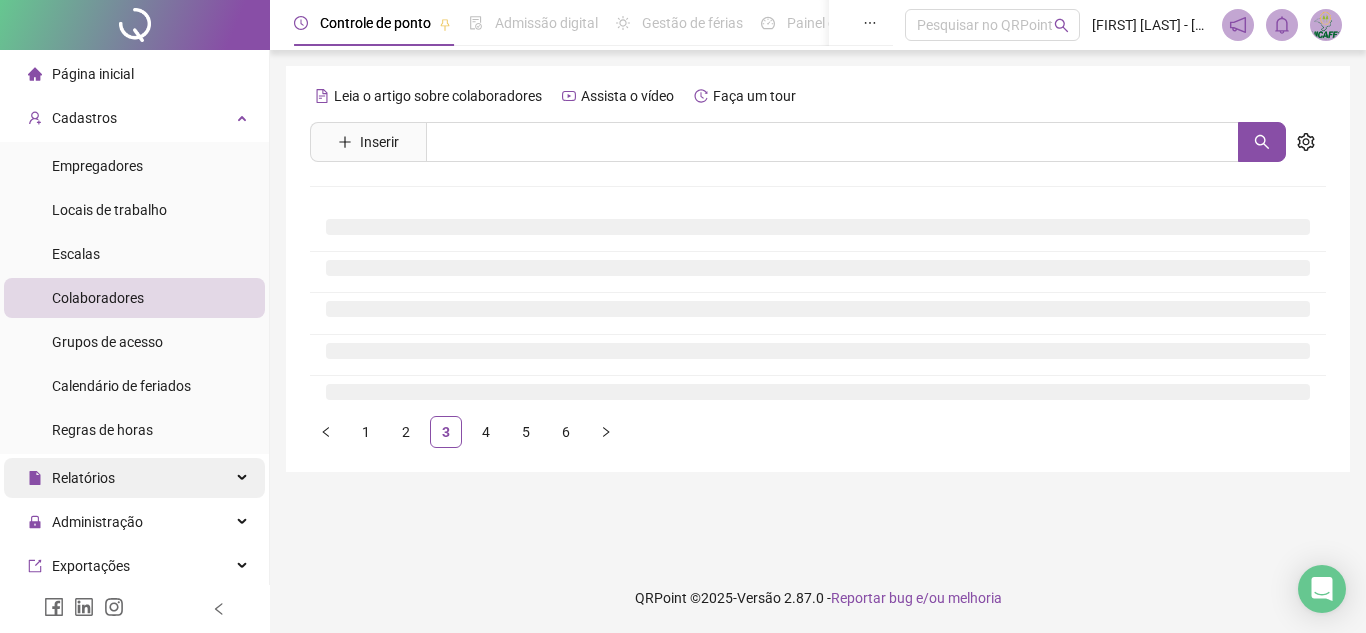 click on "Relatórios" at bounding box center [134, 478] 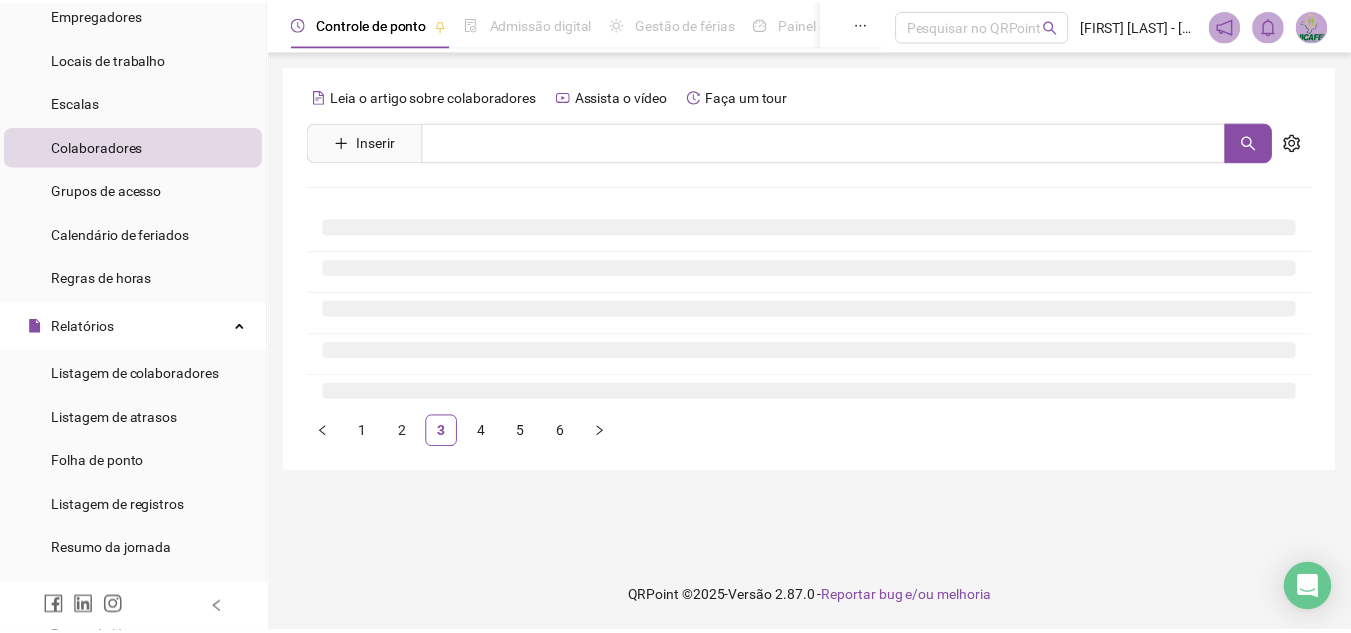 scroll, scrollTop: 200, scrollLeft: 0, axis: vertical 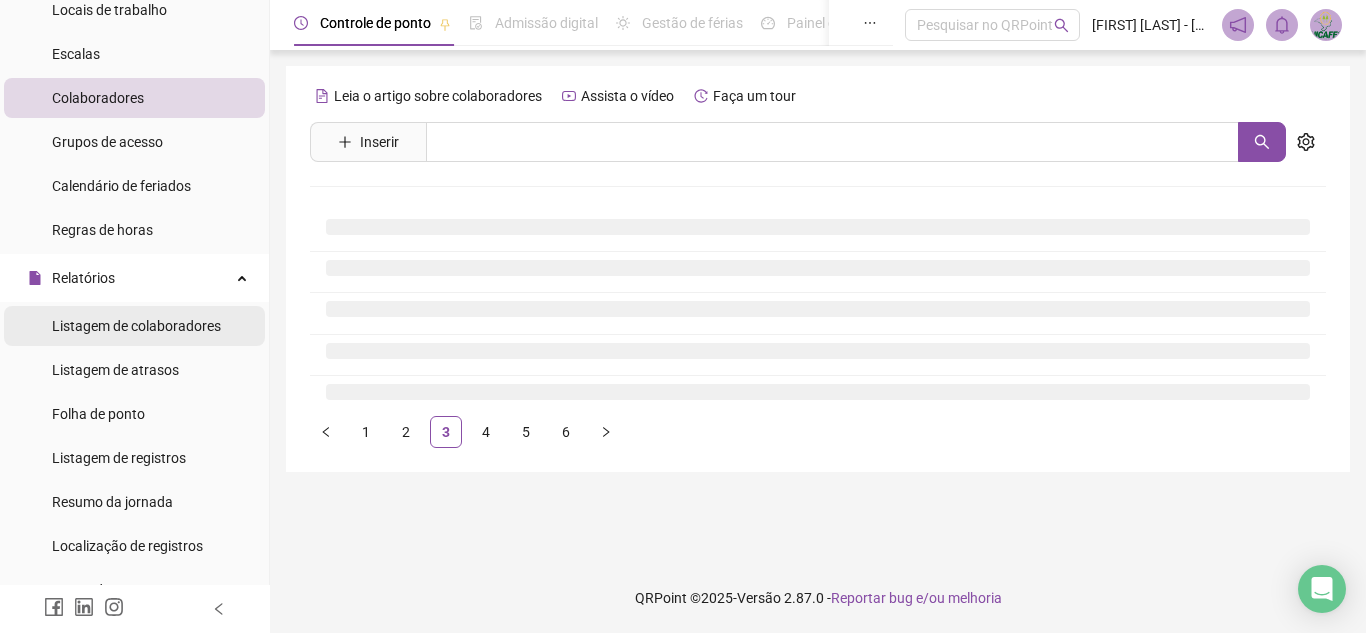 click on "Listagem de colaboradores" at bounding box center (136, 326) 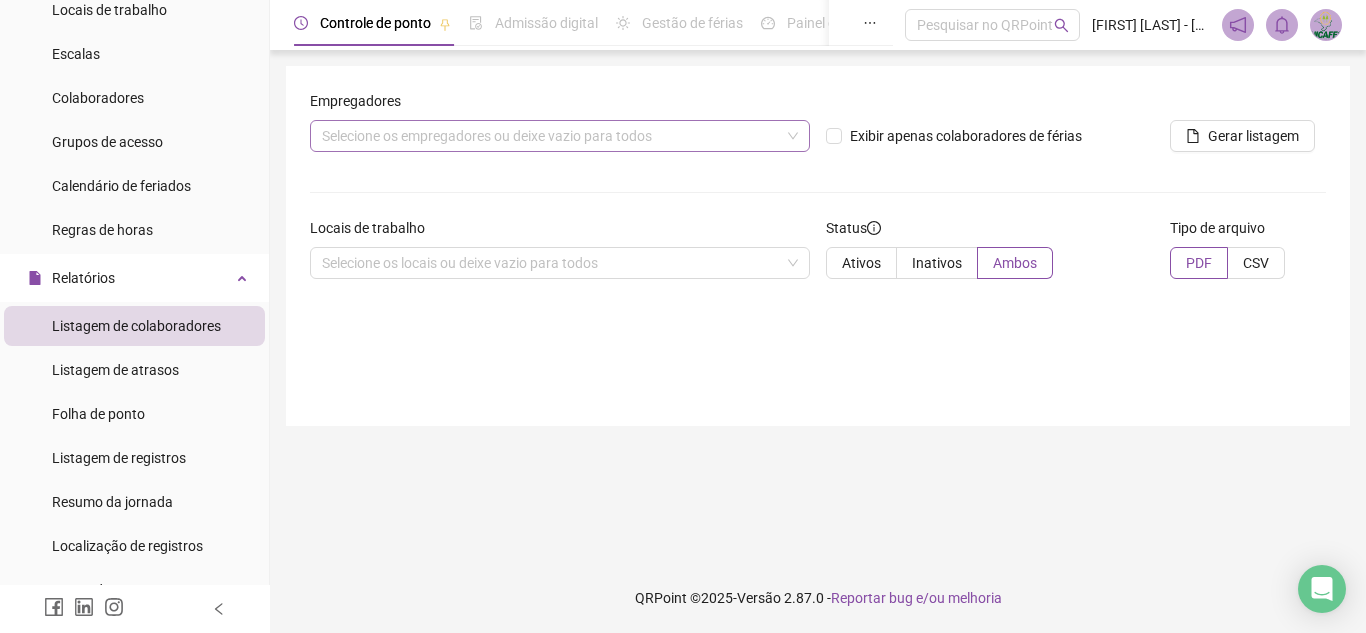 click on "Selecione os empregadores ou deixe vazio para todos" at bounding box center (560, 136) 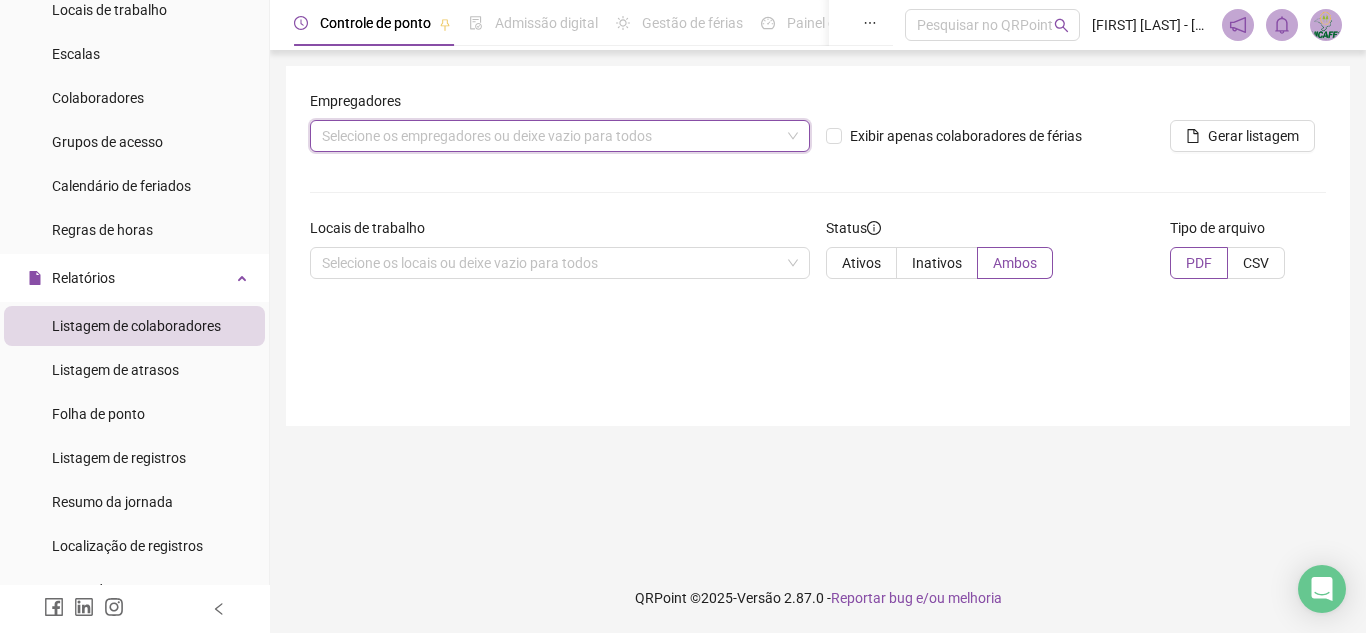 click on "Selecione os empregadores ou deixe vazio para todos" at bounding box center [560, 136] 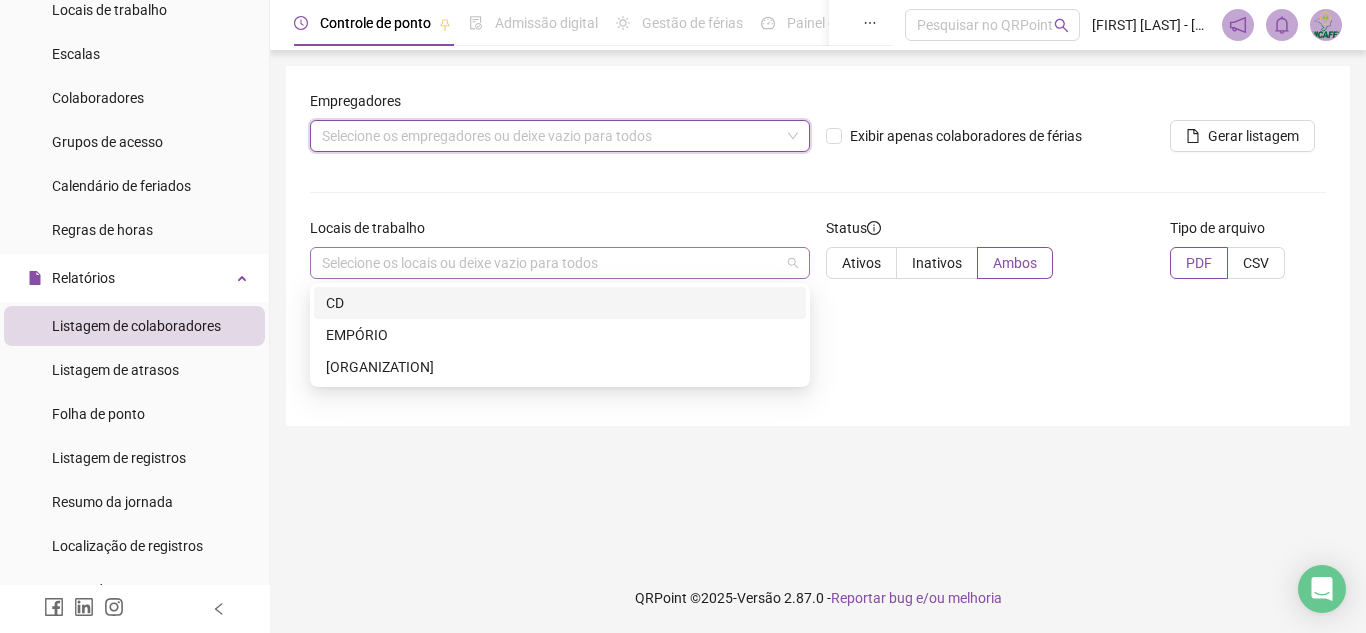 click at bounding box center (549, 263) 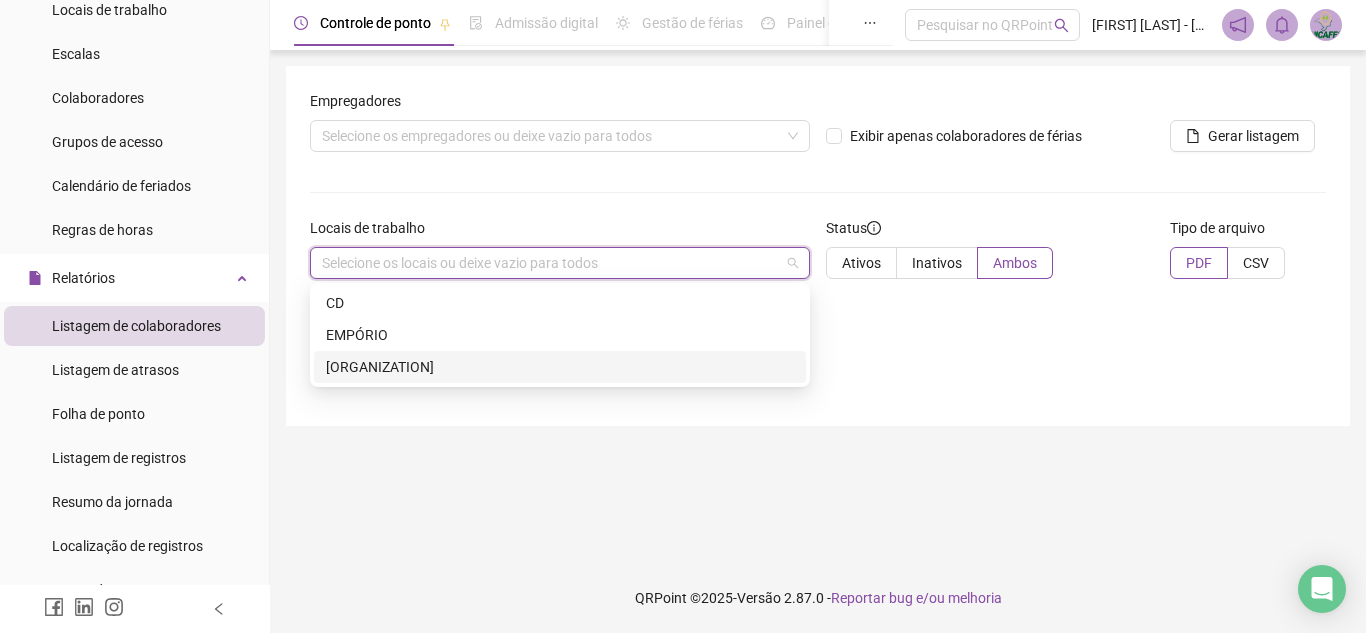 click on "[ORGANIZATION]" at bounding box center (560, 367) 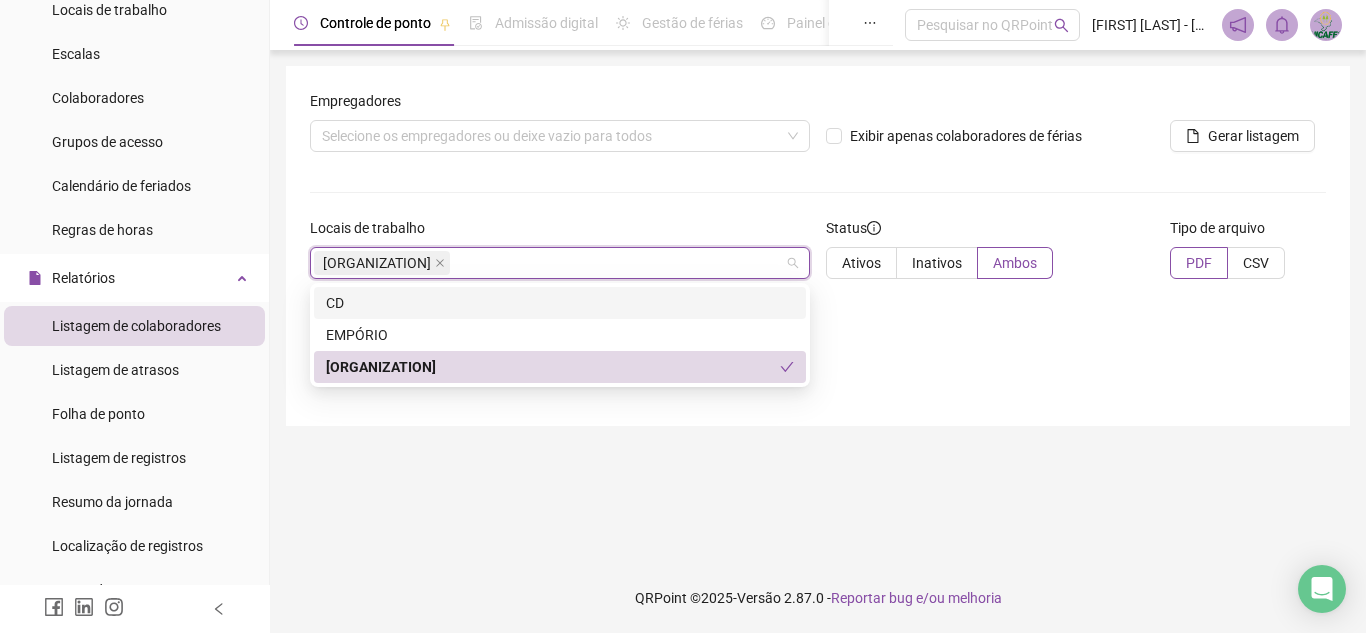 click on "Empregadores   Selecione os empregadores ou deixe vazio para todos   Exibir apenas colaboradores de férias   Gerar listagem Locais de trabalho [ORGANIZATION]   Status   Ativos Inativos Ambos Tipo de arquivo PDF CSV" at bounding box center (818, 246) 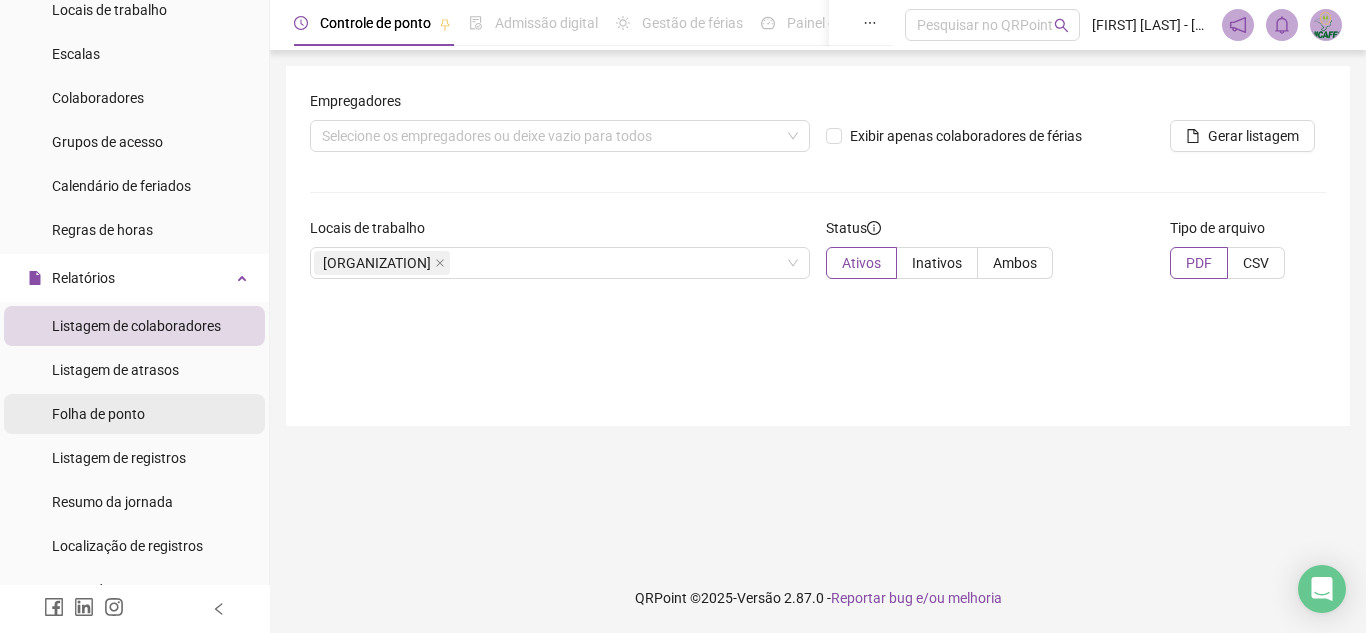 click on "Folha de ponto" at bounding box center (134, 414) 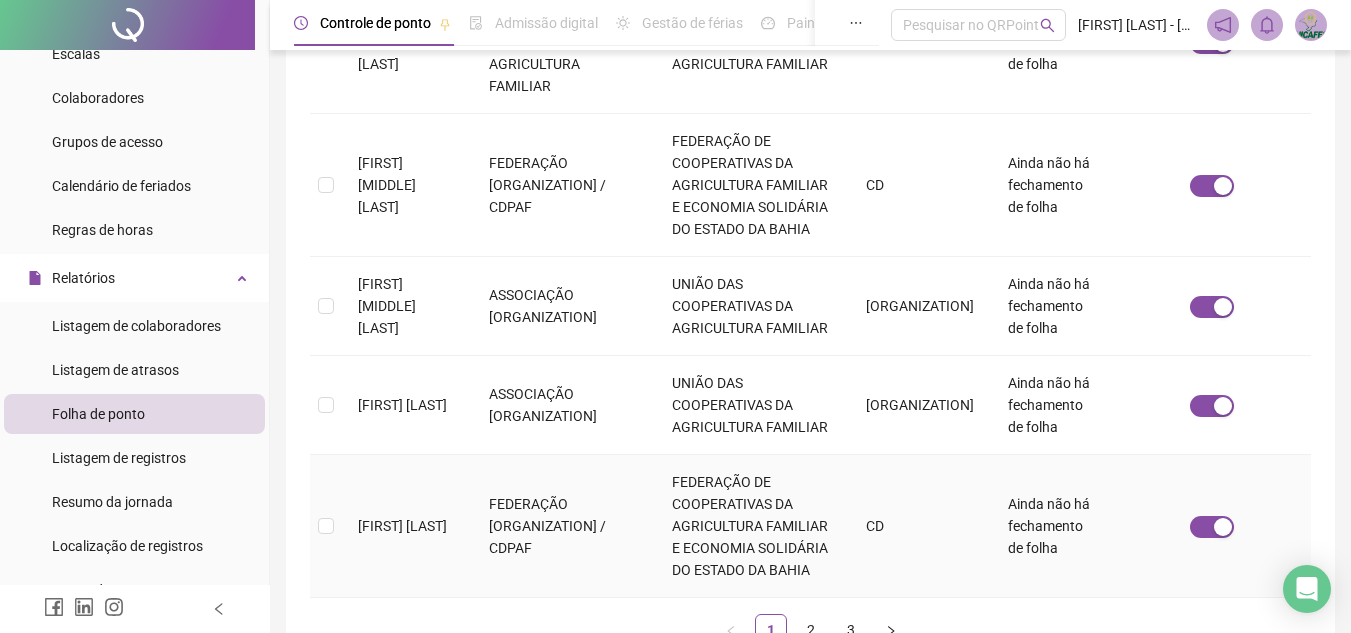 scroll, scrollTop: 1099, scrollLeft: 0, axis: vertical 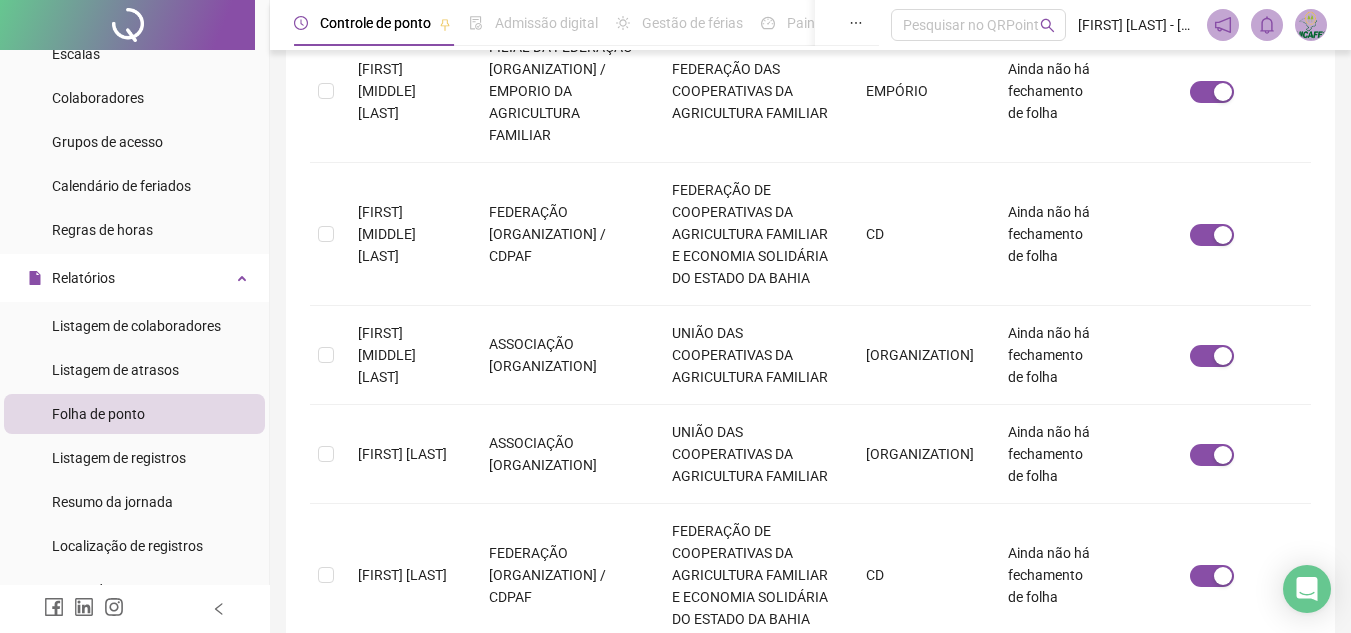 click on "2" at bounding box center [811, 679] 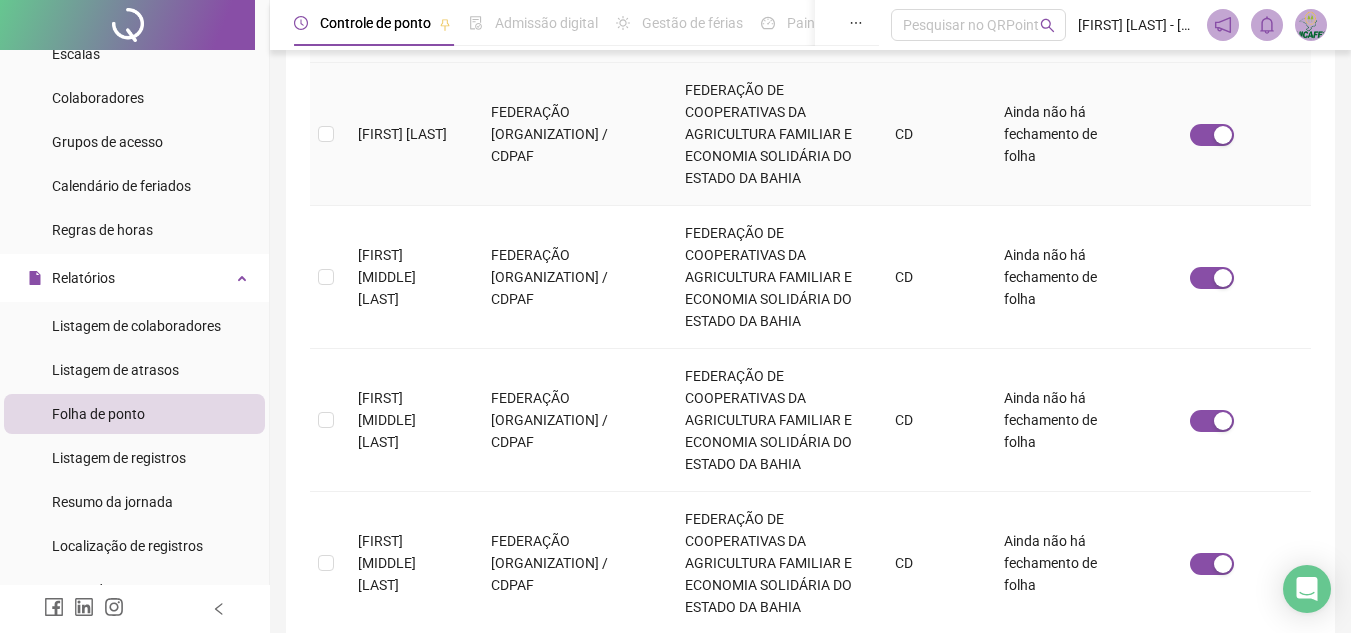 scroll, scrollTop: 393, scrollLeft: 0, axis: vertical 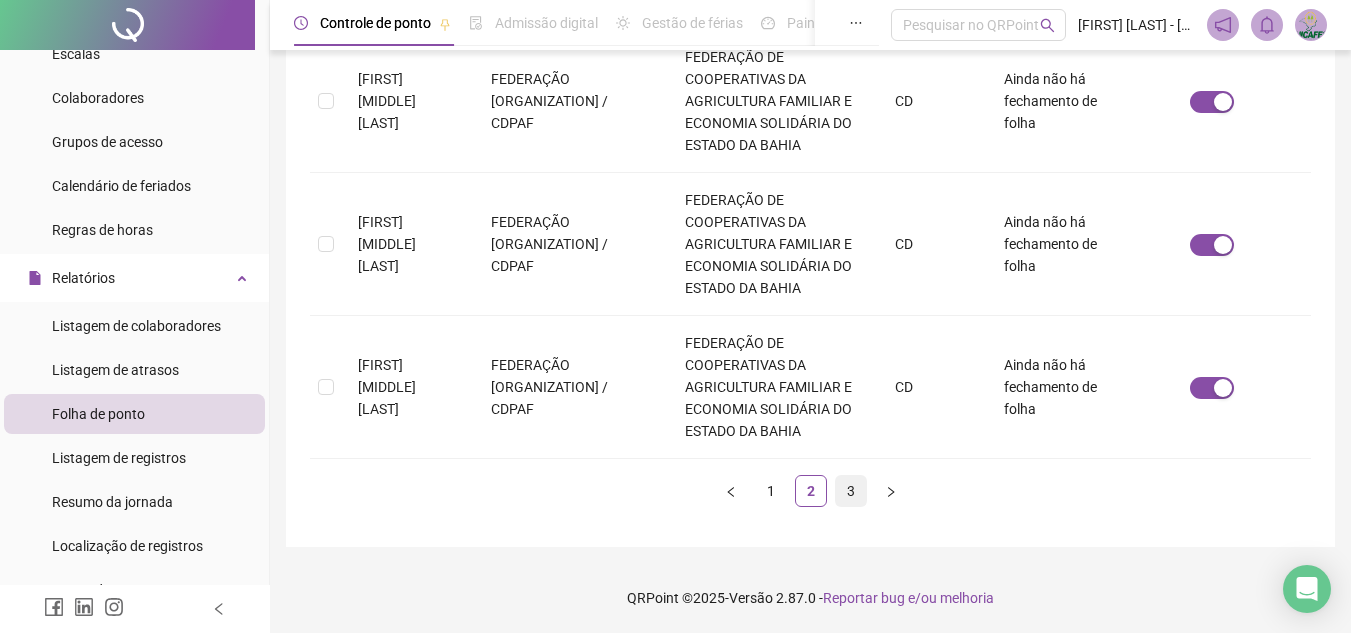 click on "3" at bounding box center (851, 491) 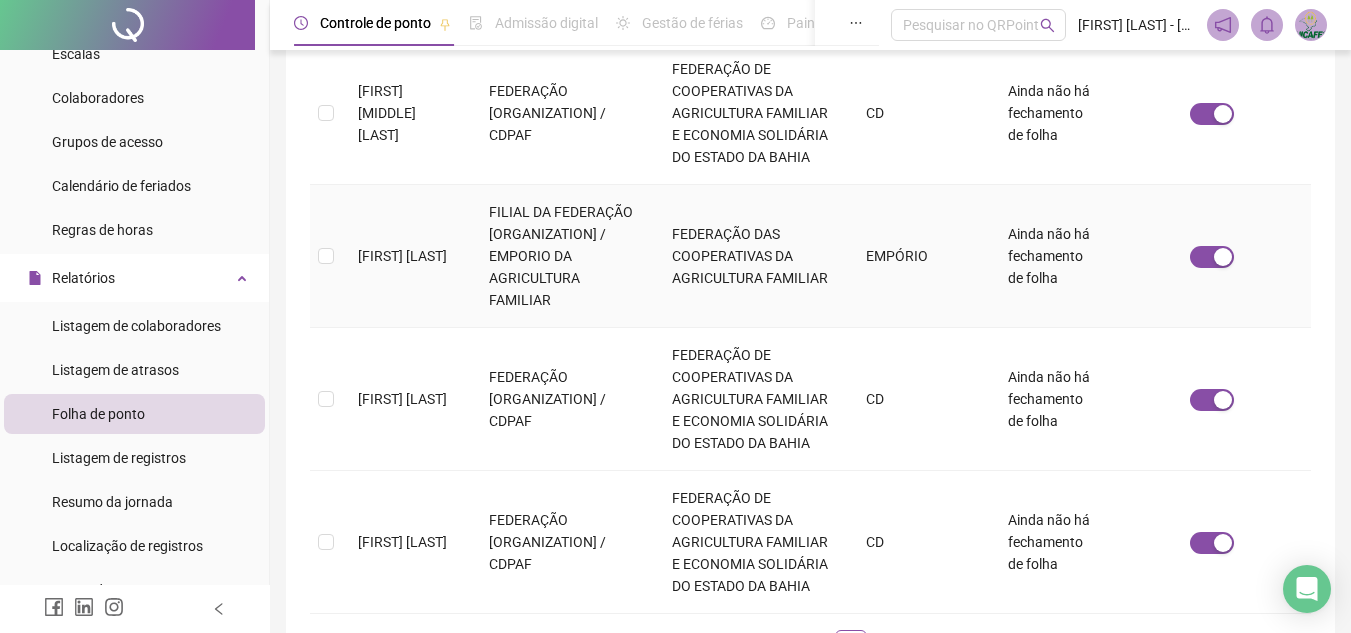 scroll, scrollTop: 1093, scrollLeft: 0, axis: vertical 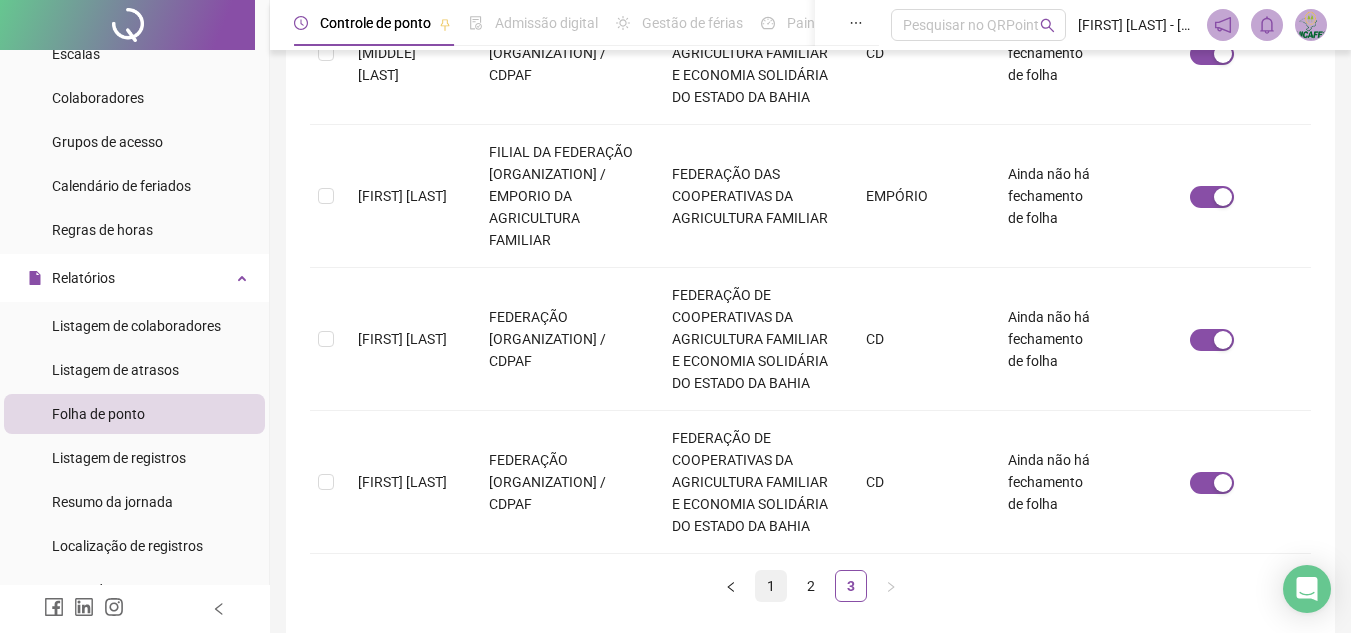 click on "1" at bounding box center (771, 586) 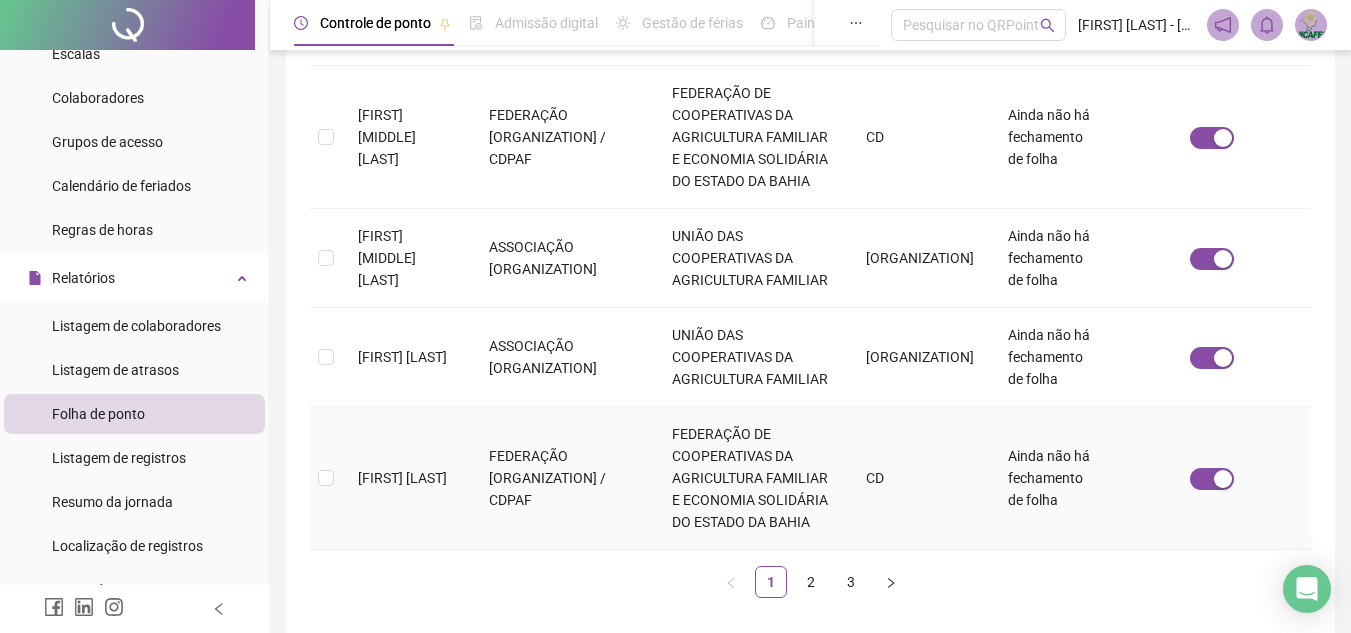 scroll, scrollTop: 1199, scrollLeft: 0, axis: vertical 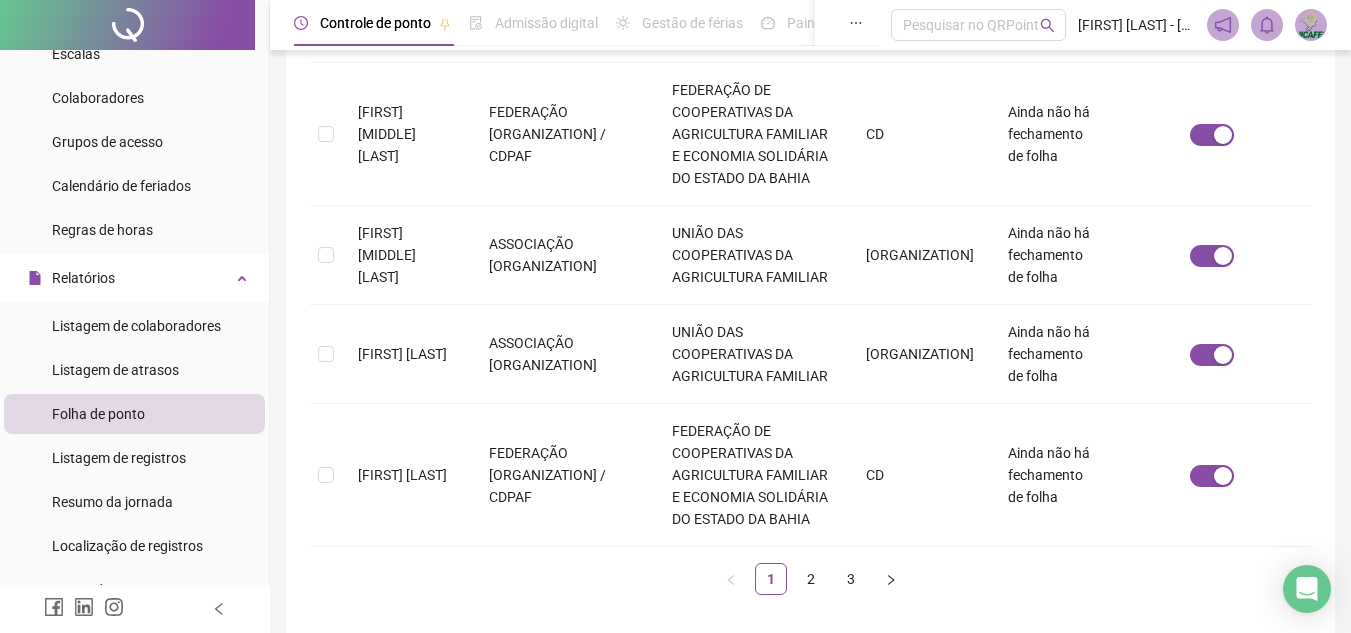 click on "1 2 3" at bounding box center (810, 579) 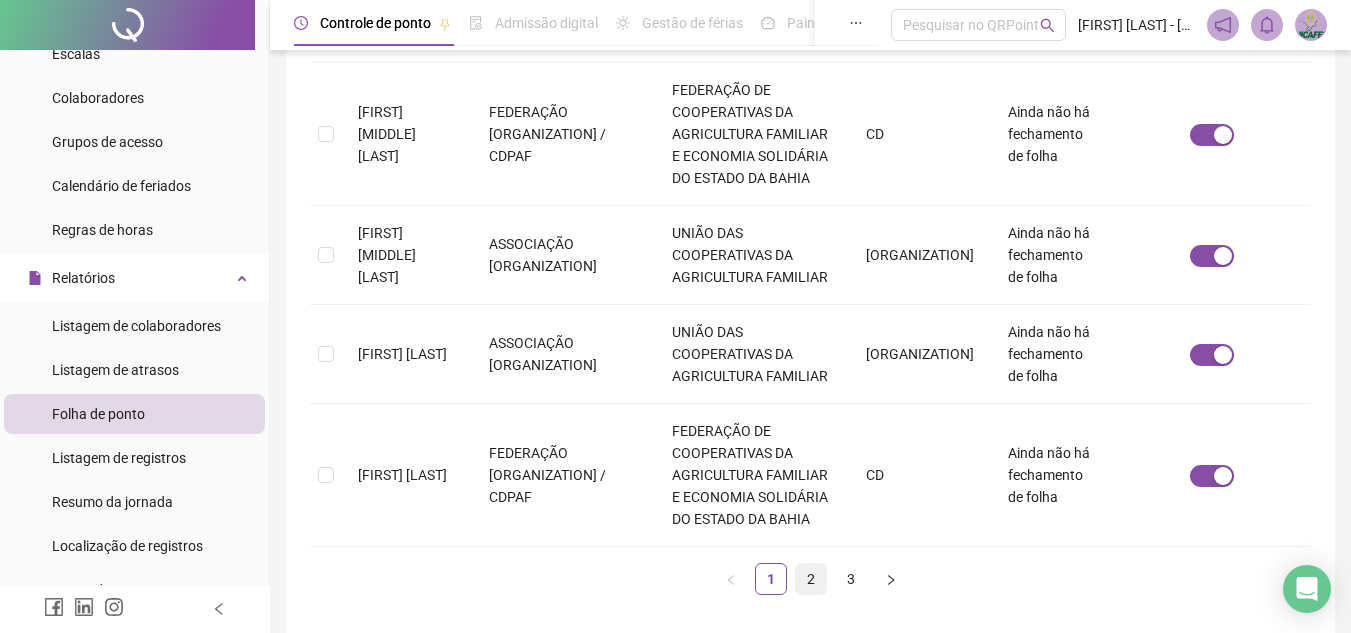 click on "2" at bounding box center (811, 579) 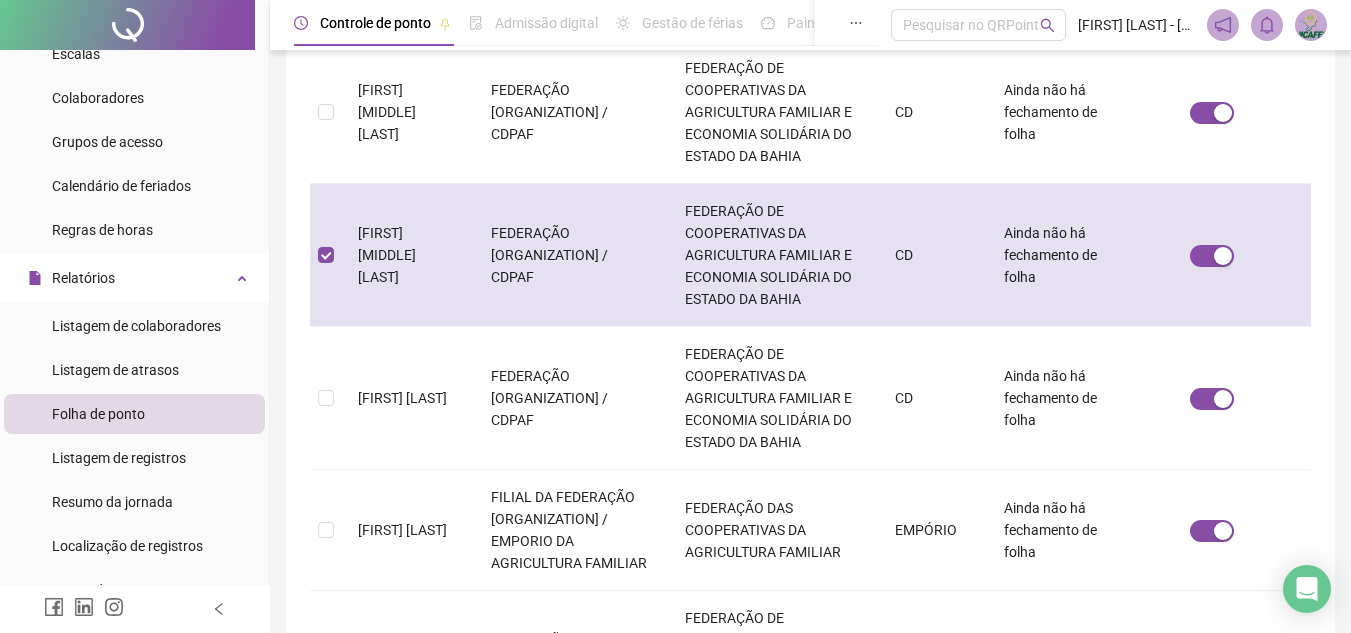 scroll, scrollTop: 93, scrollLeft: 0, axis: vertical 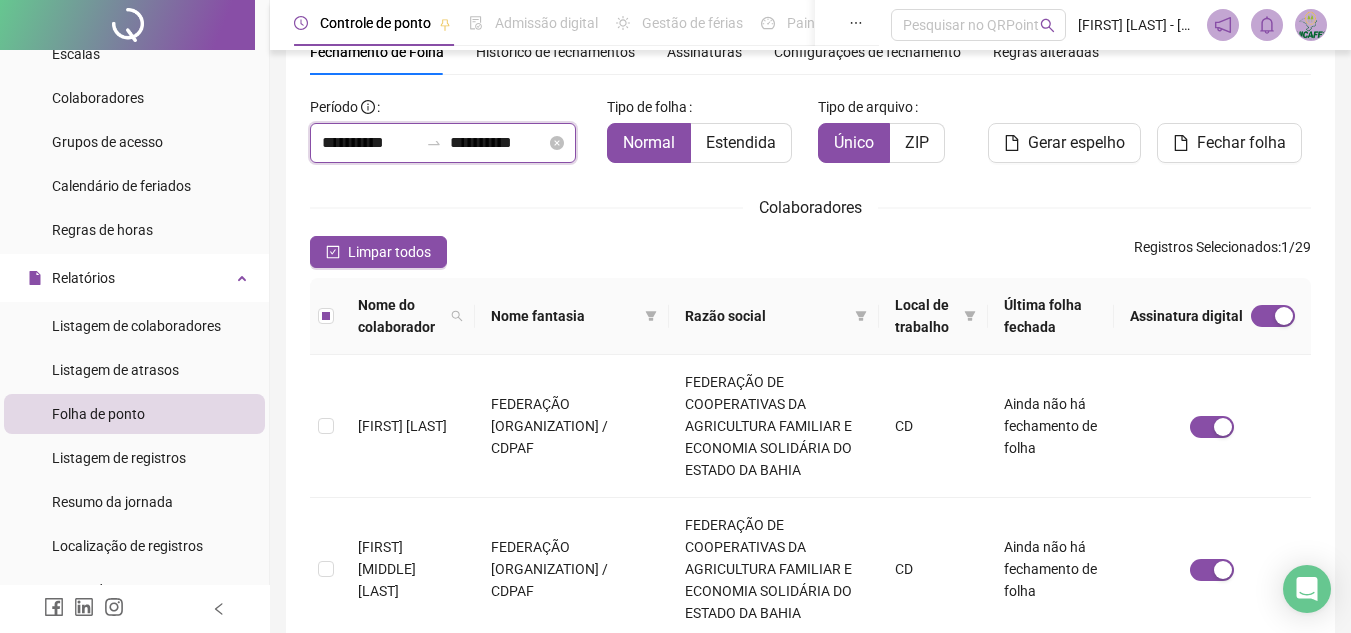 click on "**********" at bounding box center (370, 143) 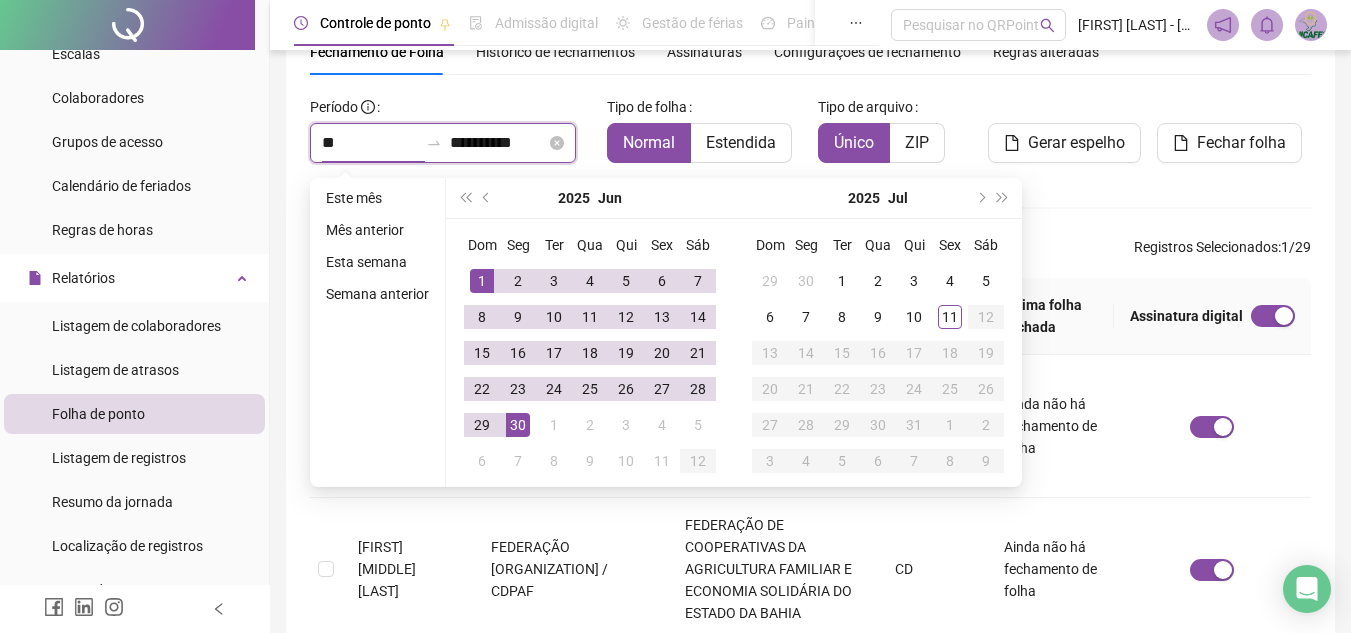 type on "*" 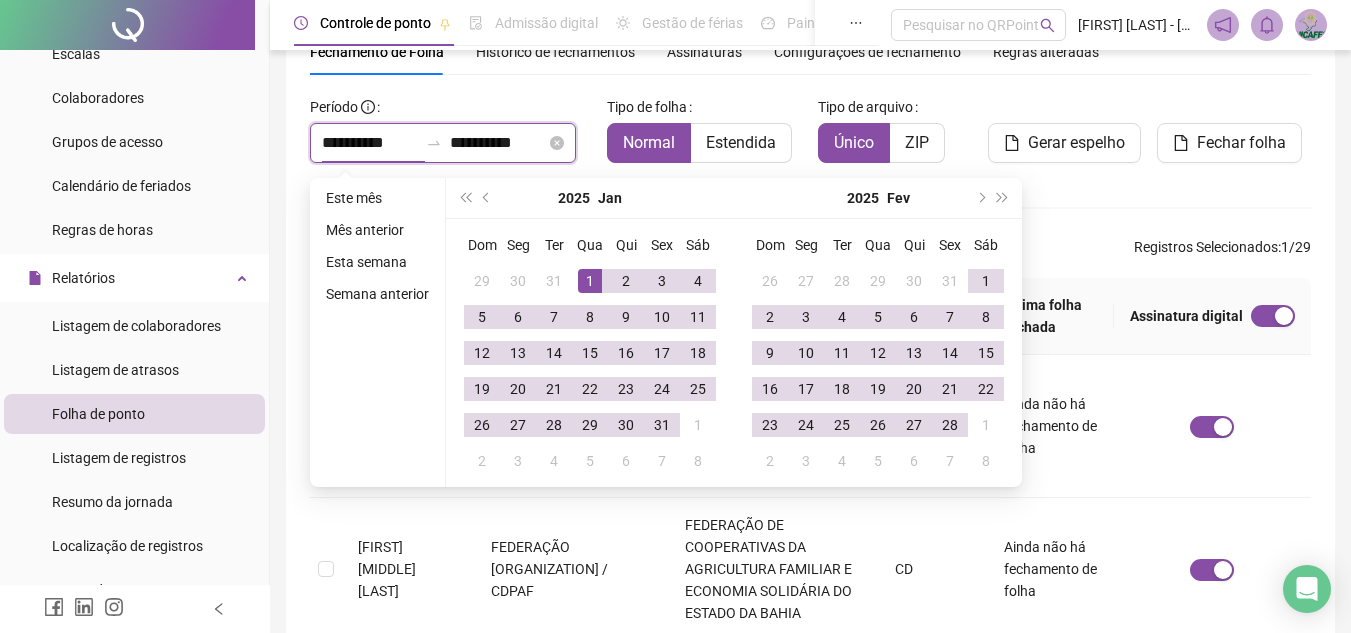 type on "**********" 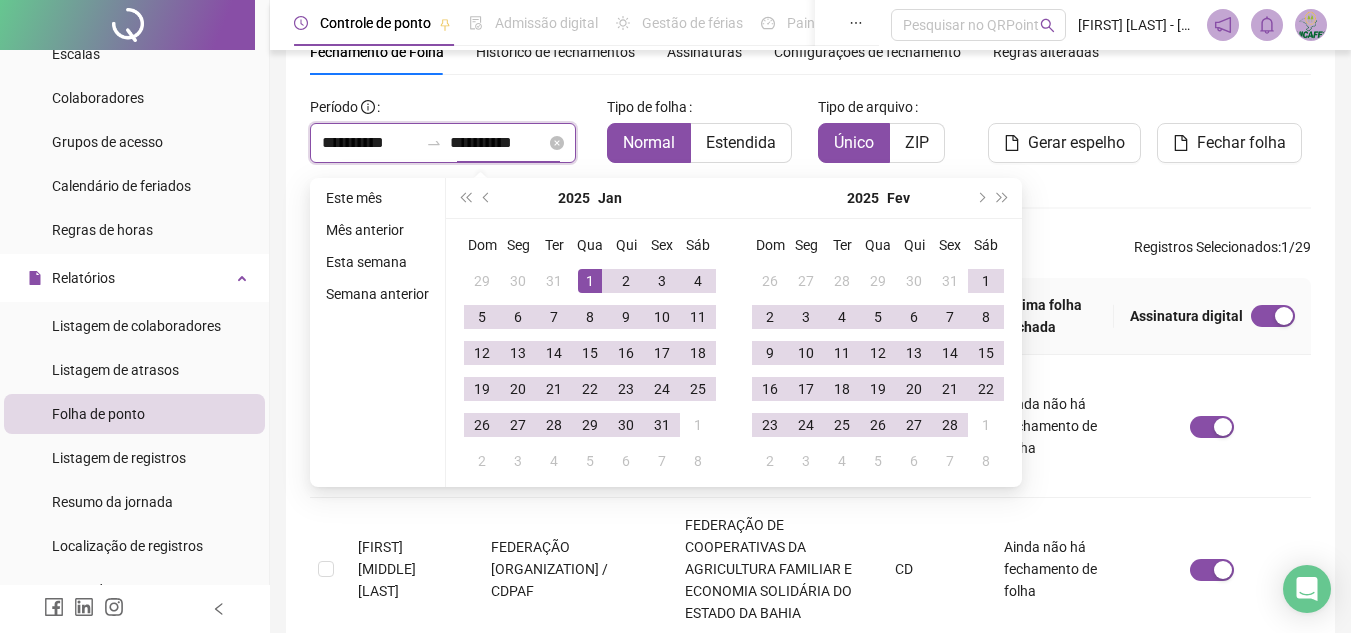 drag, startPoint x: 463, startPoint y: 141, endPoint x: 540, endPoint y: 142, distance: 77.00649 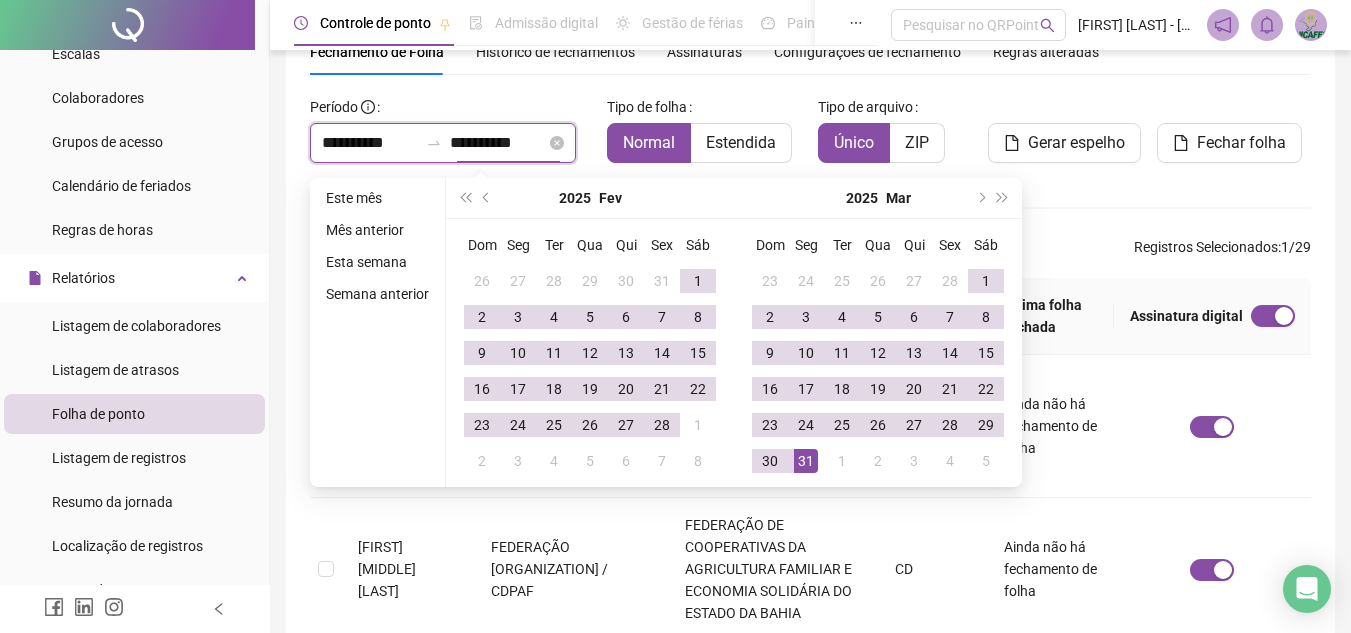 type on "**********" 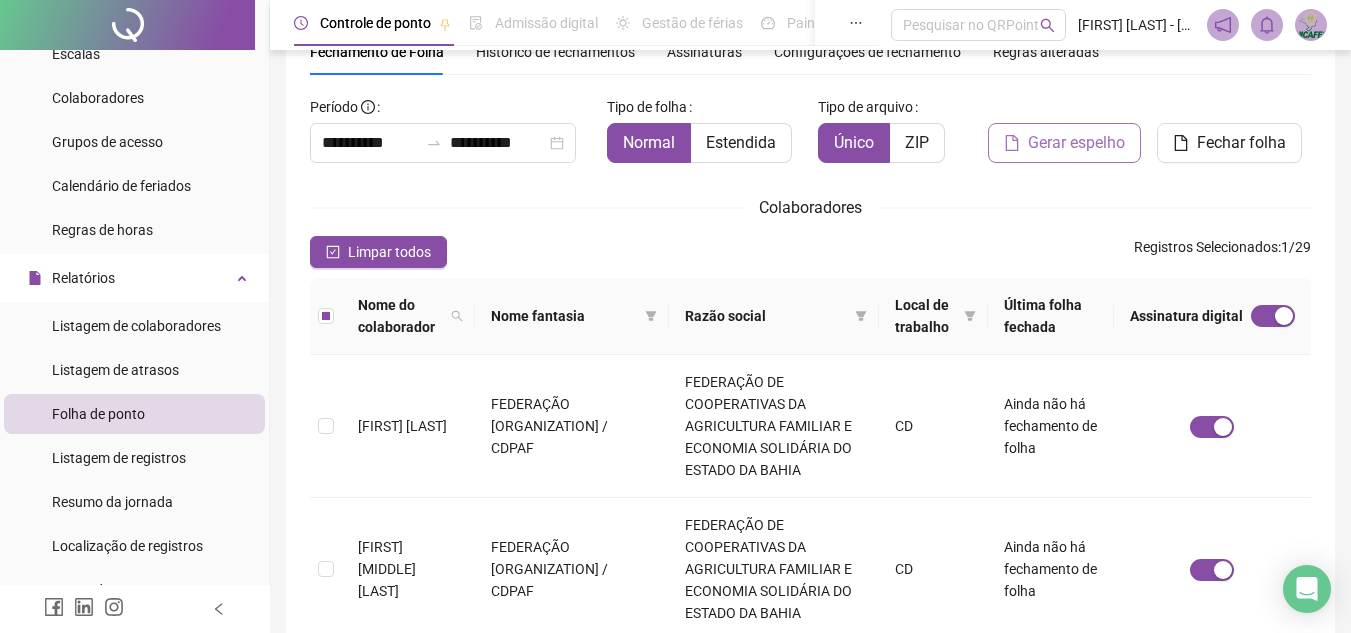 click on "Gerar espelho" at bounding box center [1076, 143] 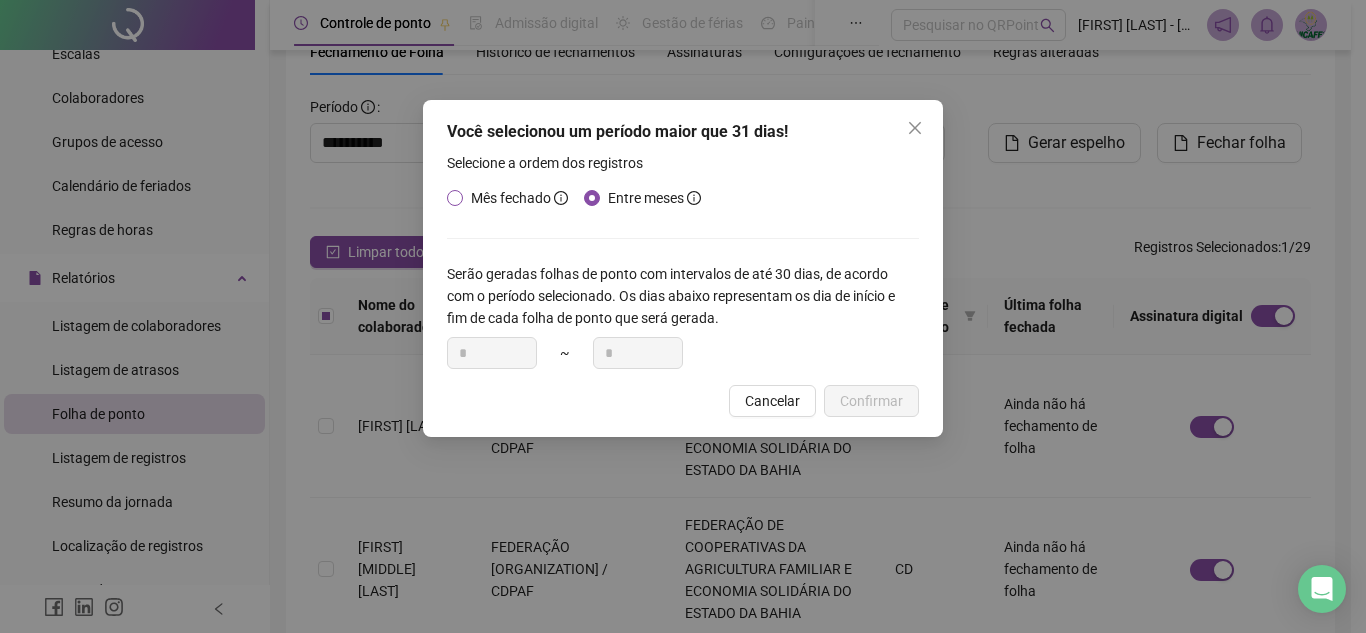 click on "Mês fechado" at bounding box center [511, 198] 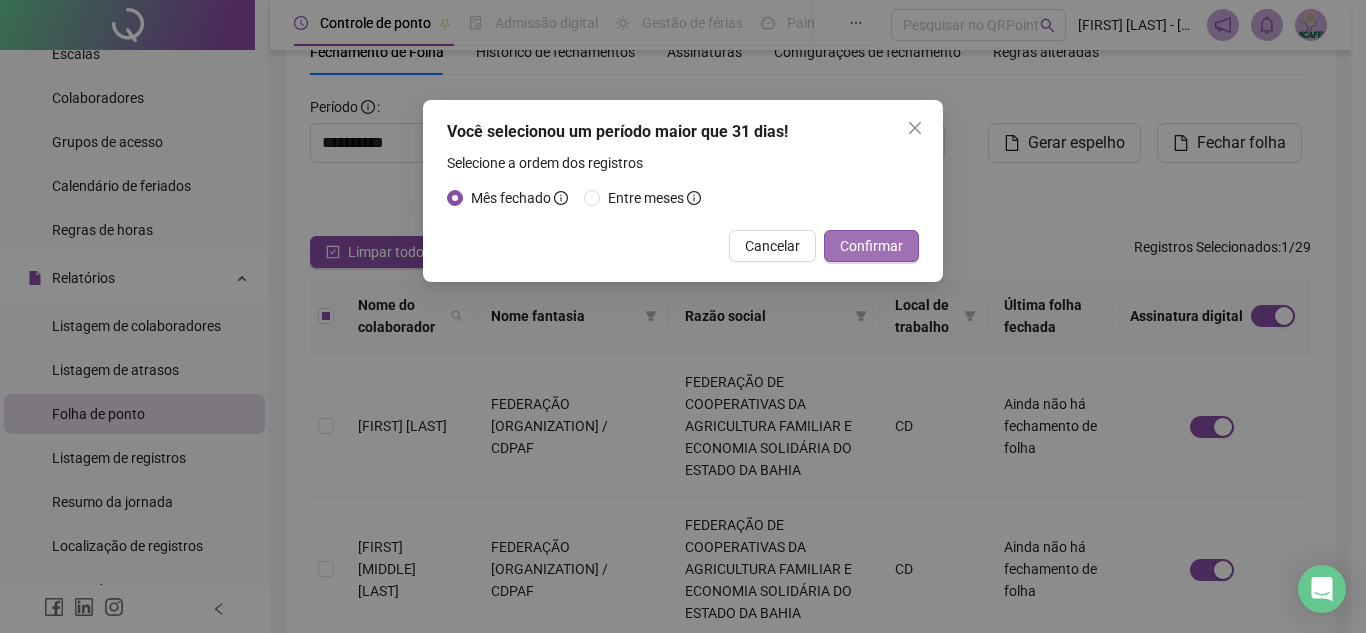click on "Confirmar" at bounding box center [871, 246] 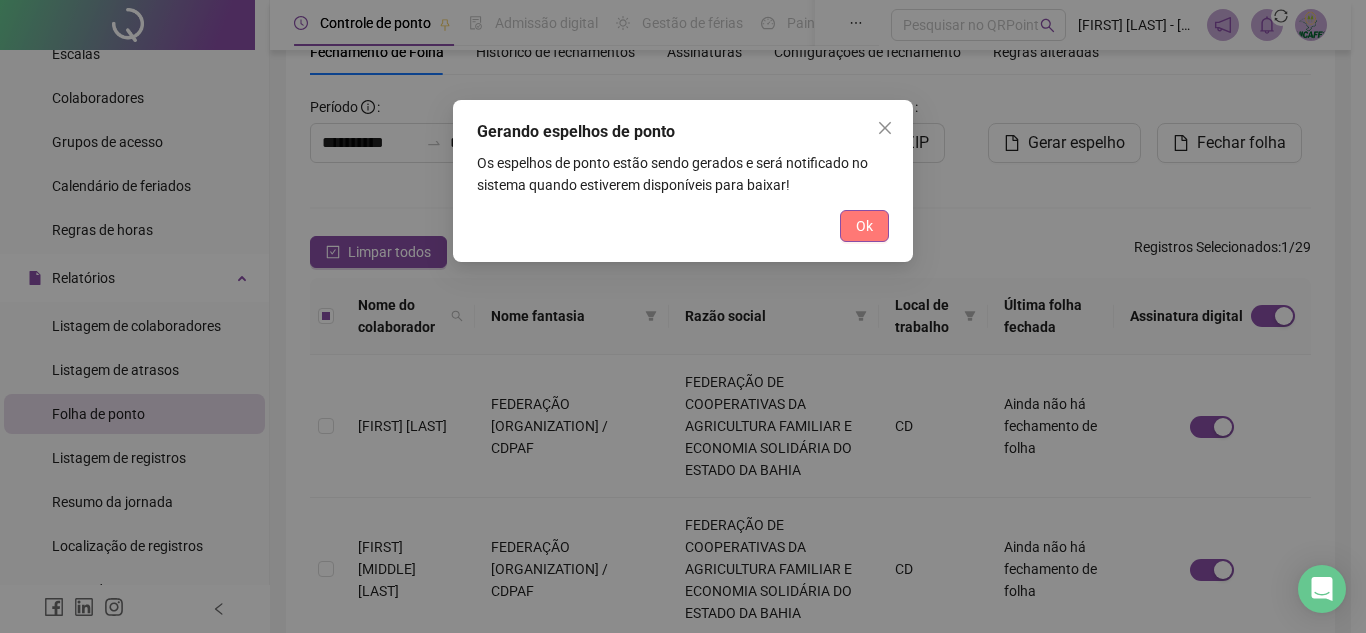 click on "Ok" at bounding box center [864, 226] 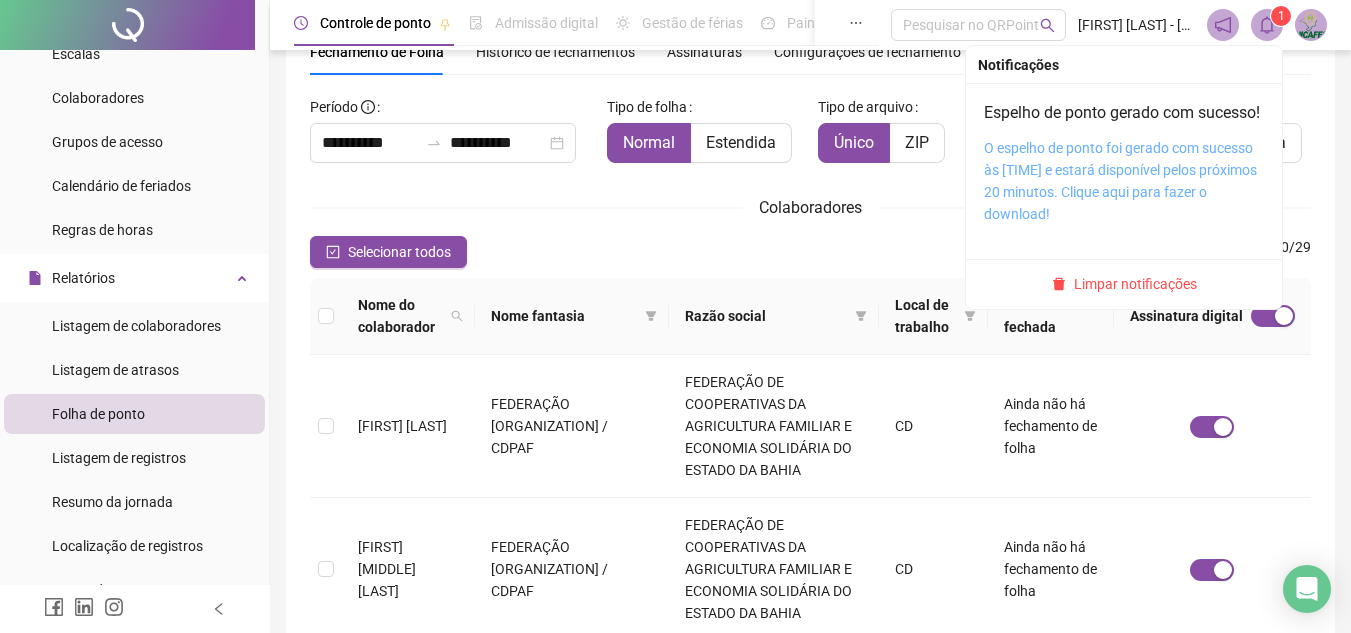 click on "O espelho de ponto foi gerado com sucesso às [TIME] e estará disponível pelos próximos 20 minutos.
Clique aqui para fazer o download!" at bounding box center (1120, 181) 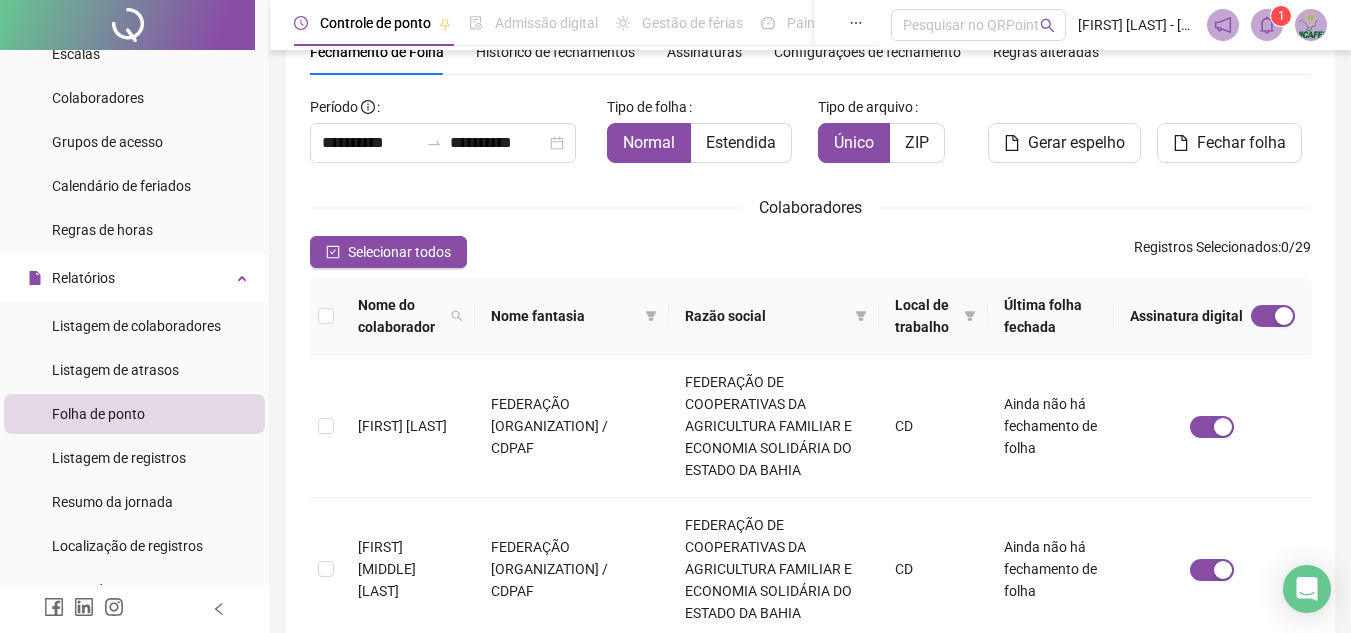 click 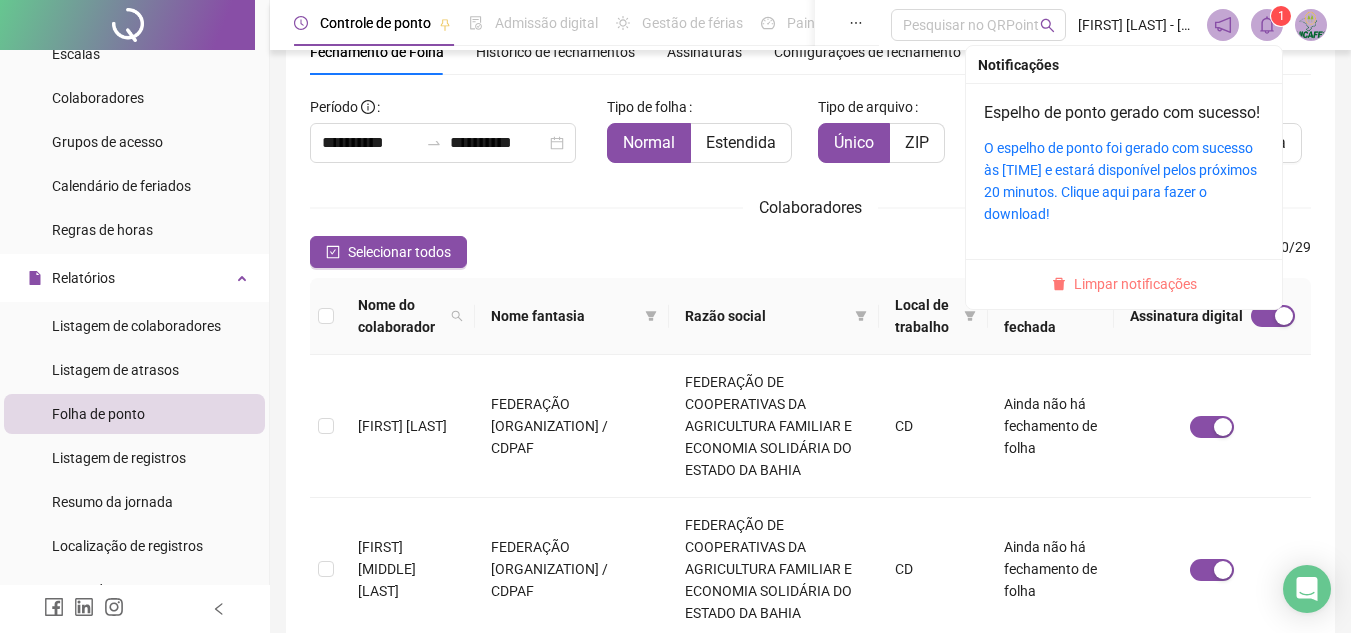 click on "Limpar notificações" at bounding box center (1135, 284) 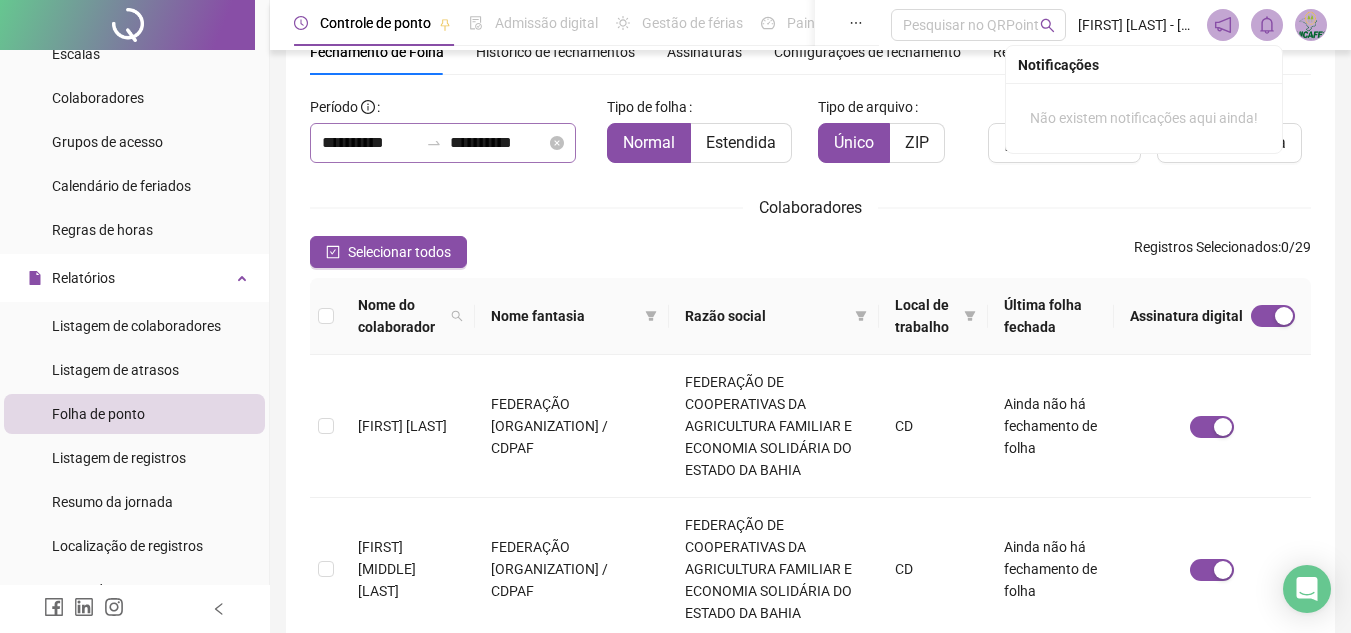 click on "**********" at bounding box center [443, 143] 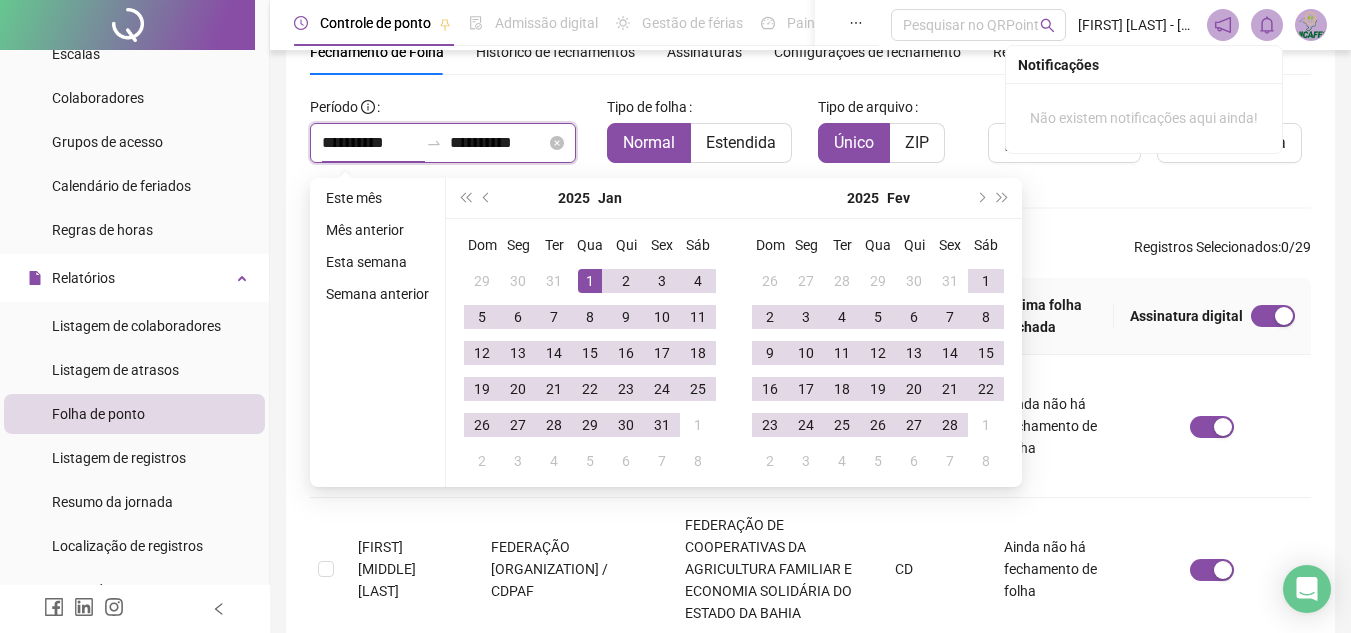 drag, startPoint x: 355, startPoint y: 138, endPoint x: 466, endPoint y: 141, distance: 111.040535 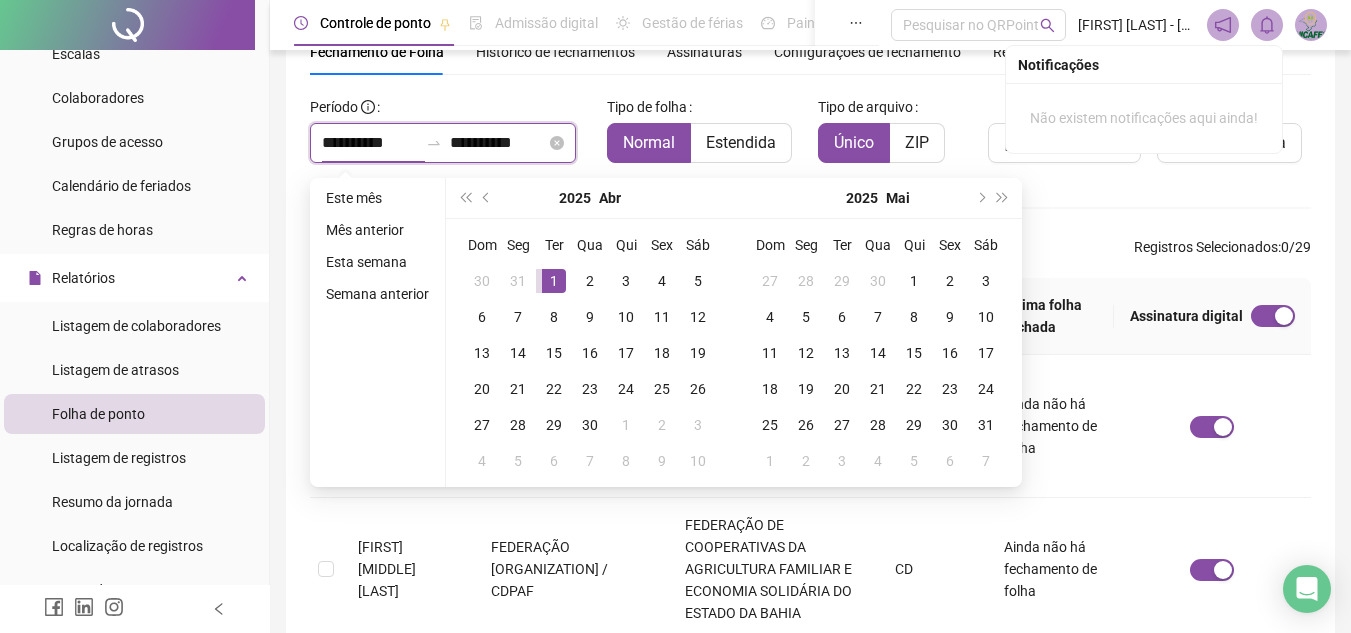 type on "**********" 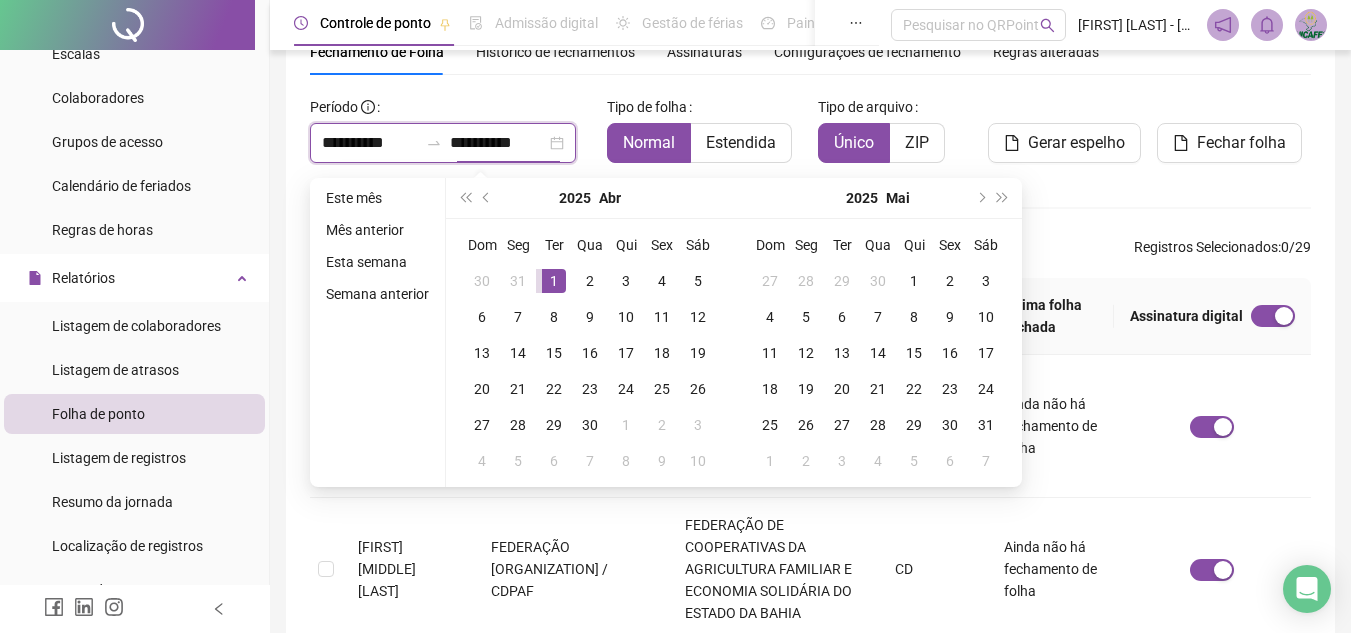 type on "**********" 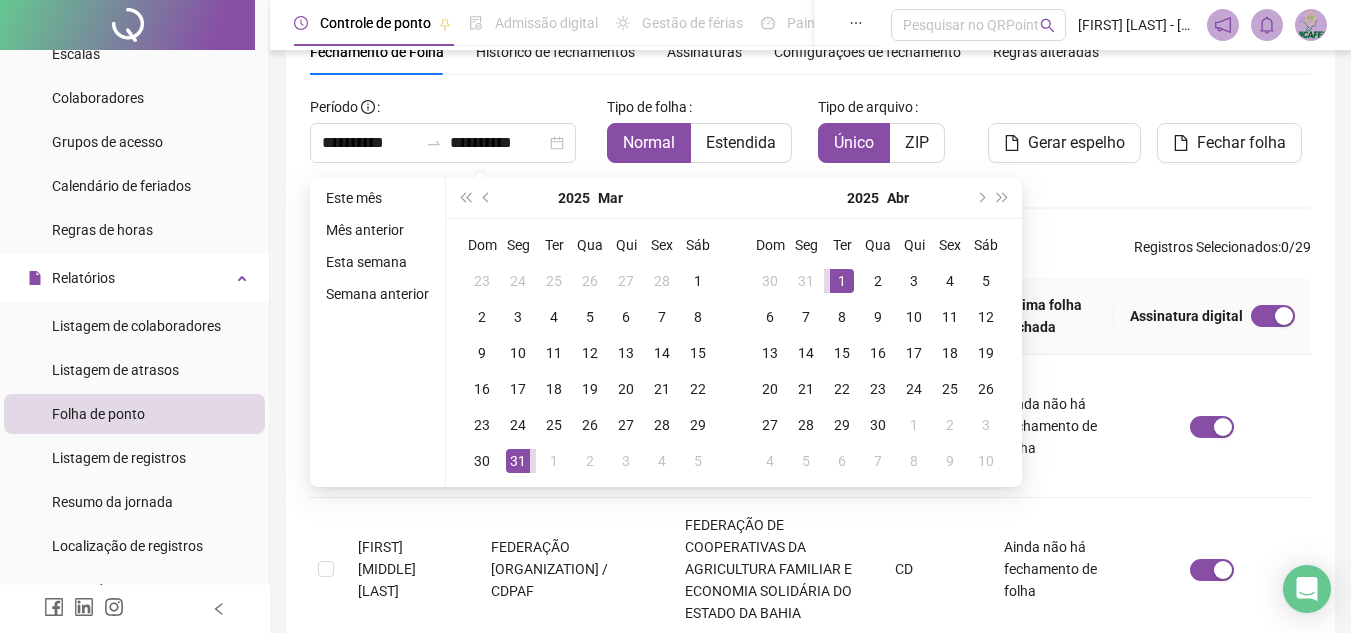 type on "**********" 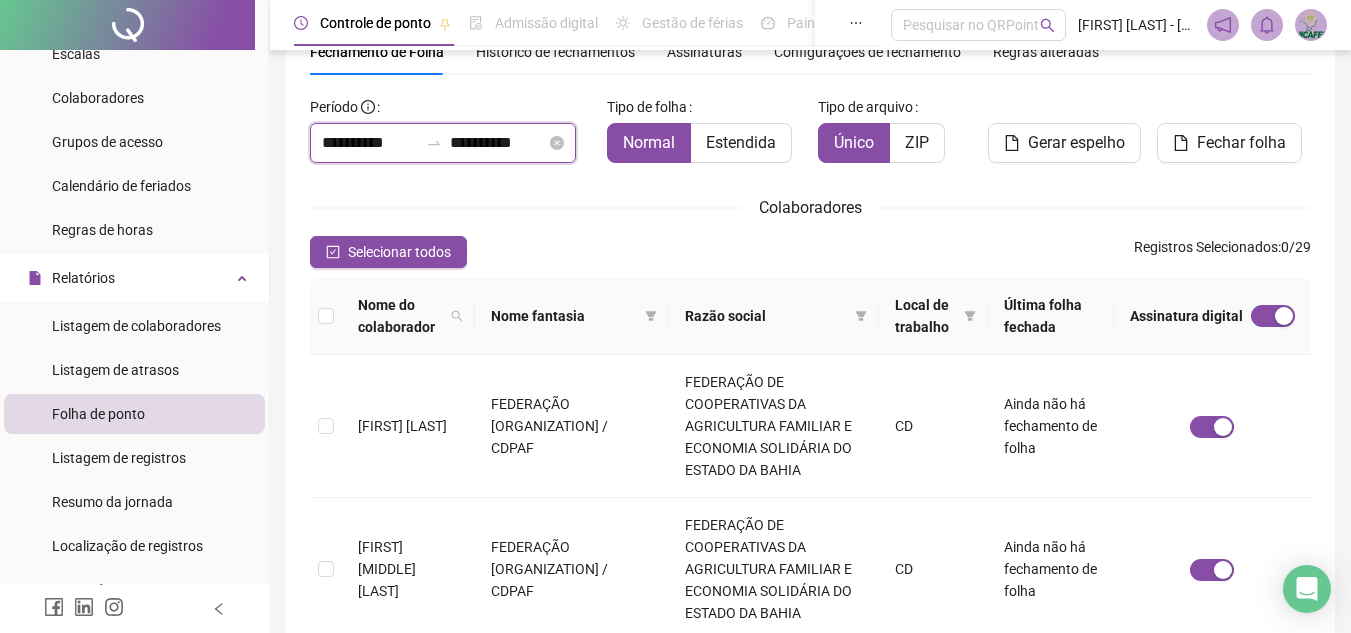 click on "**********" at bounding box center [370, 143] 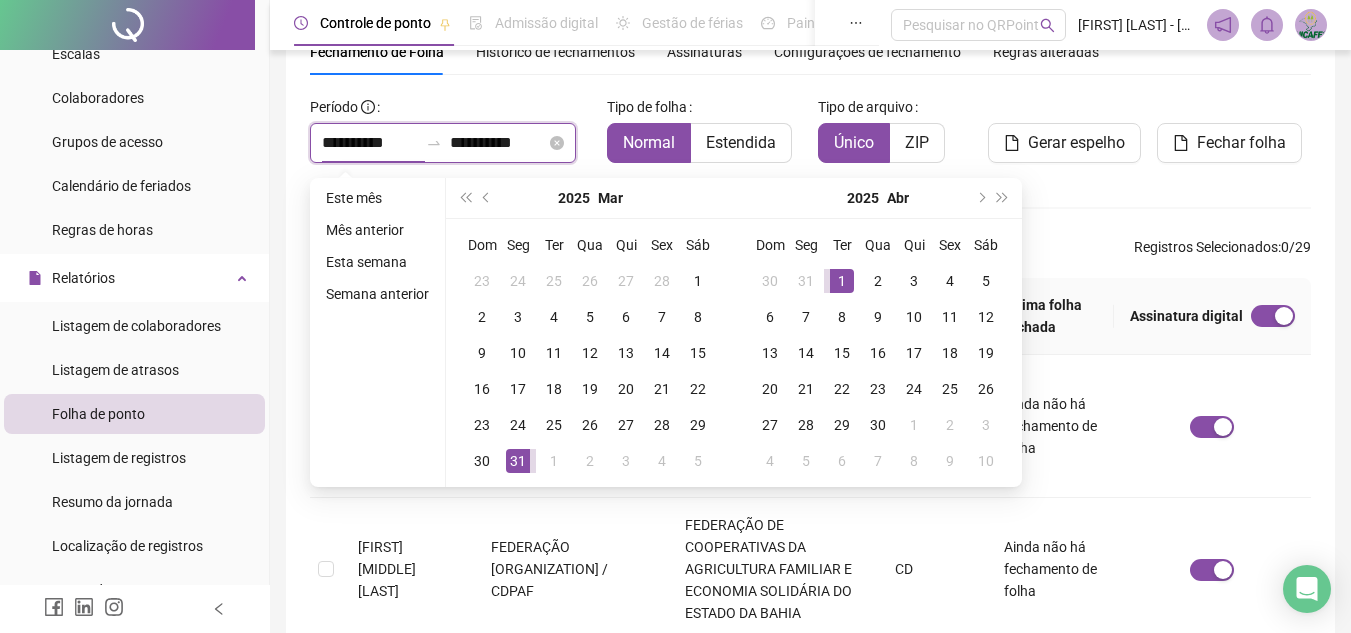 drag, startPoint x: 322, startPoint y: 142, endPoint x: 424, endPoint y: 142, distance: 102 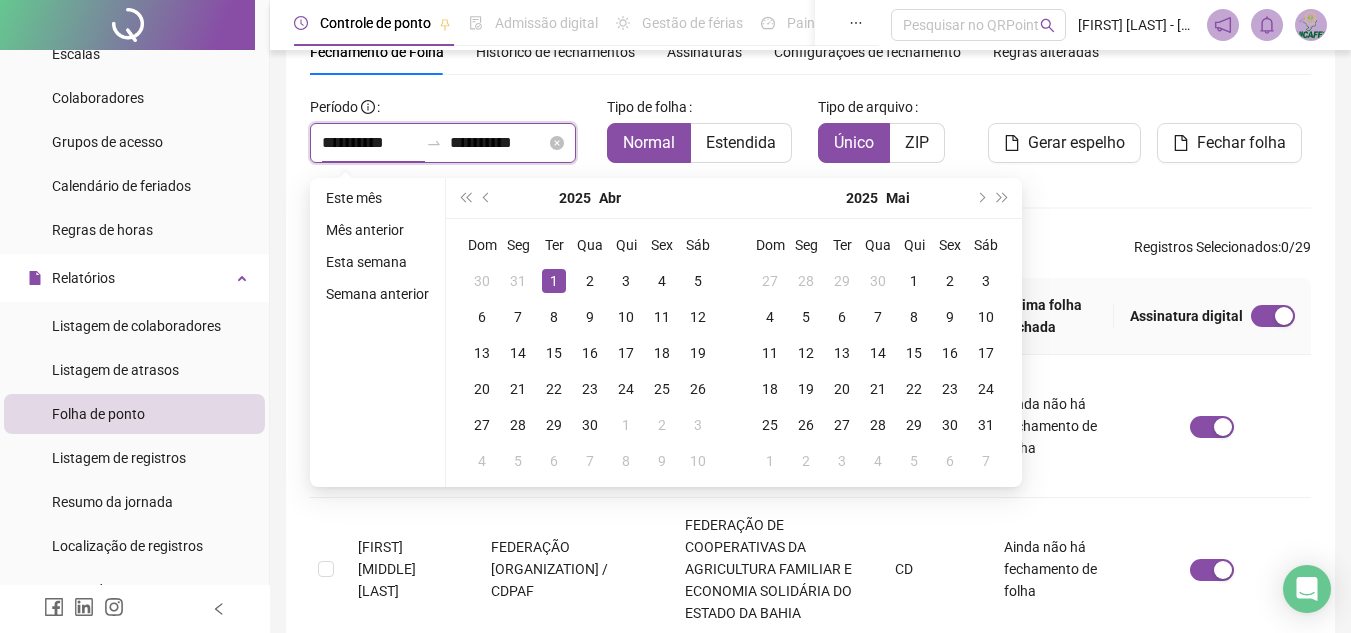 type on "**********" 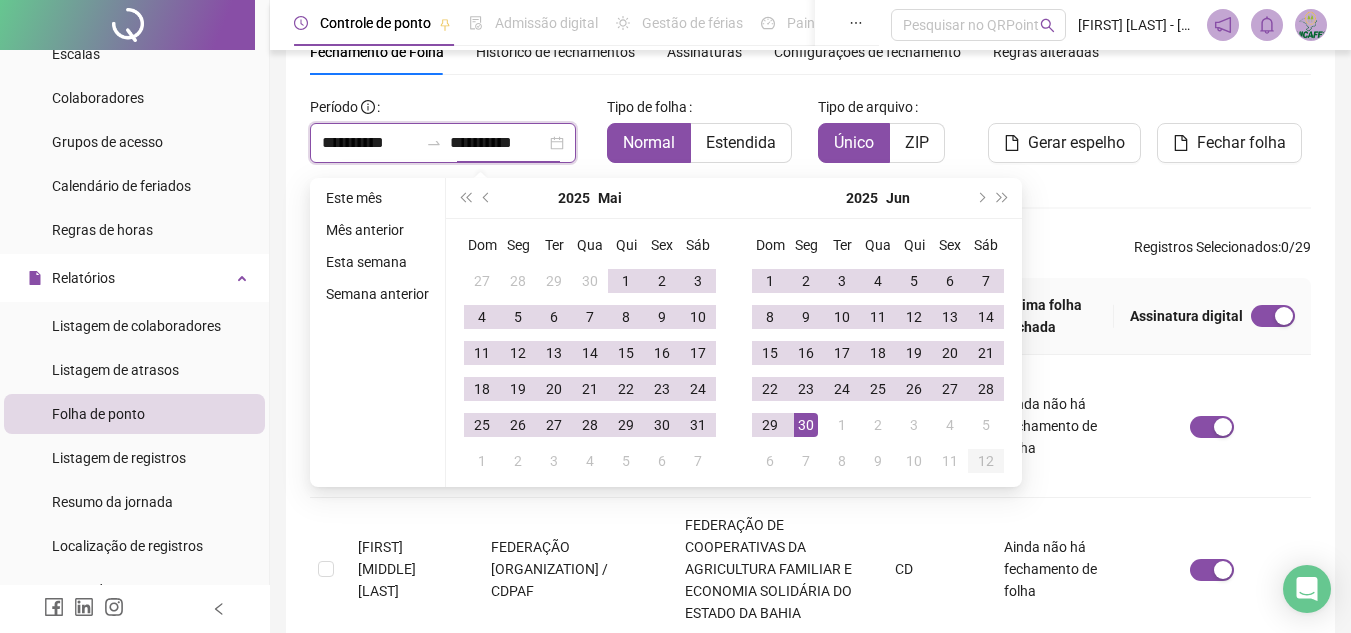 type on "**********" 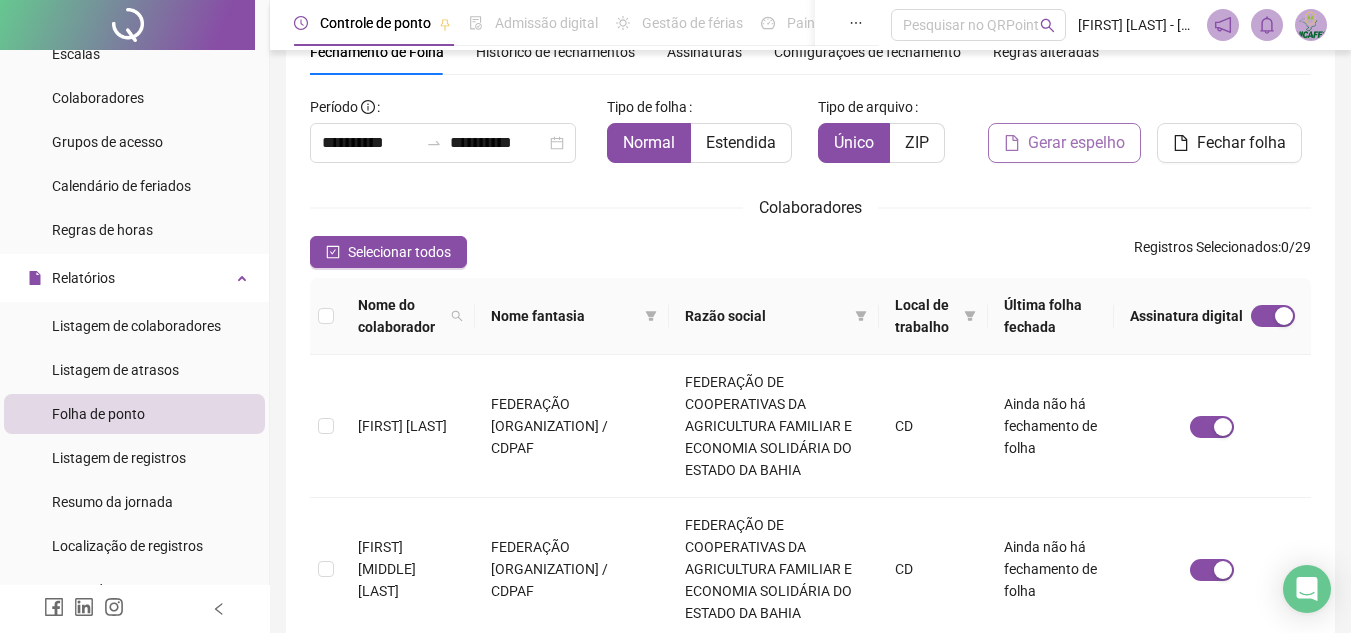 click on "Gerar espelho" at bounding box center (1076, 143) 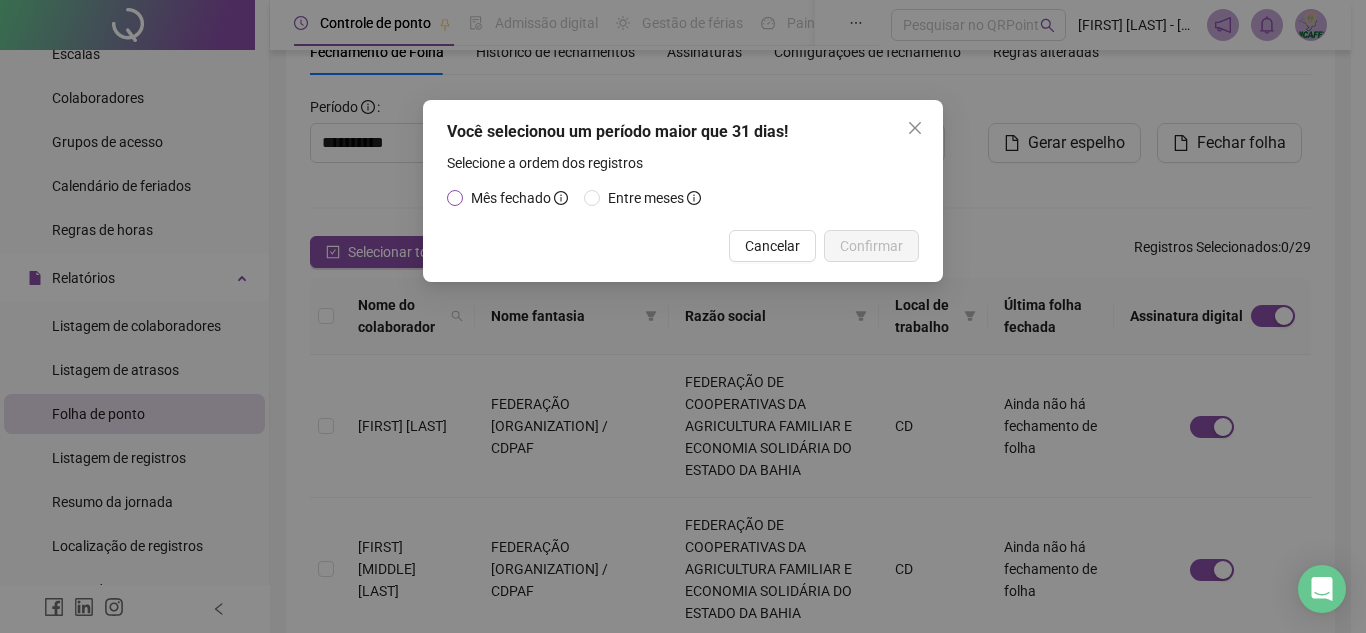 click on "Mês fechado" at bounding box center [511, 198] 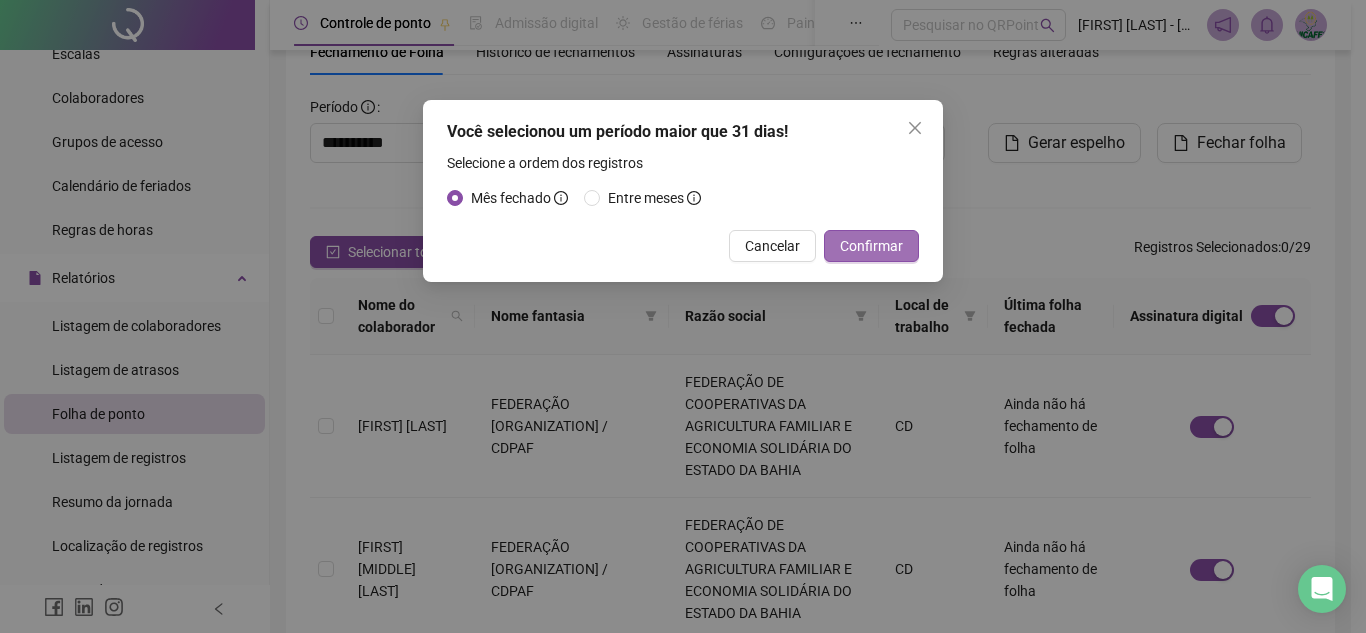click on "Confirmar" at bounding box center [871, 246] 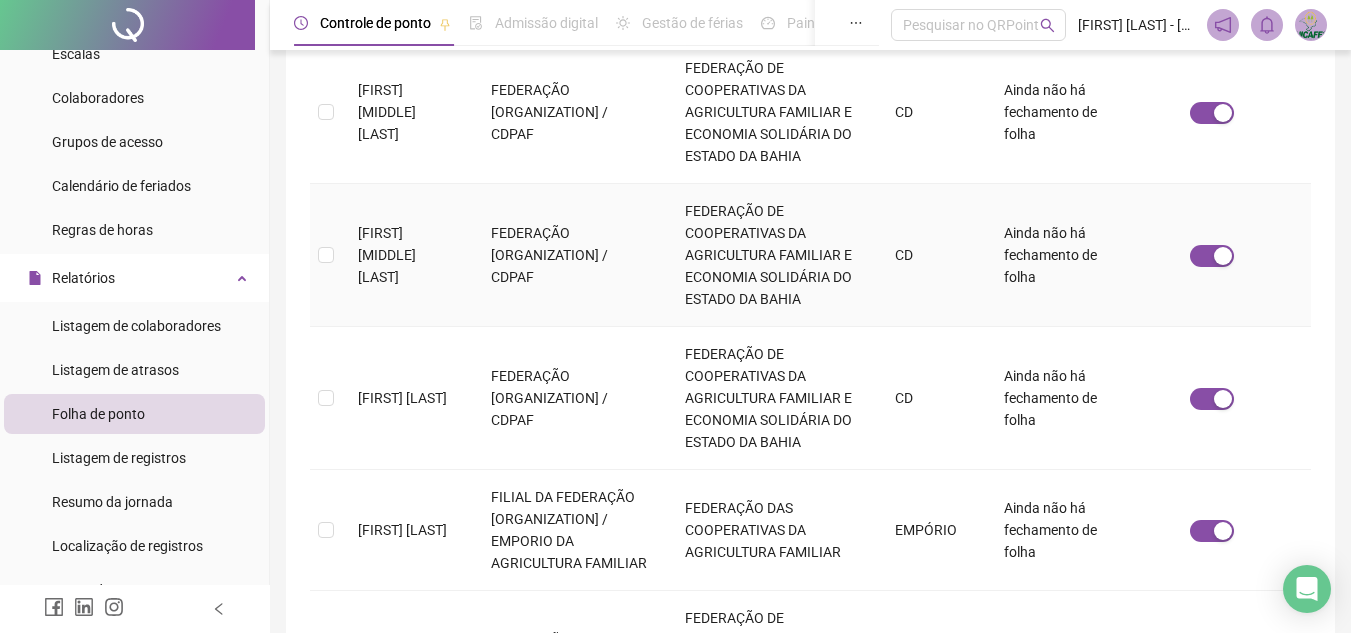 click at bounding box center (326, 255) 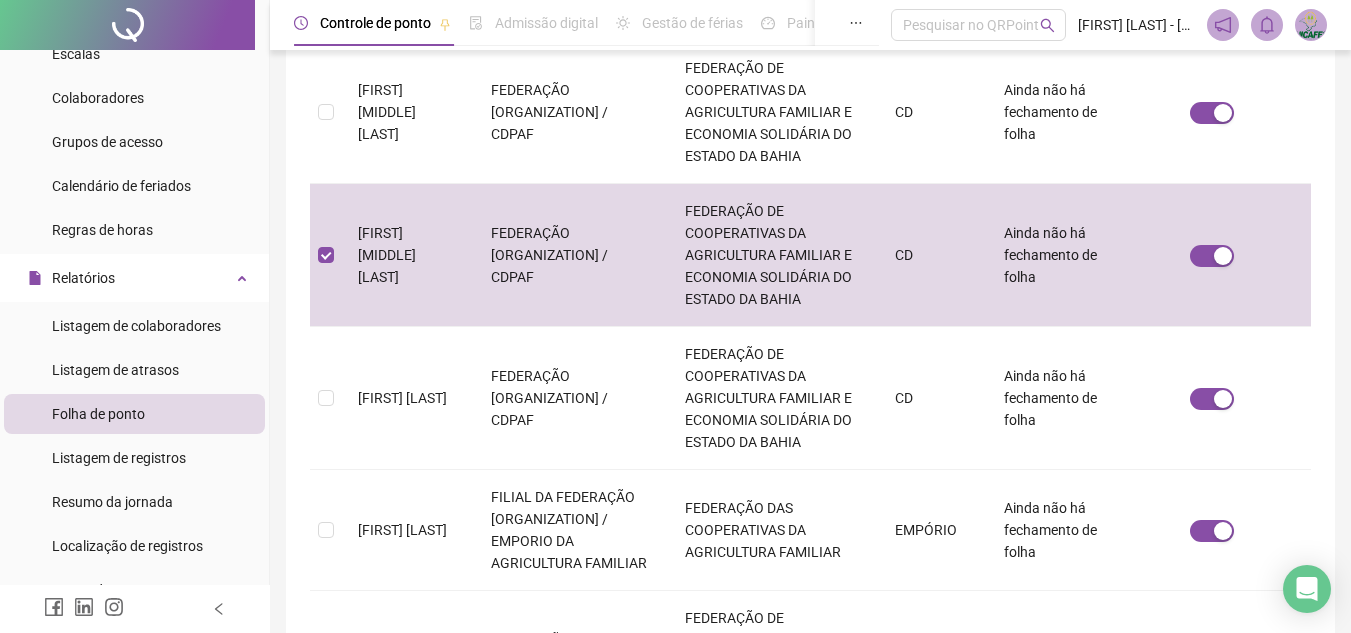 scroll, scrollTop: 93, scrollLeft: 0, axis: vertical 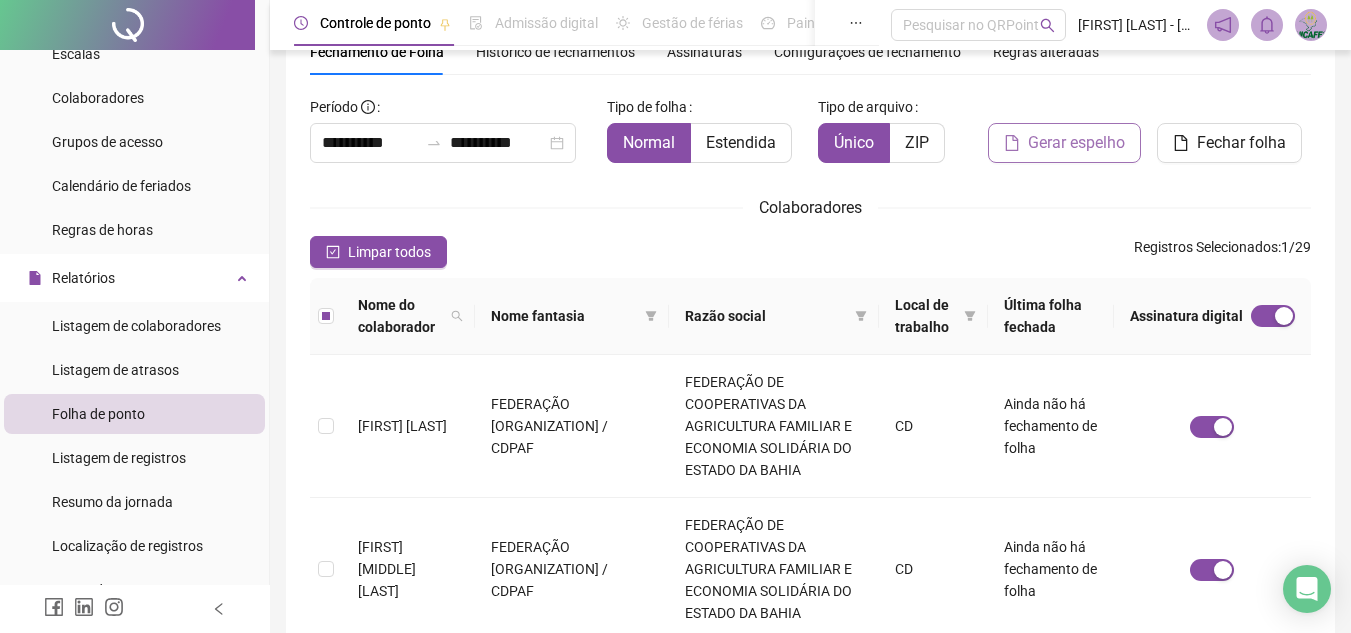 click on "Gerar espelho" at bounding box center (1076, 143) 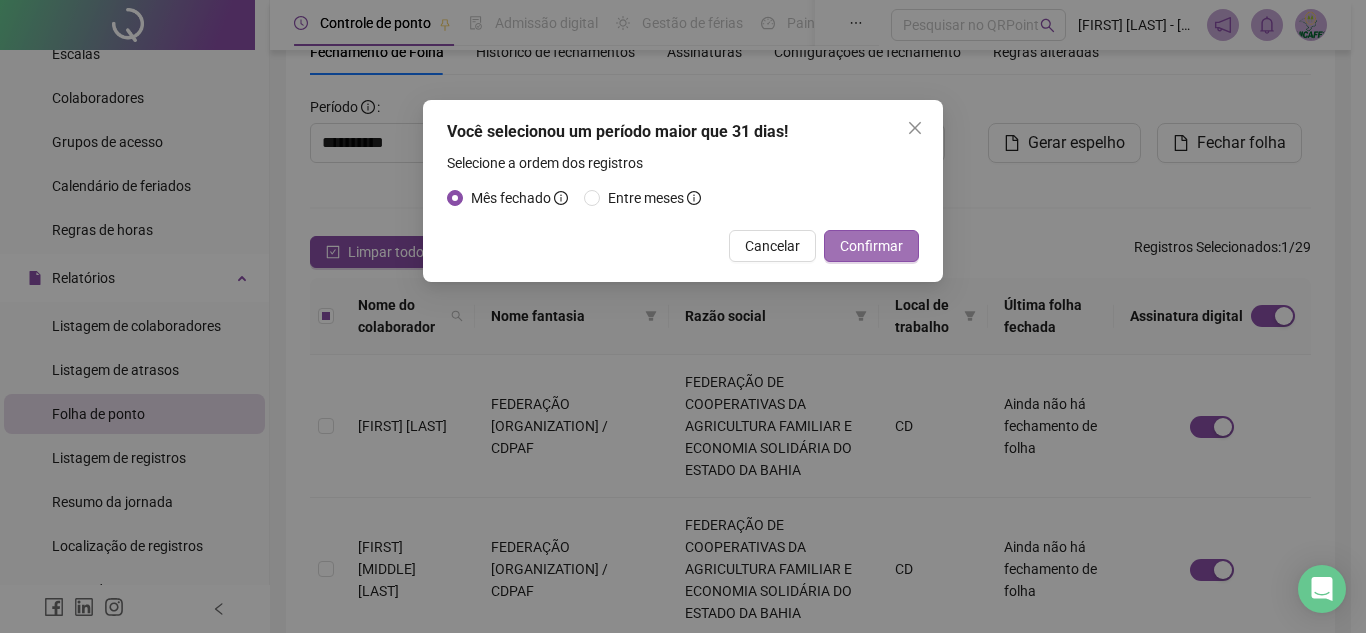click on "Confirmar" at bounding box center (871, 246) 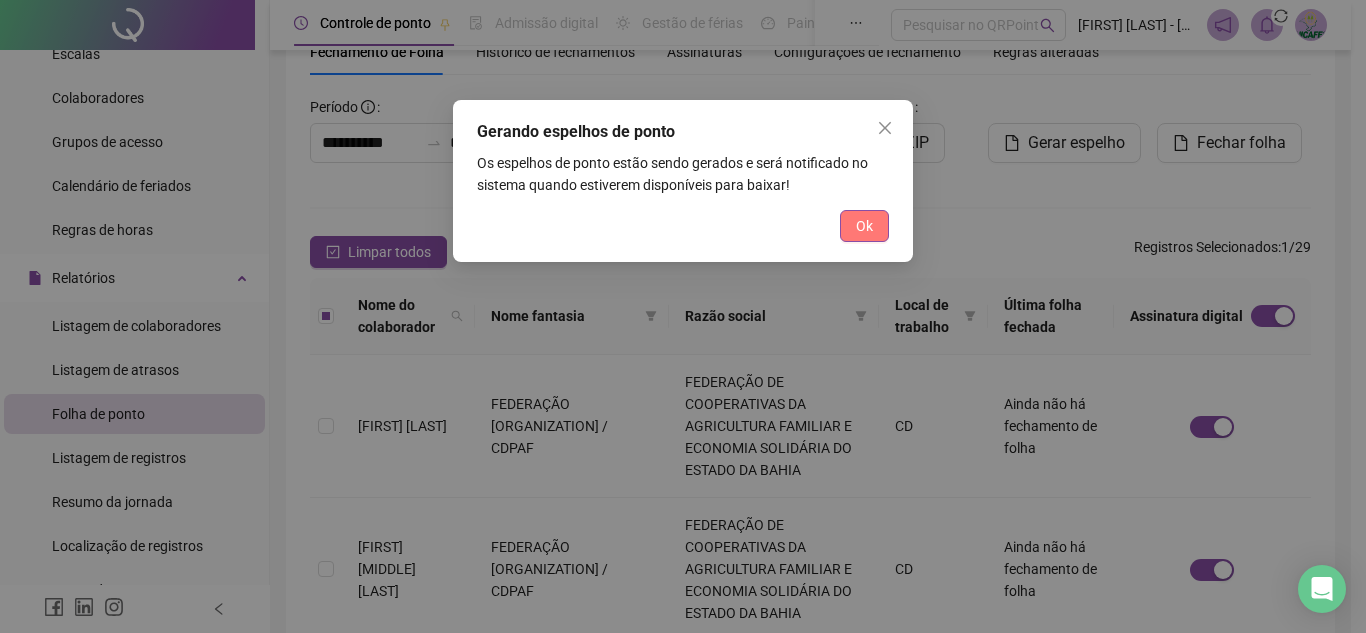 click on "Ok" at bounding box center (864, 226) 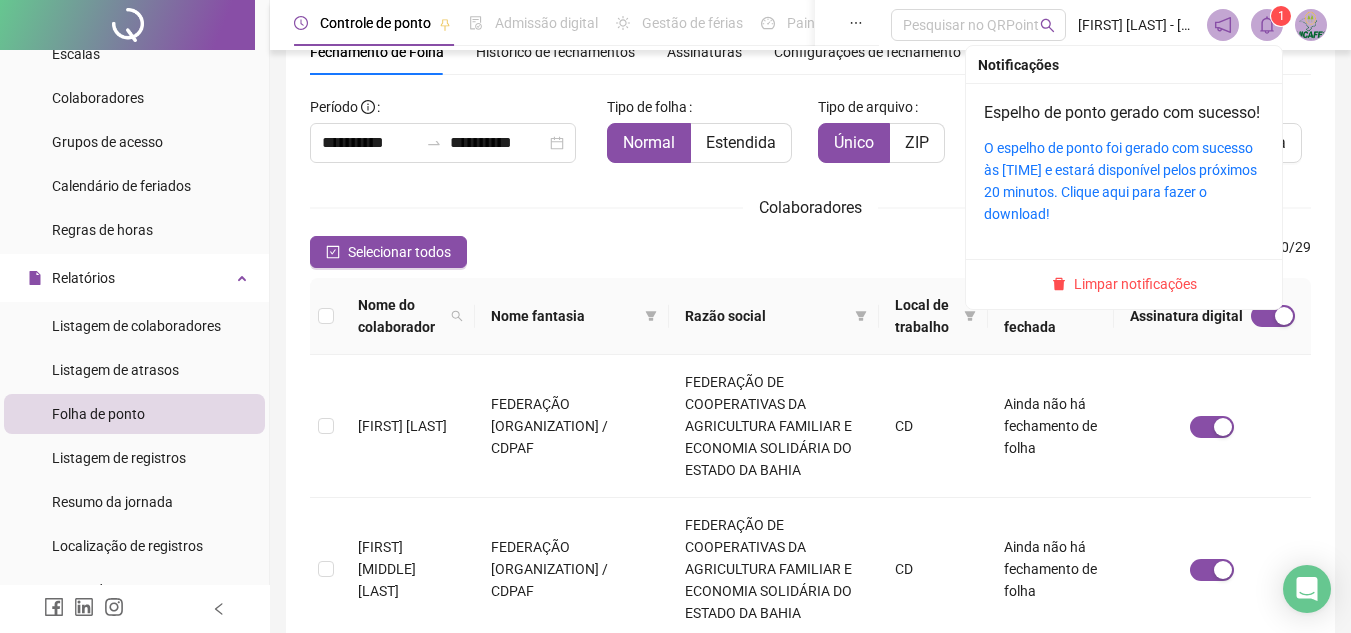 click on "1" at bounding box center (1281, 16) 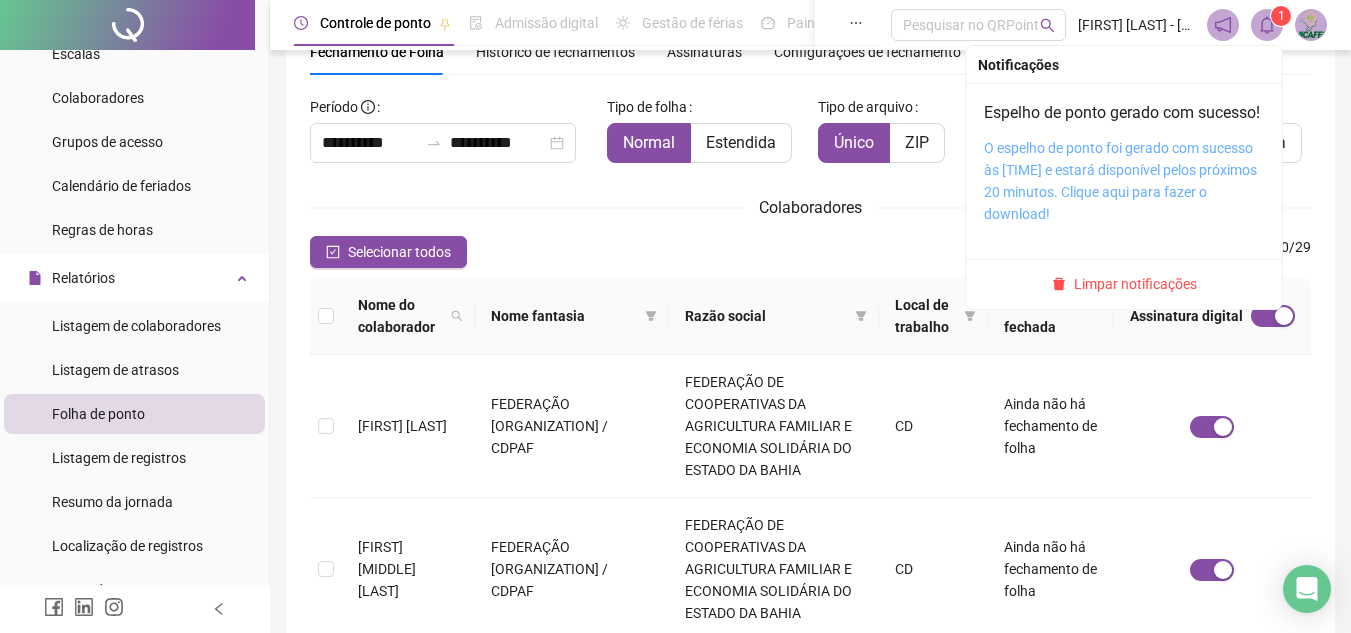 click on "O espelho de ponto foi gerado com sucesso às [TIME] e estará disponível pelos próximos 20 minutos.
Clique aqui para fazer o download!" at bounding box center (1120, 181) 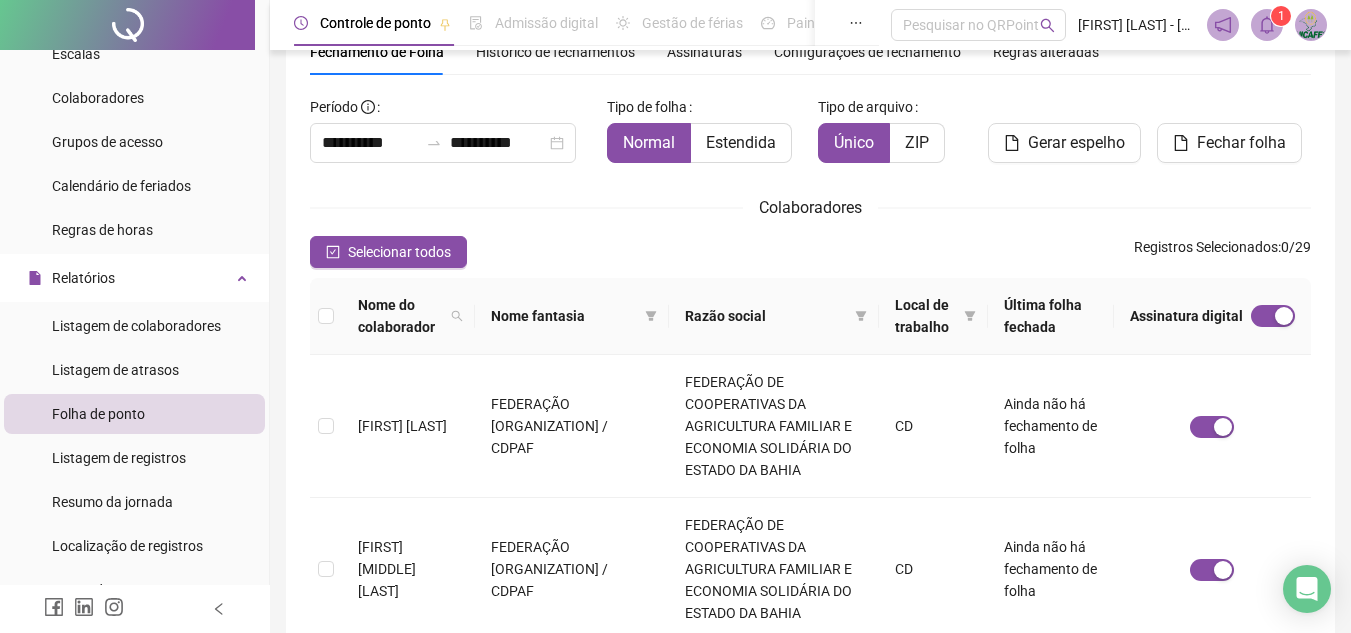 click at bounding box center (1267, 25) 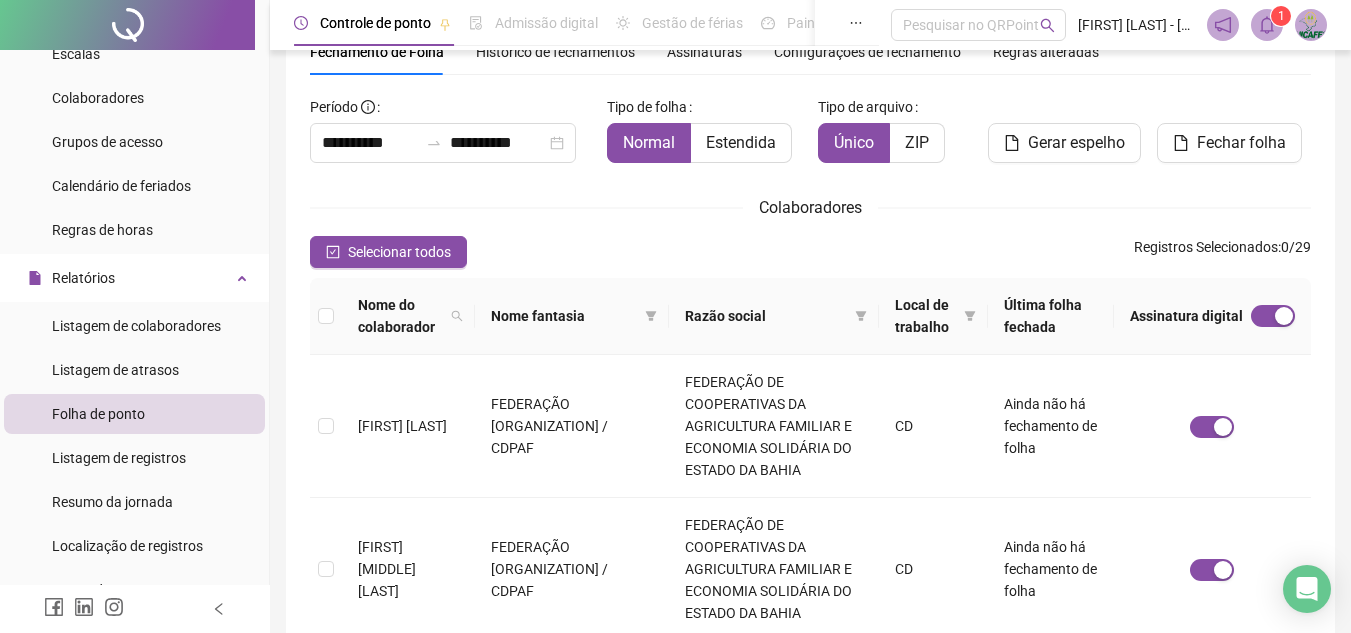 click 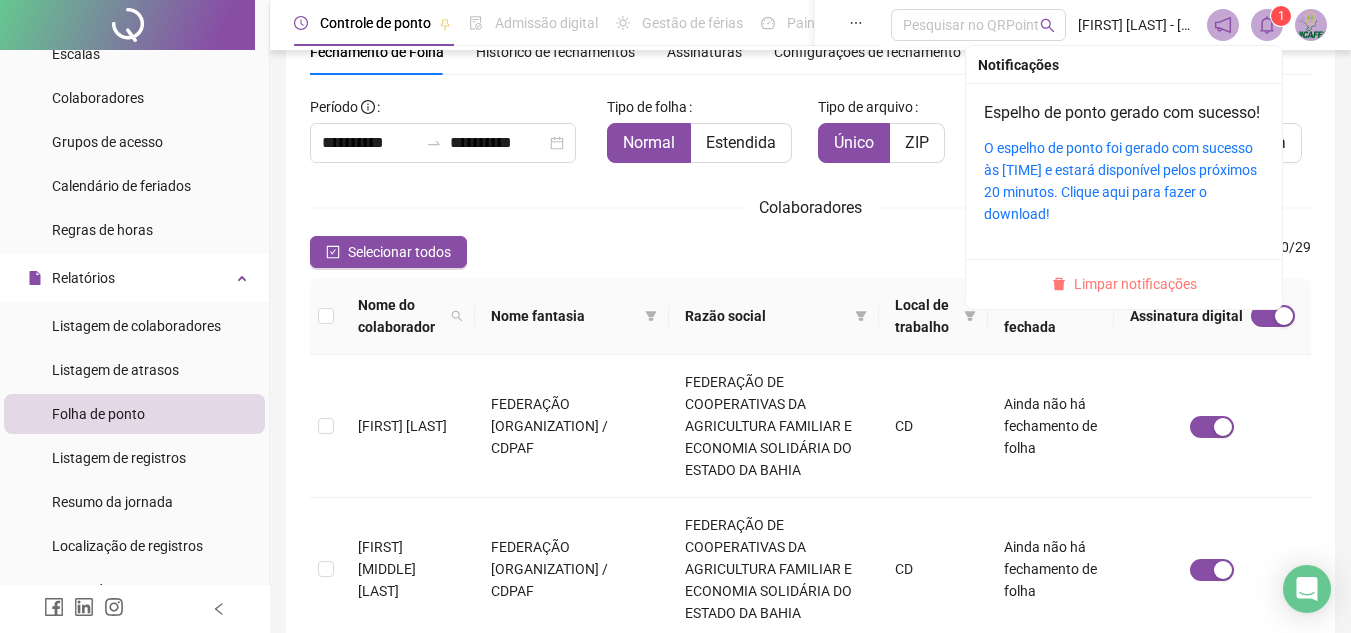 click on "Limpar notificações" at bounding box center [1135, 284] 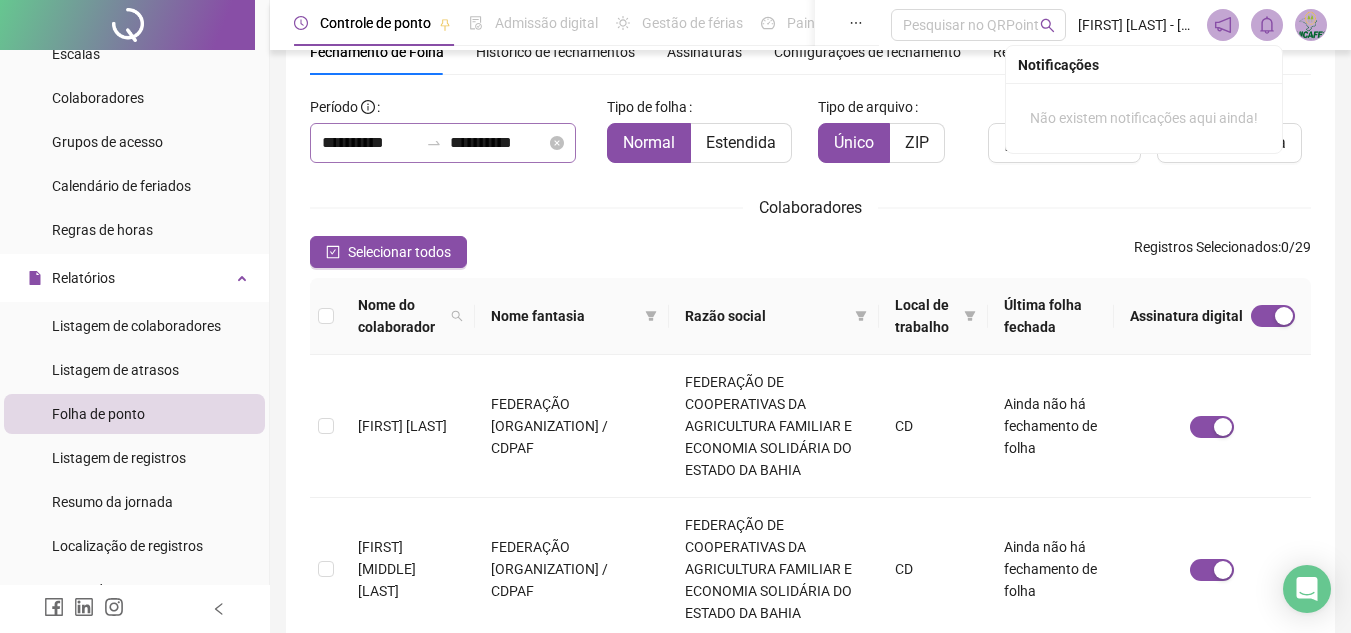 drag, startPoint x: 321, startPoint y: 144, endPoint x: 442, endPoint y: 143, distance: 121.004135 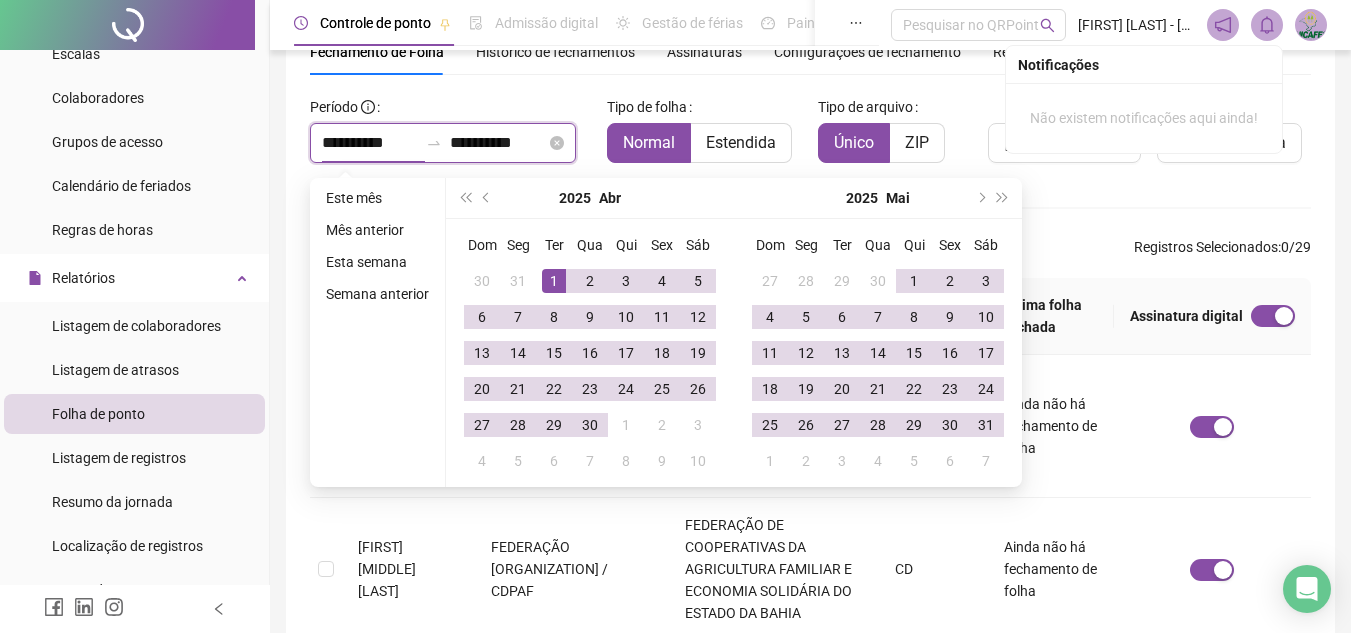 drag, startPoint x: 324, startPoint y: 140, endPoint x: 546, endPoint y: 145, distance: 222.0563 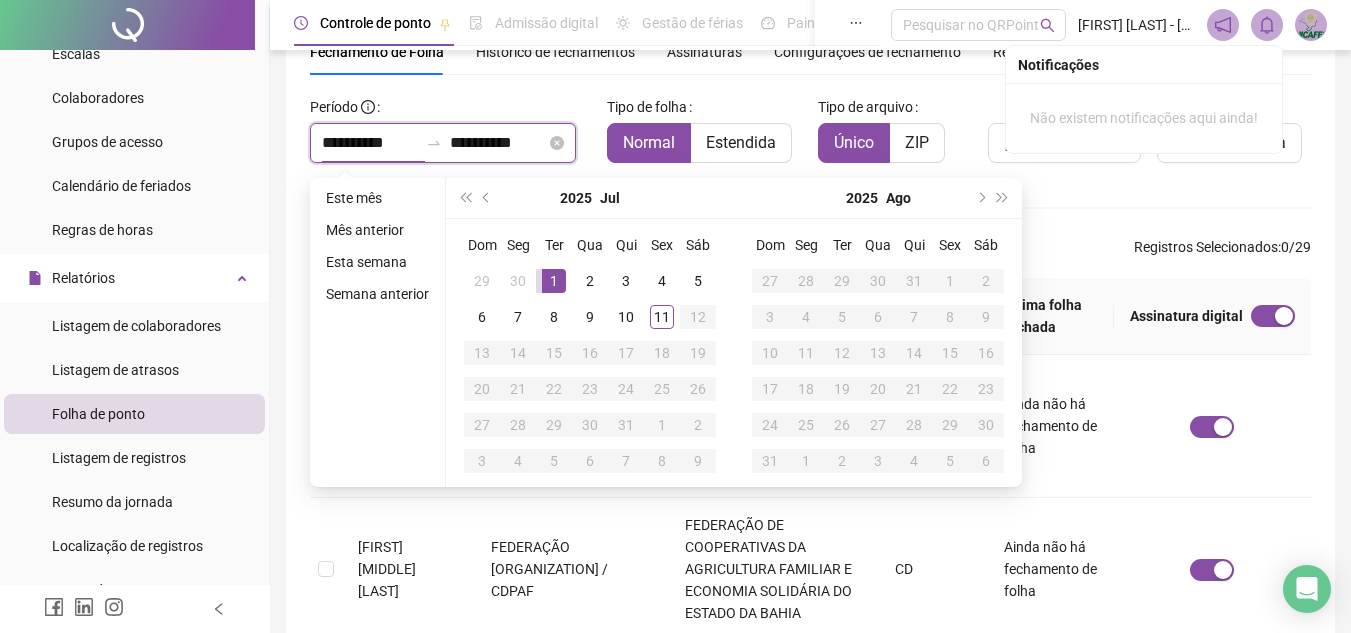 type on "**********" 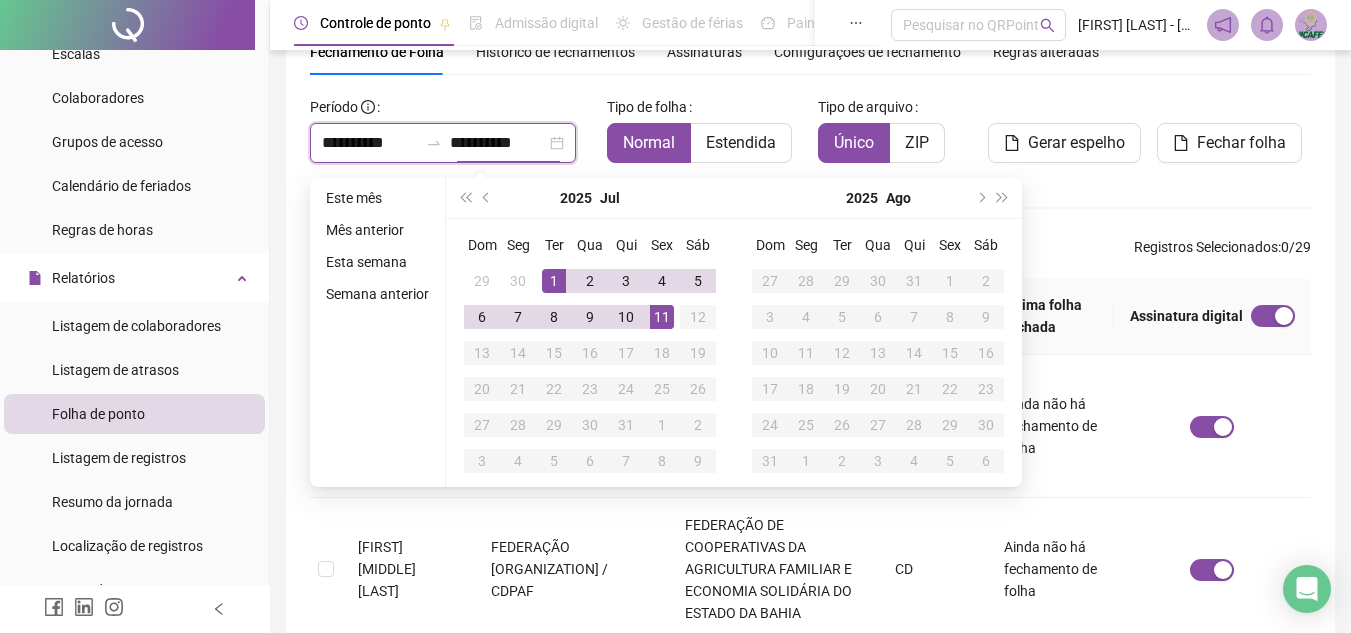 type on "**********" 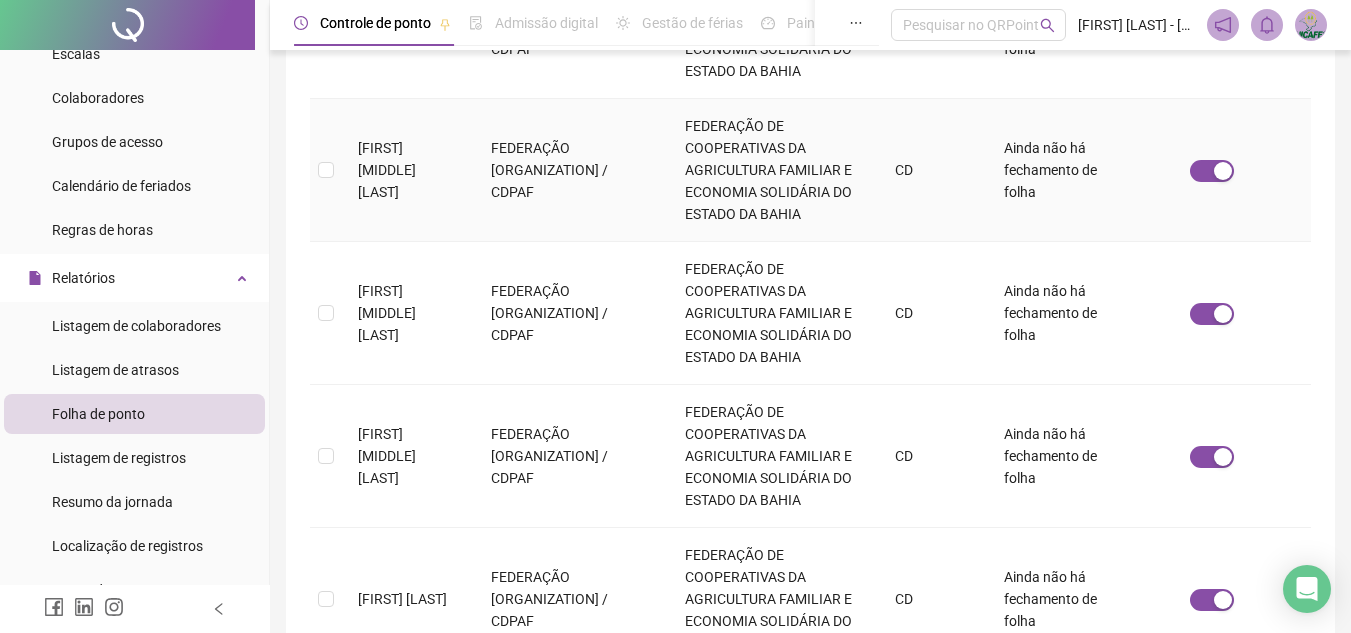scroll, scrollTop: 493, scrollLeft: 0, axis: vertical 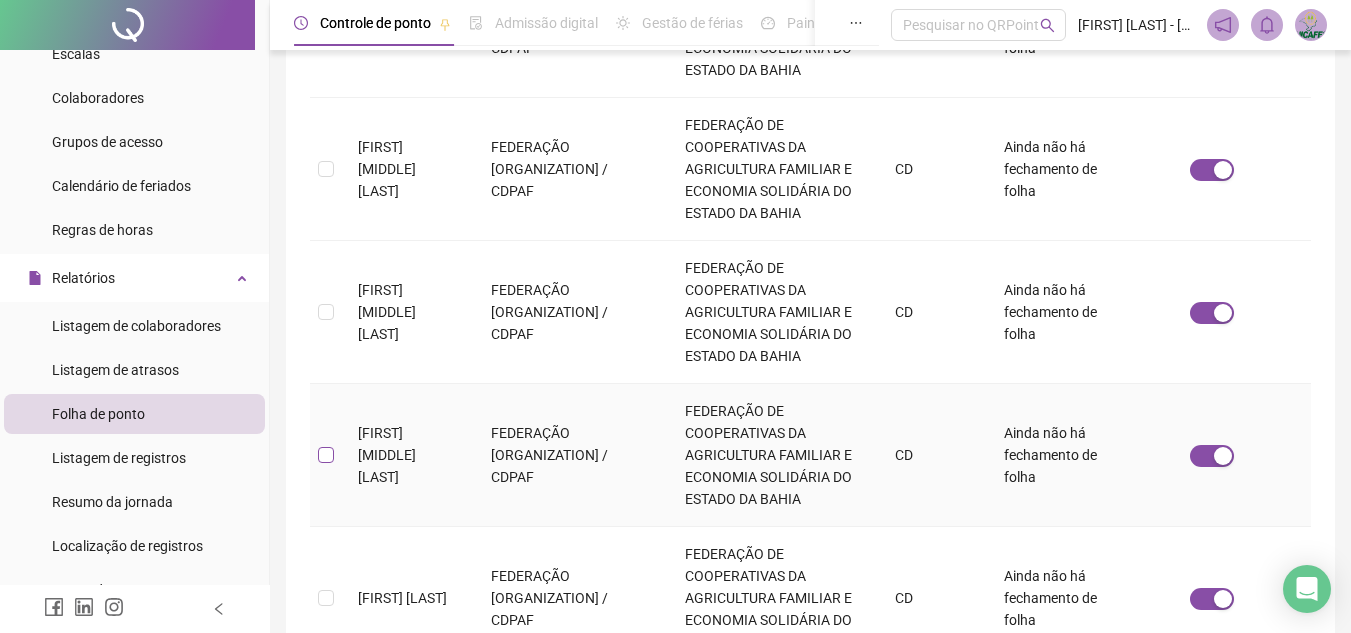 click at bounding box center (326, 455) 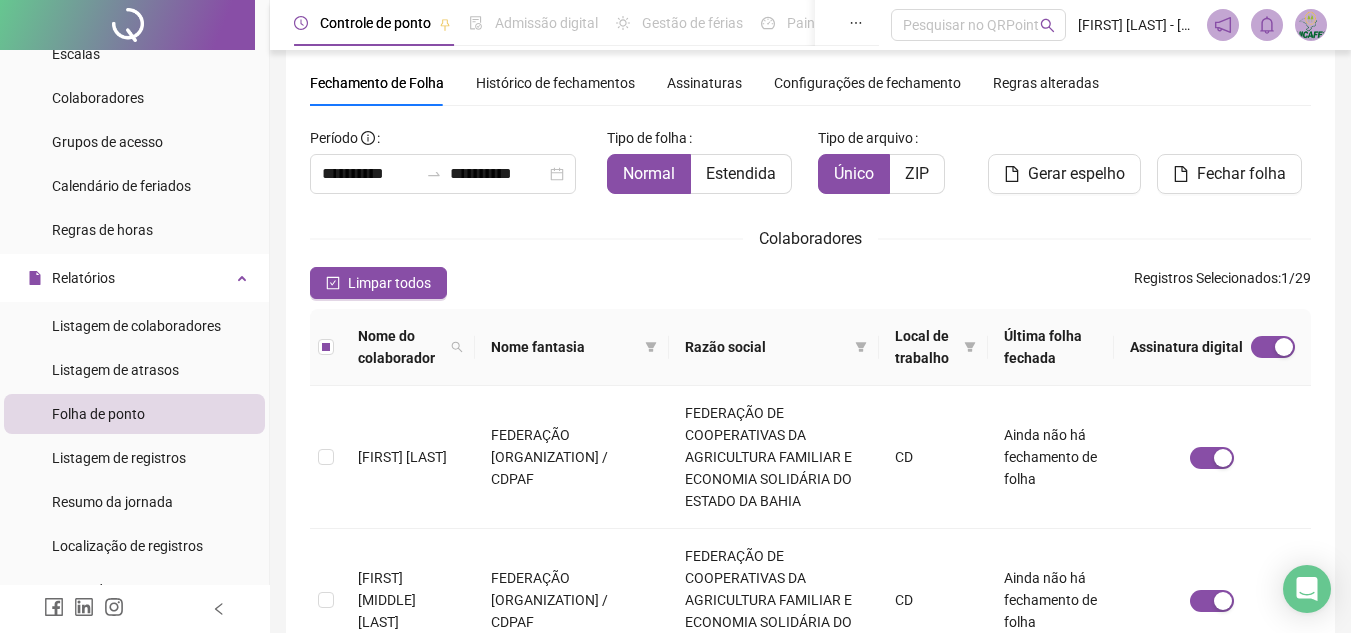 scroll, scrollTop: 0, scrollLeft: 0, axis: both 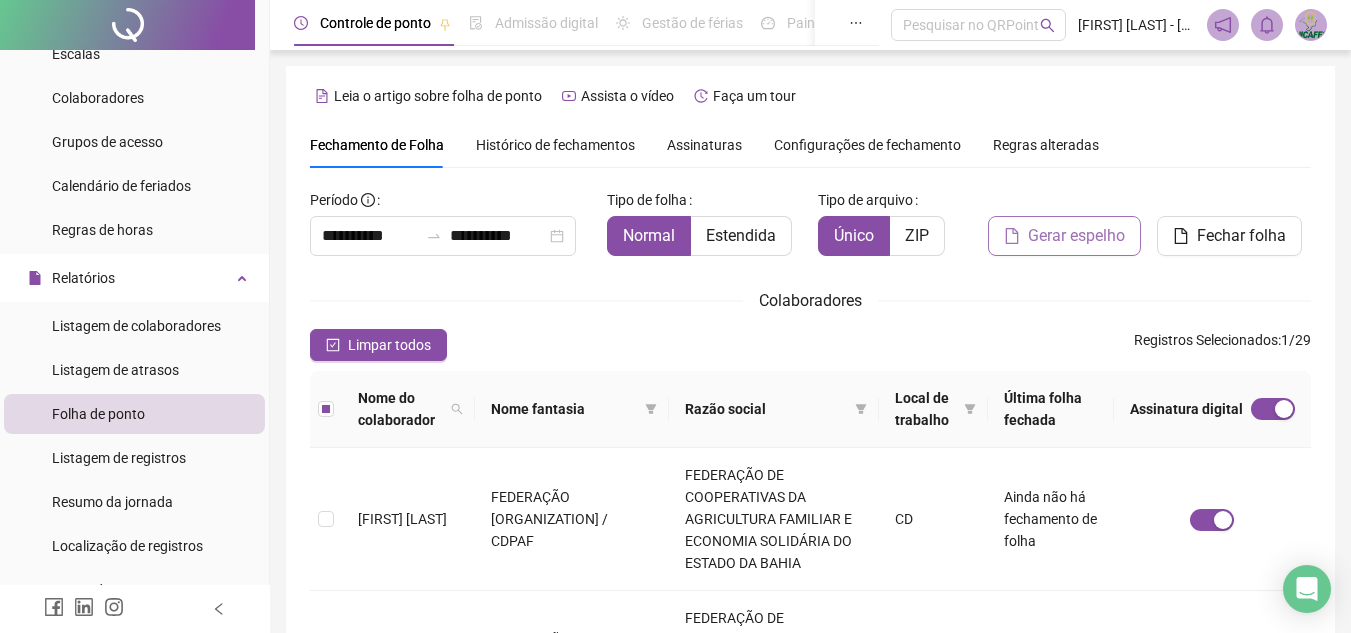 click on "Gerar espelho" at bounding box center [1076, 236] 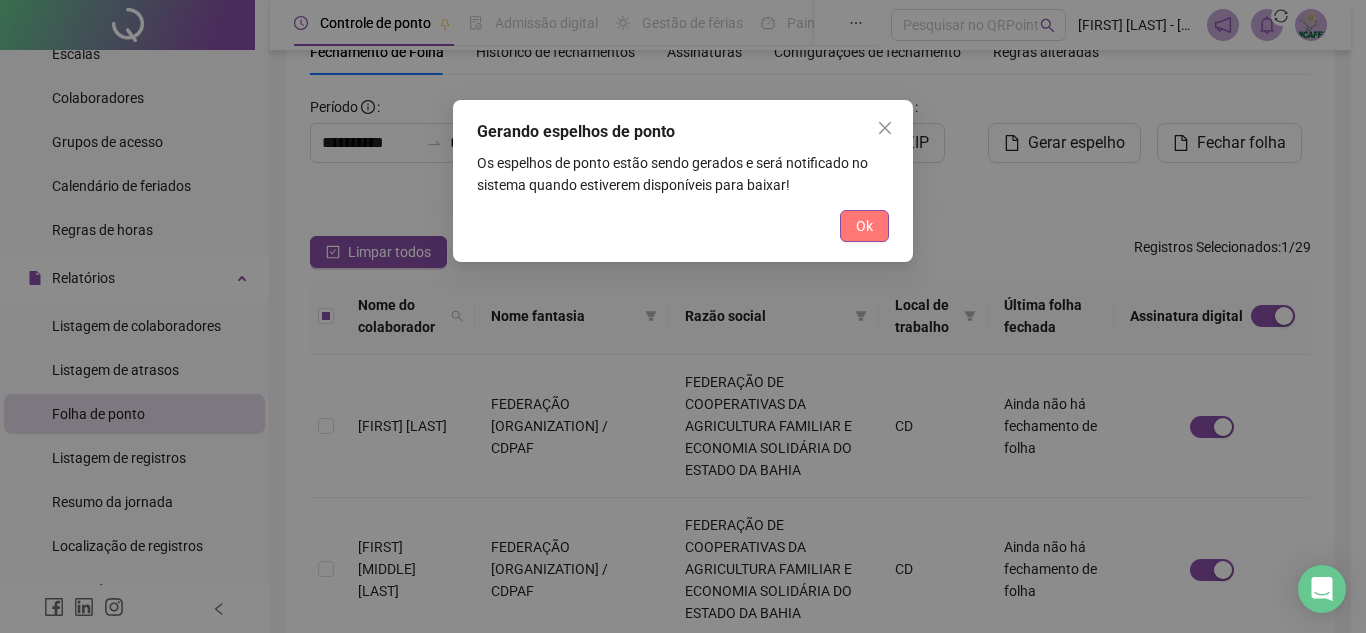 click on "Ok" at bounding box center (864, 226) 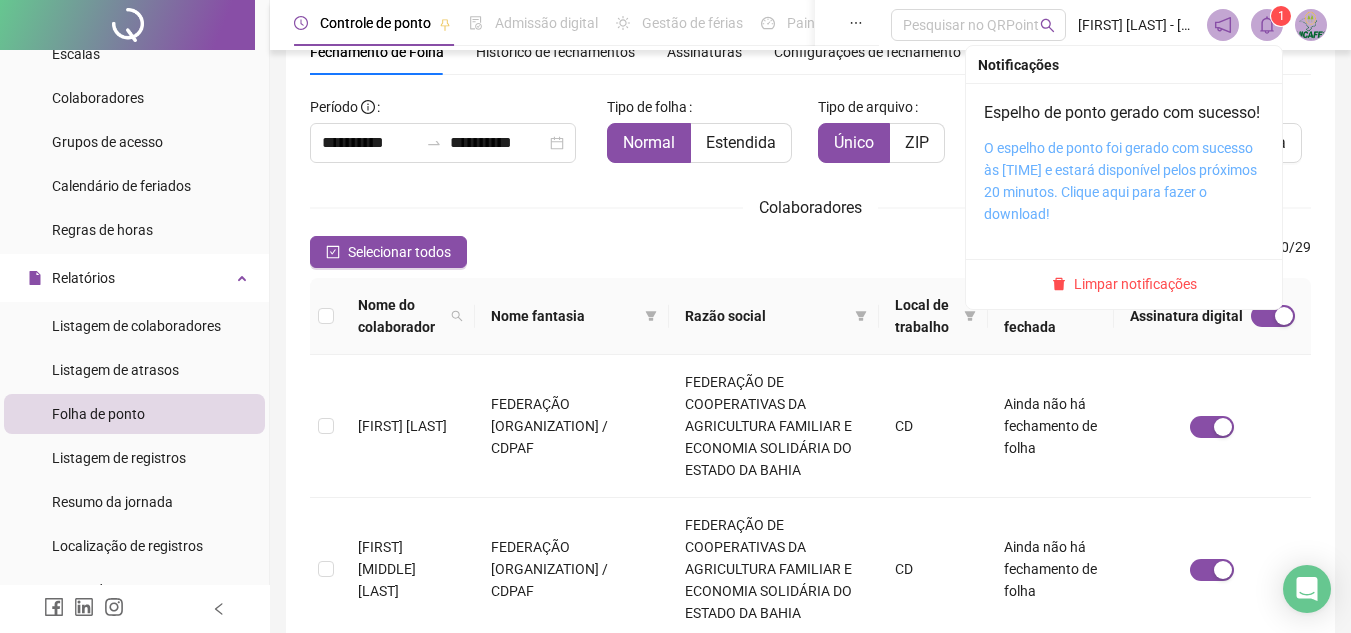 click on "O espelho de ponto foi gerado com sucesso às [TIME] e estará disponível pelos próximos 20 minutos.
Clique aqui para fazer o download!" at bounding box center [1120, 181] 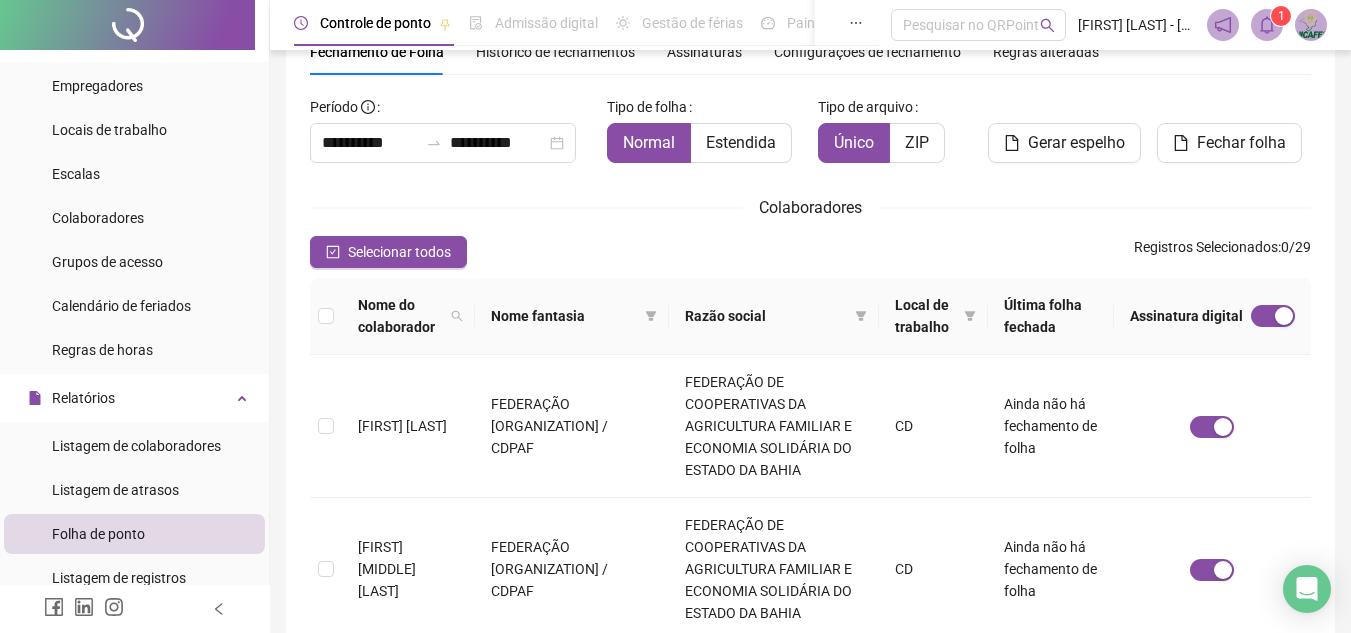 scroll, scrollTop: 0, scrollLeft: 0, axis: both 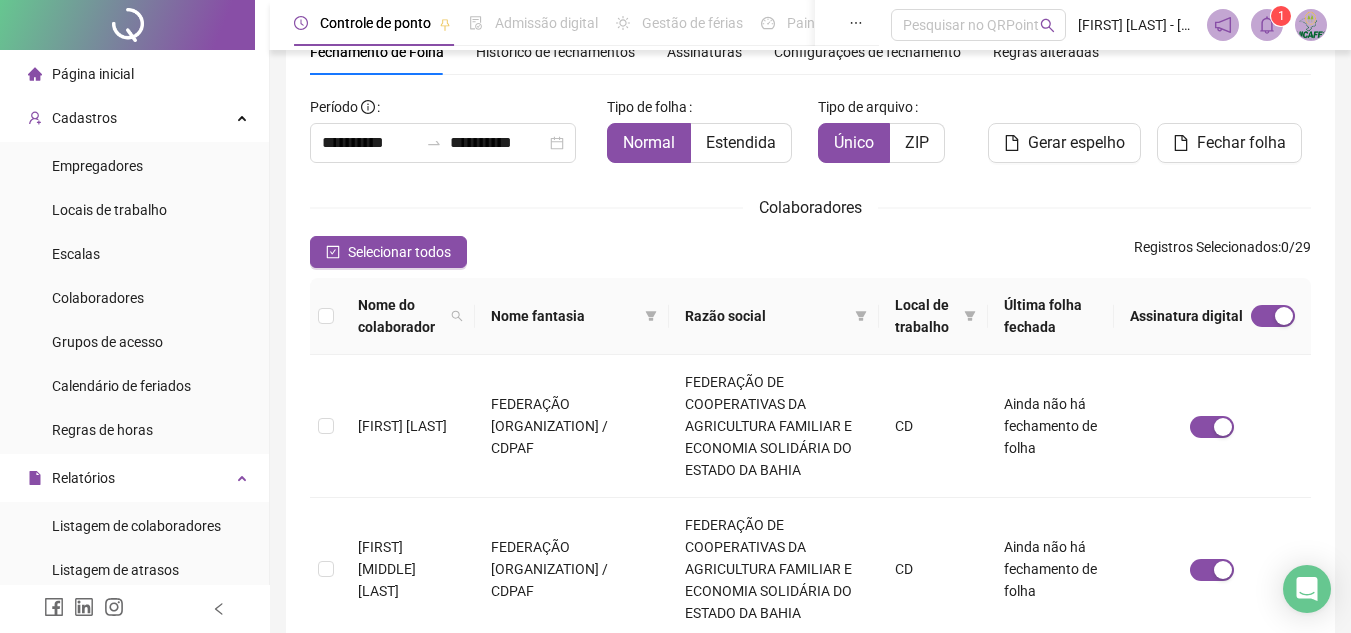 click on "1" at bounding box center [1281, 16] 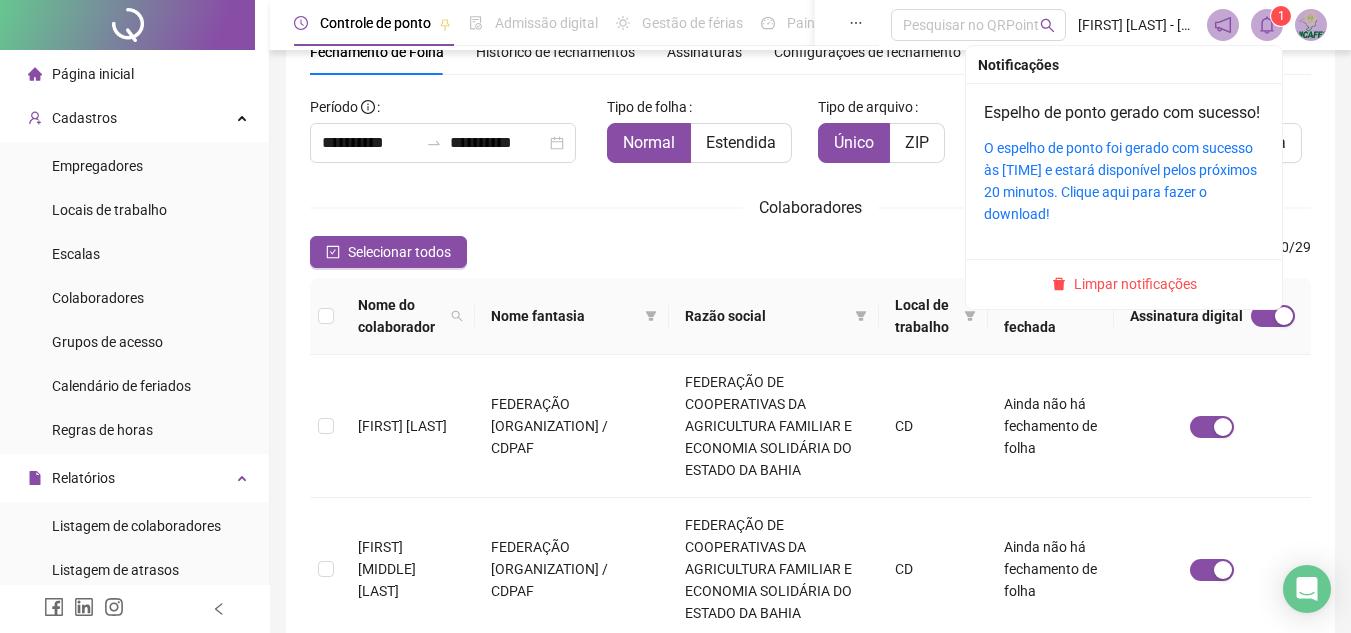 click at bounding box center [1267, 25] 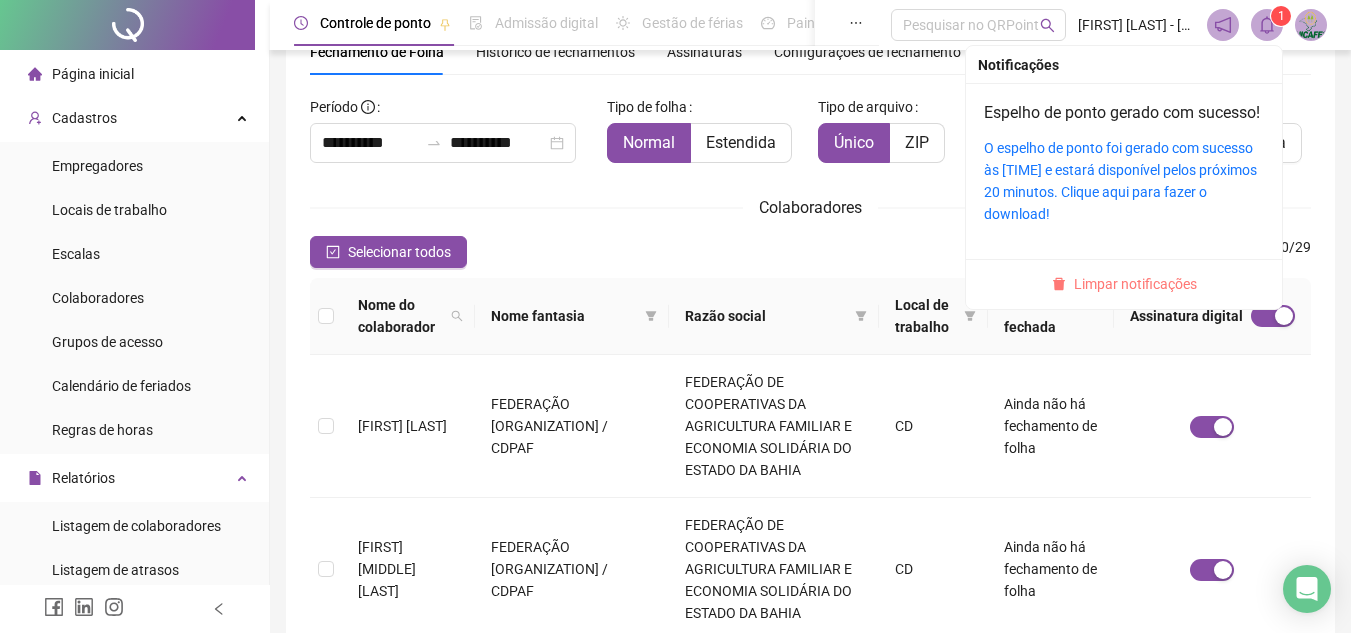 click on "Limpar notificações" at bounding box center (1135, 284) 